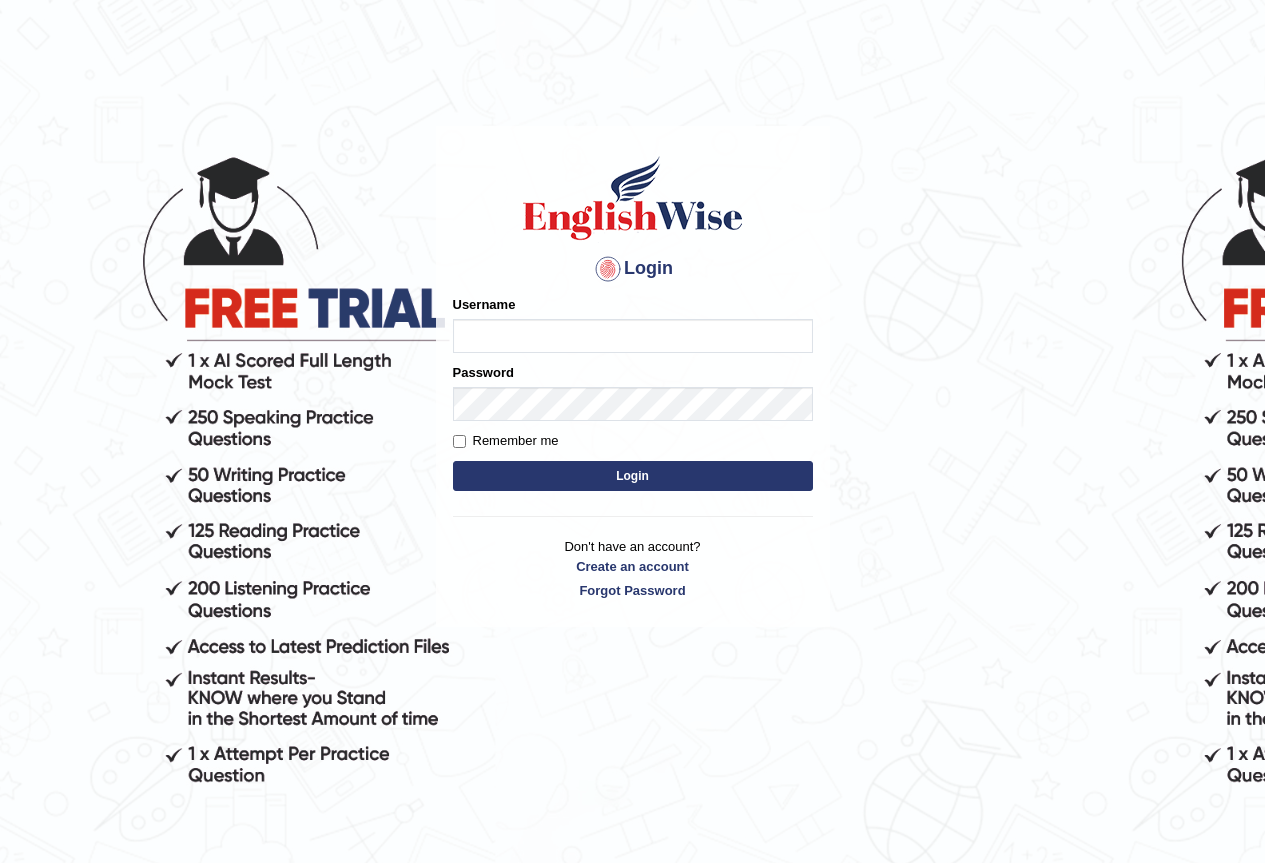 scroll, scrollTop: 0, scrollLeft: 0, axis: both 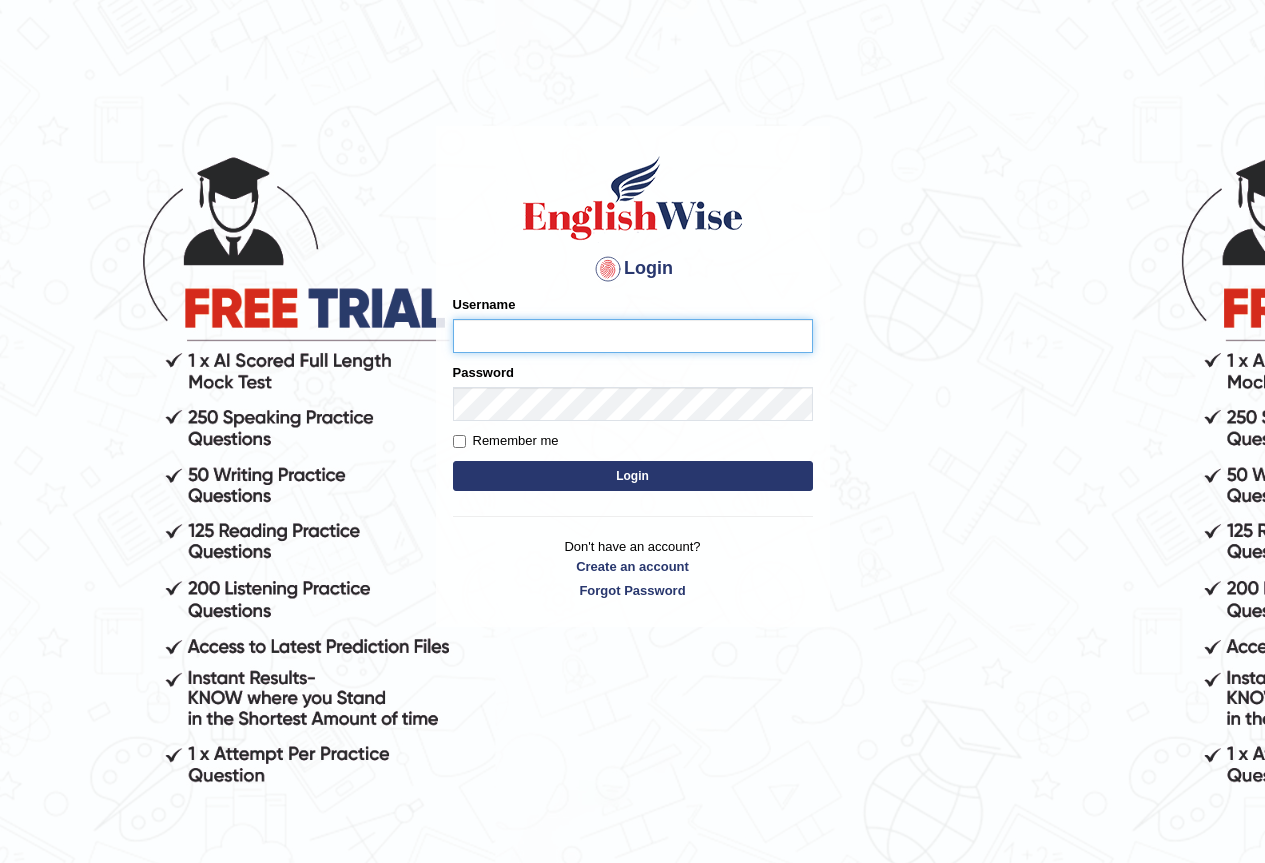 click on "Username" at bounding box center (633, 336) 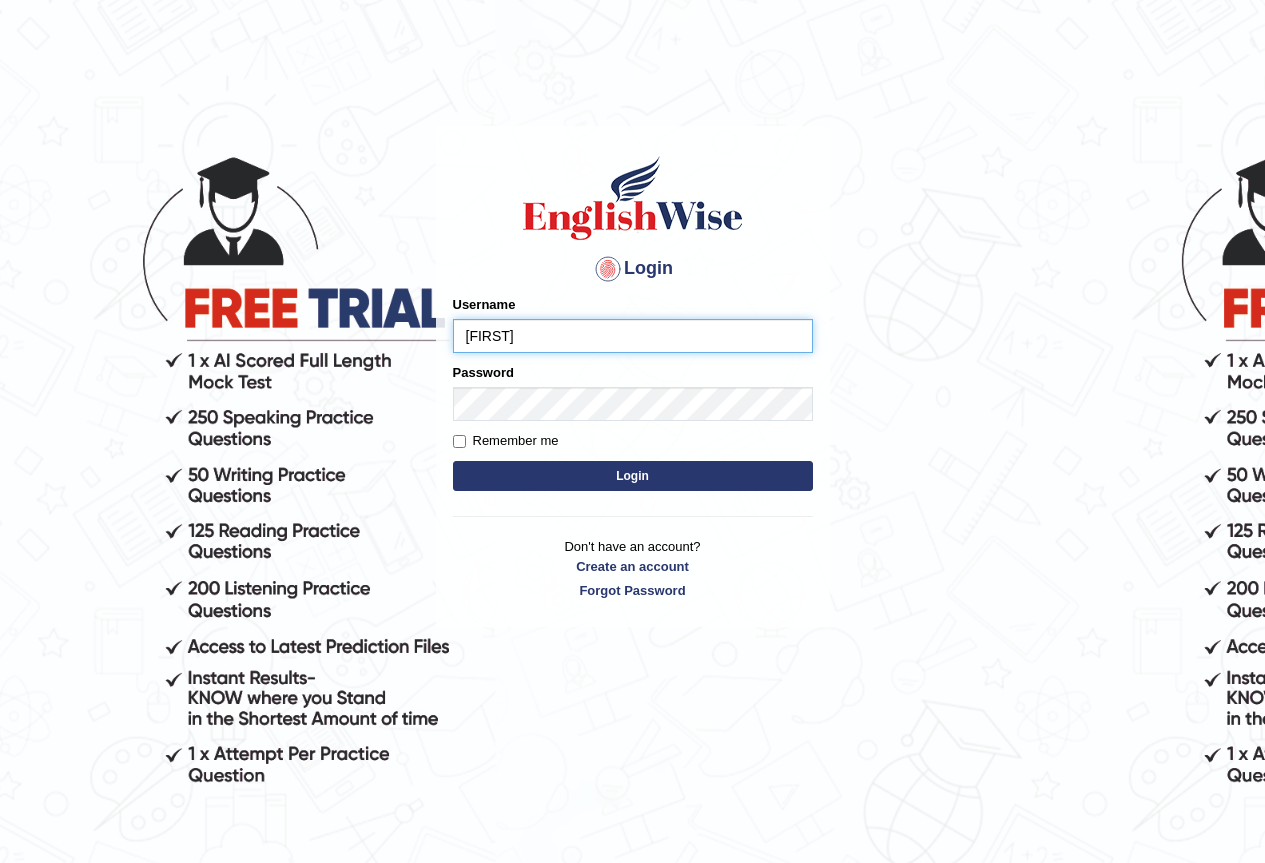 type on "Jose01" 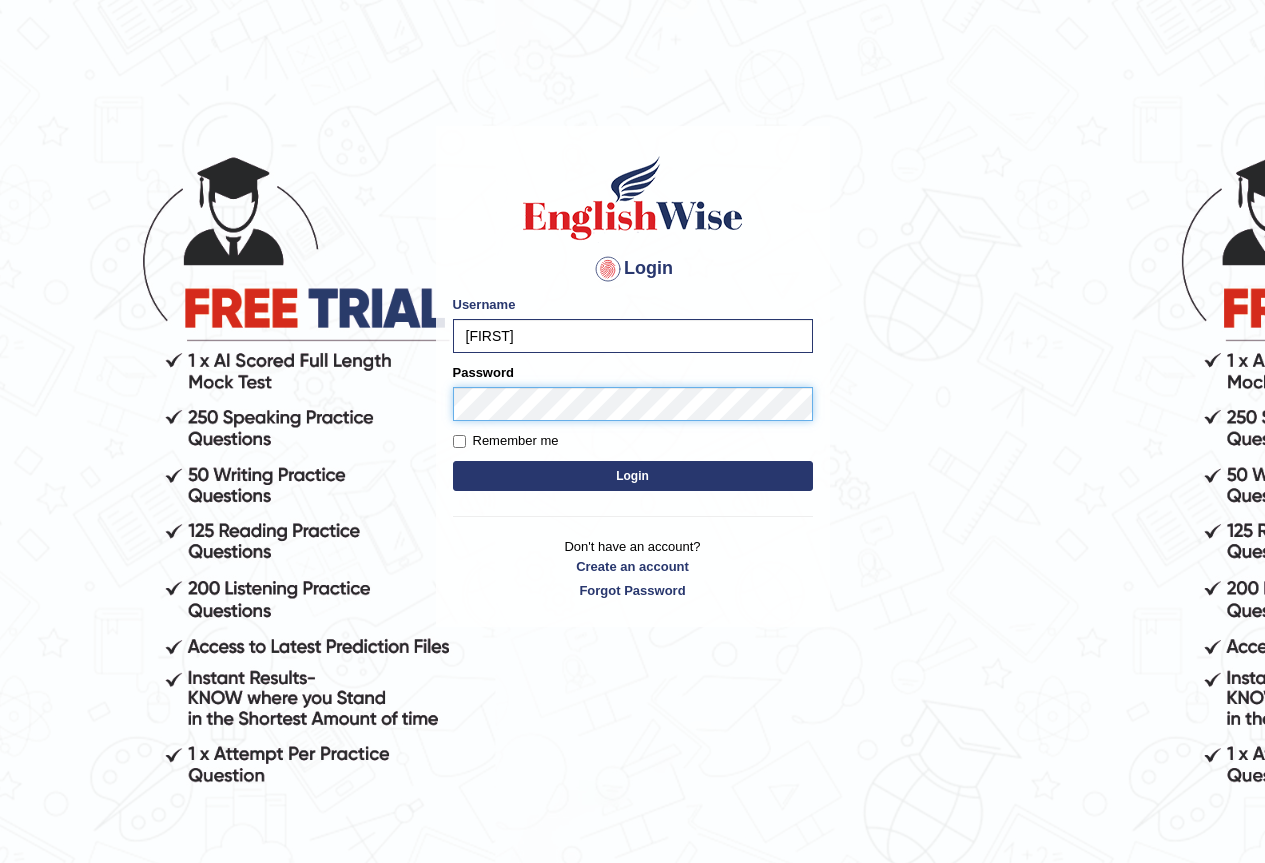 click on "Login" at bounding box center [633, 476] 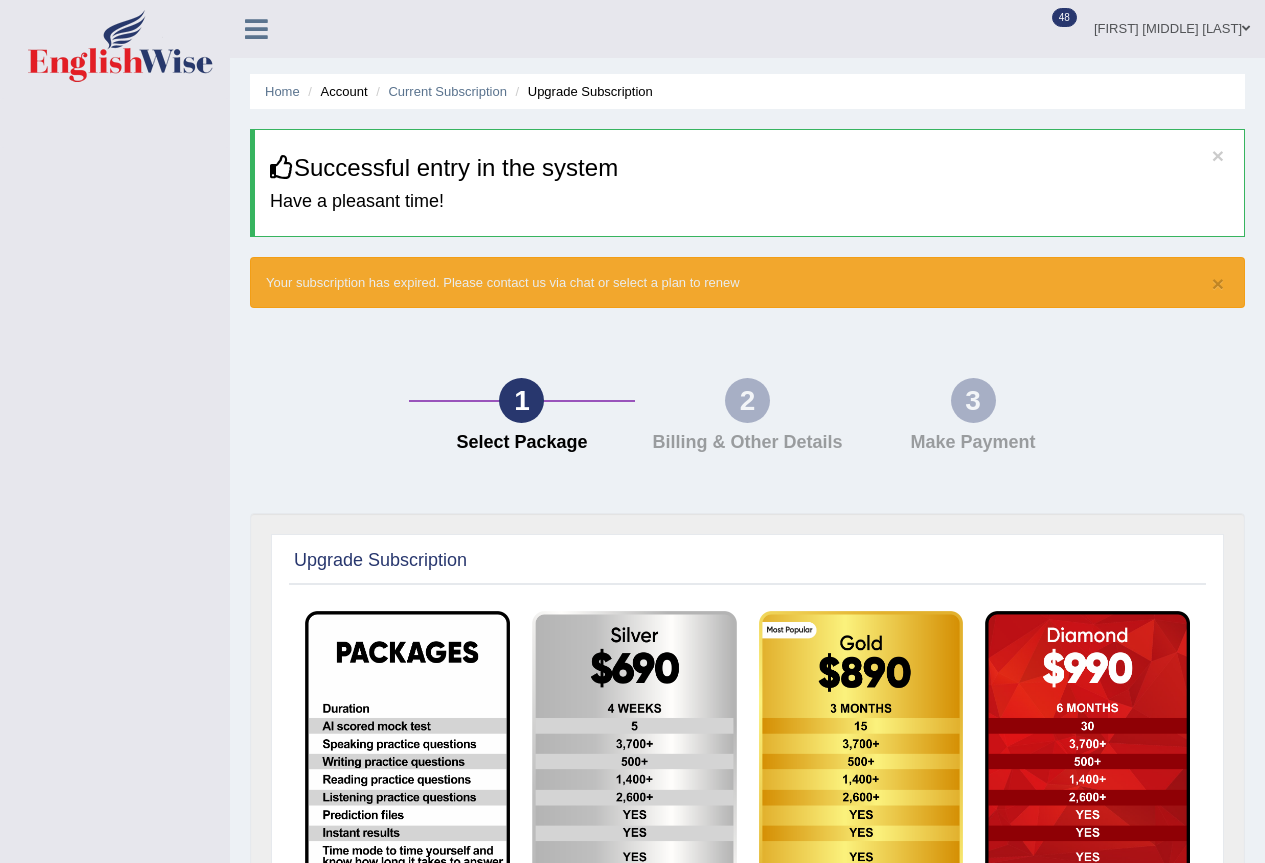 scroll, scrollTop: 0, scrollLeft: 0, axis: both 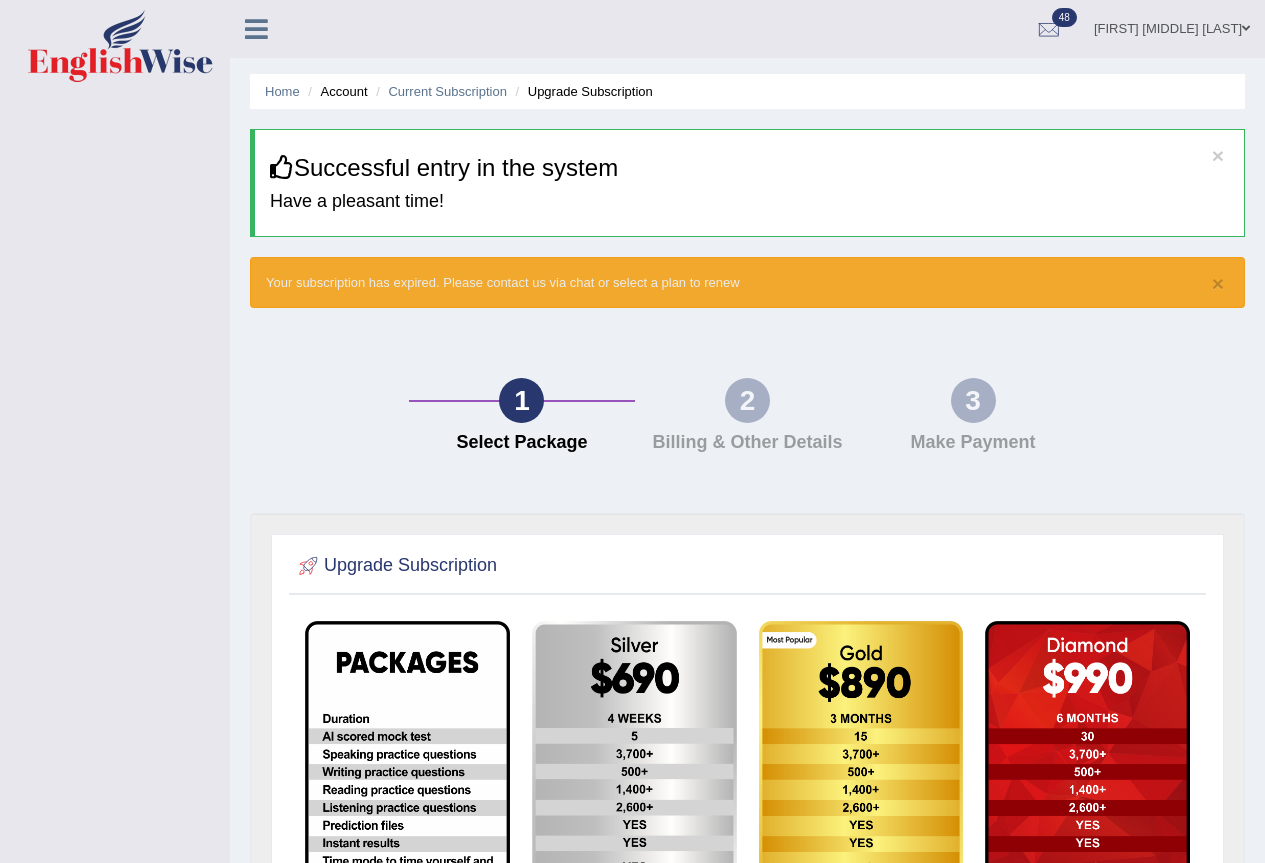 click on "[FIRST] [MIDDLE] [LAST]" at bounding box center (1172, 26) 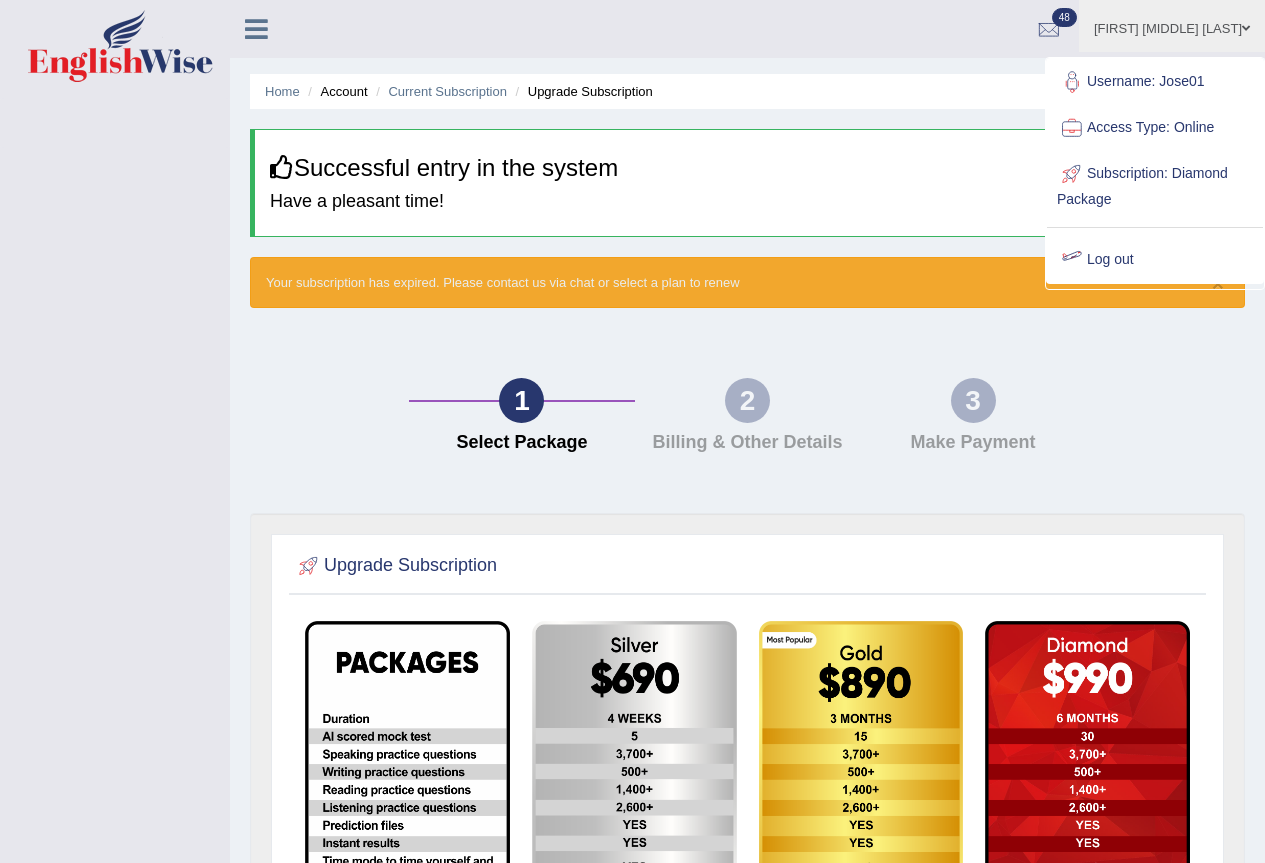 click on "Log out" at bounding box center [1155, 260] 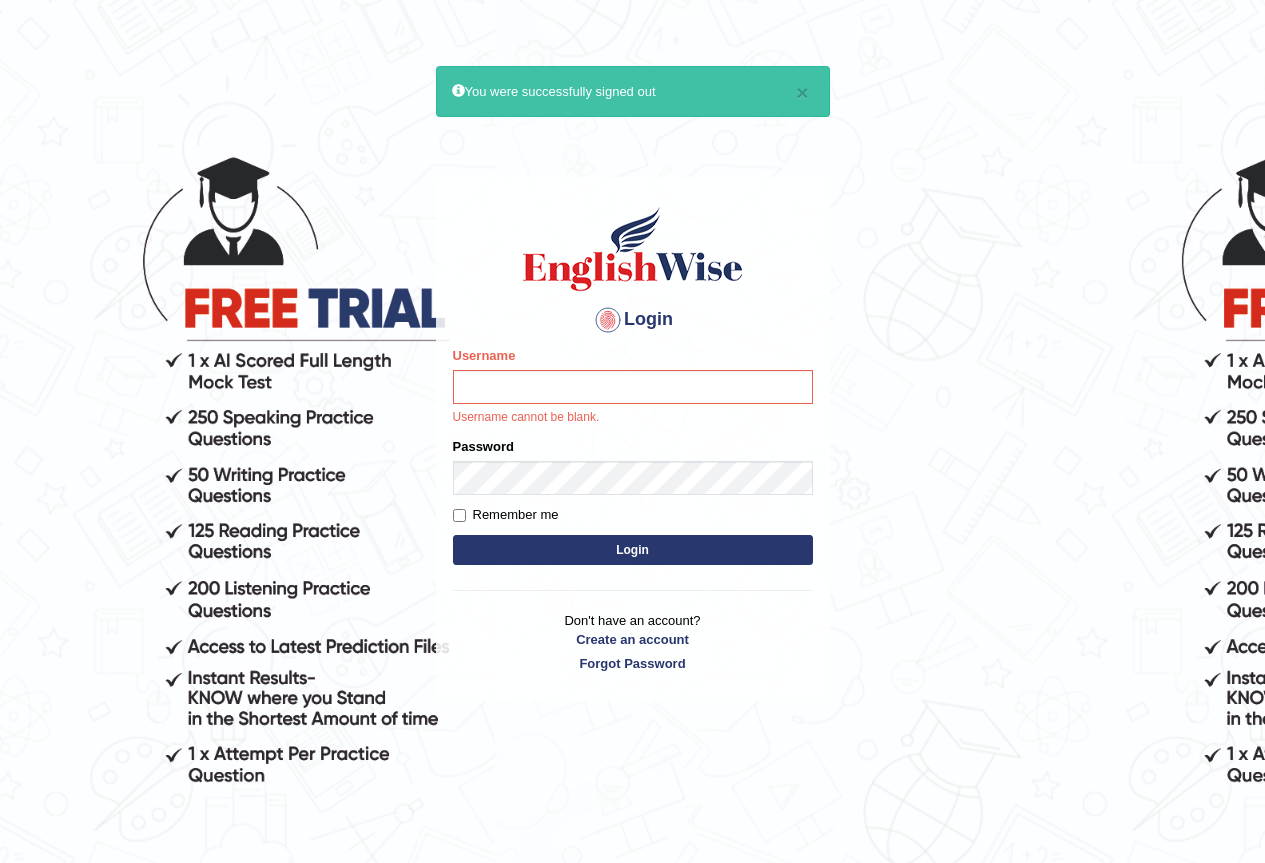 scroll, scrollTop: 0, scrollLeft: 0, axis: both 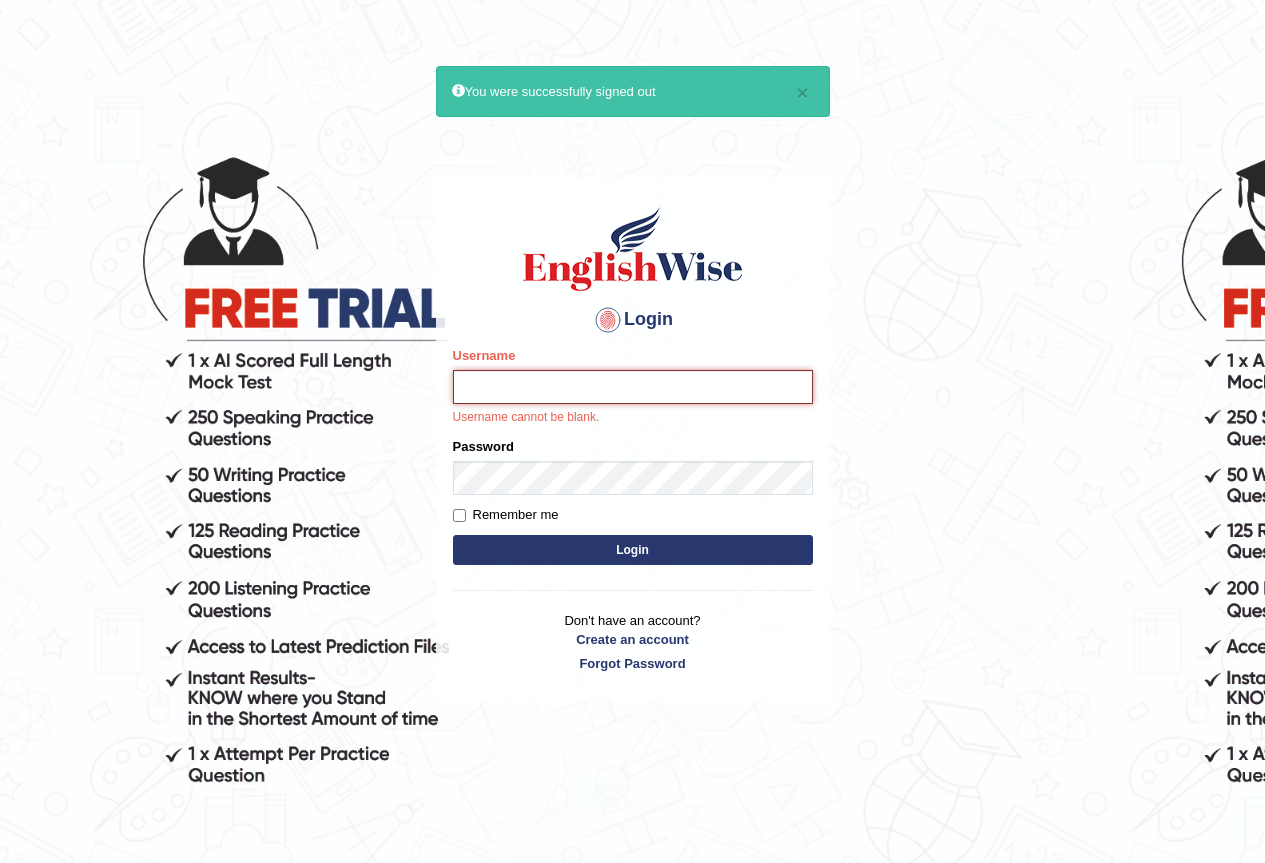 click on "Username" at bounding box center [633, 387] 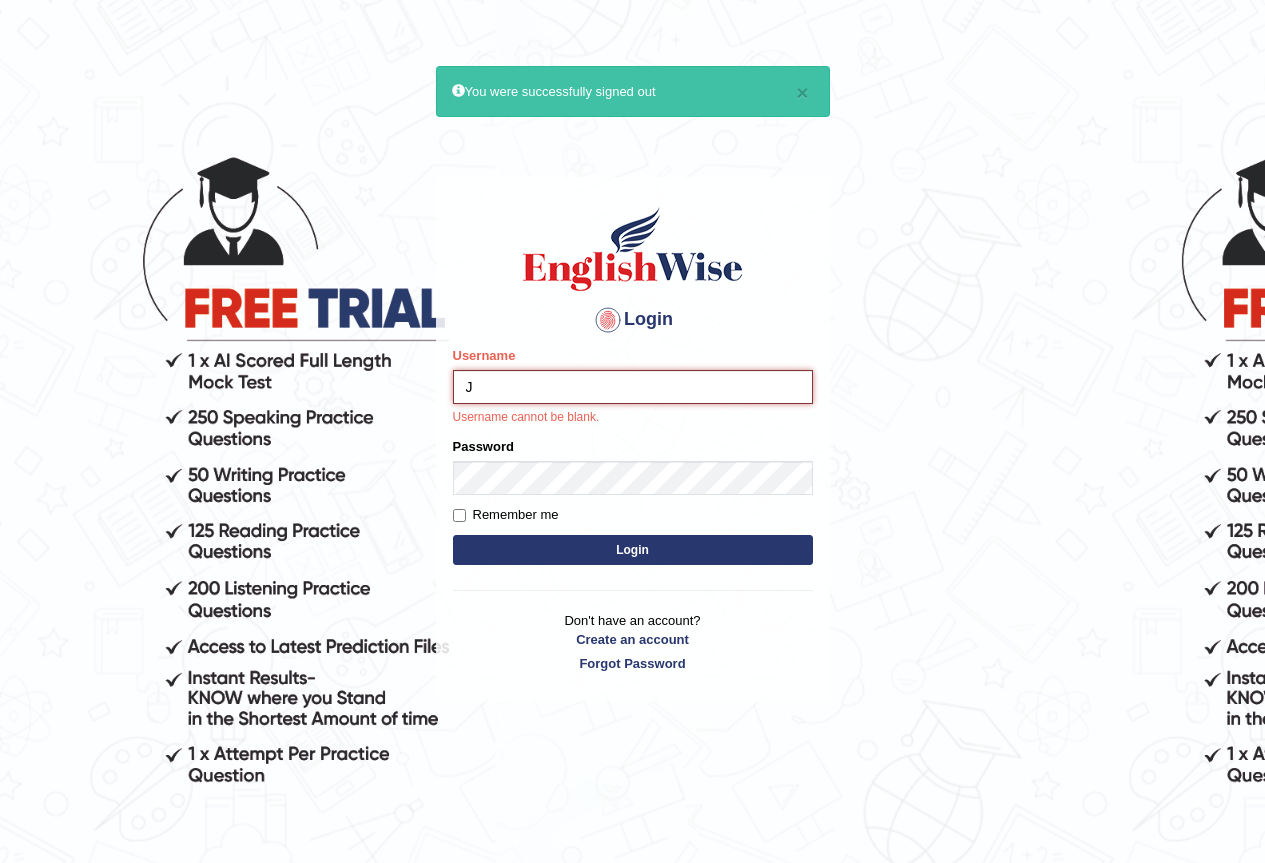 type on "Jose01" 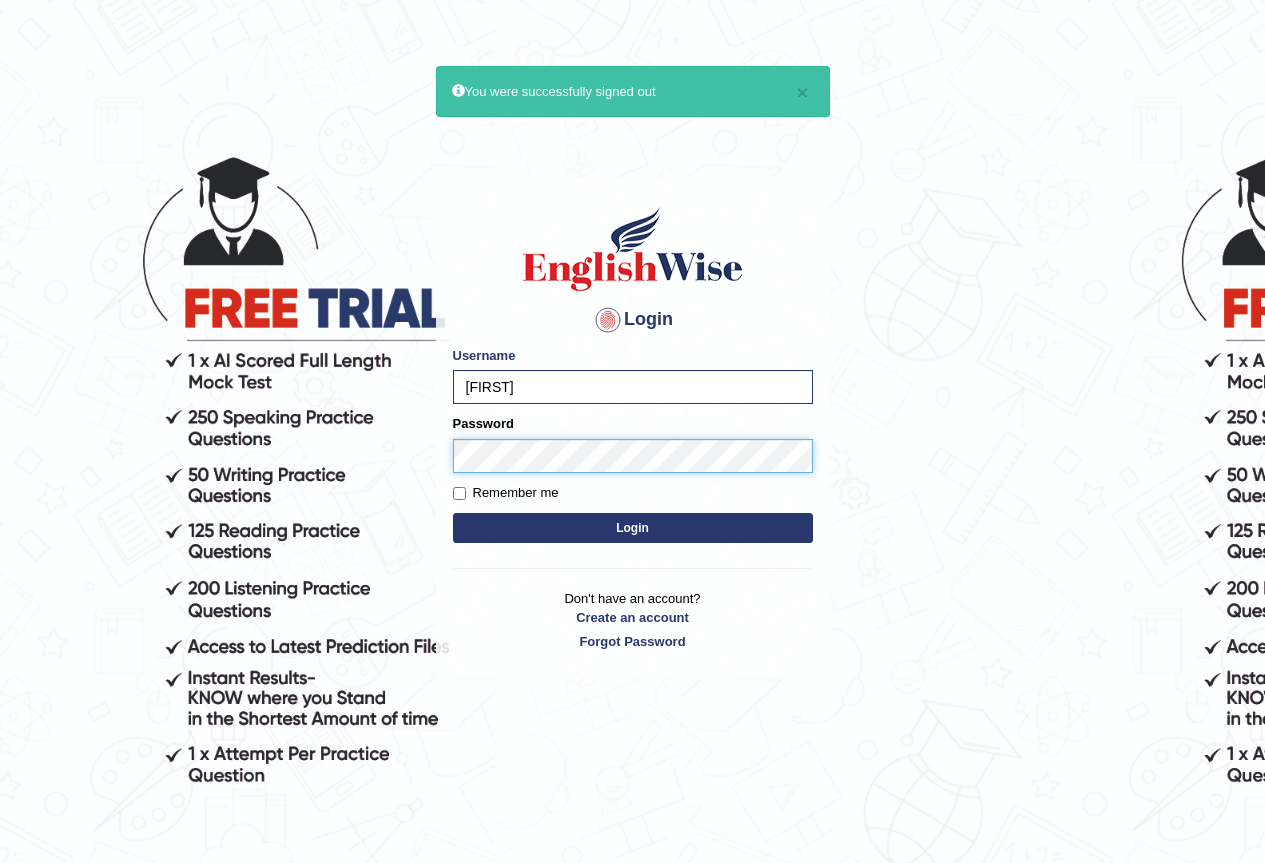 click on "Login" at bounding box center [633, 528] 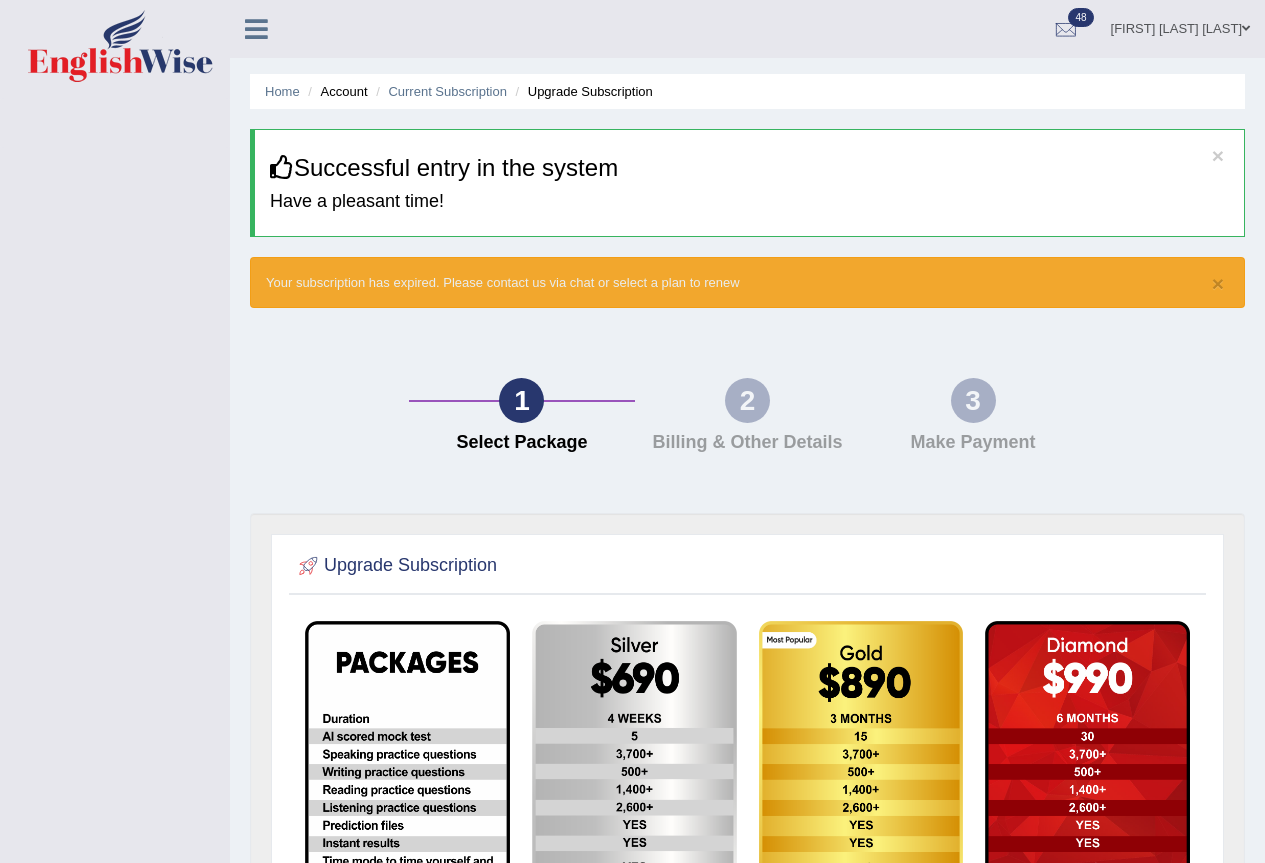 scroll, scrollTop: 0, scrollLeft: 0, axis: both 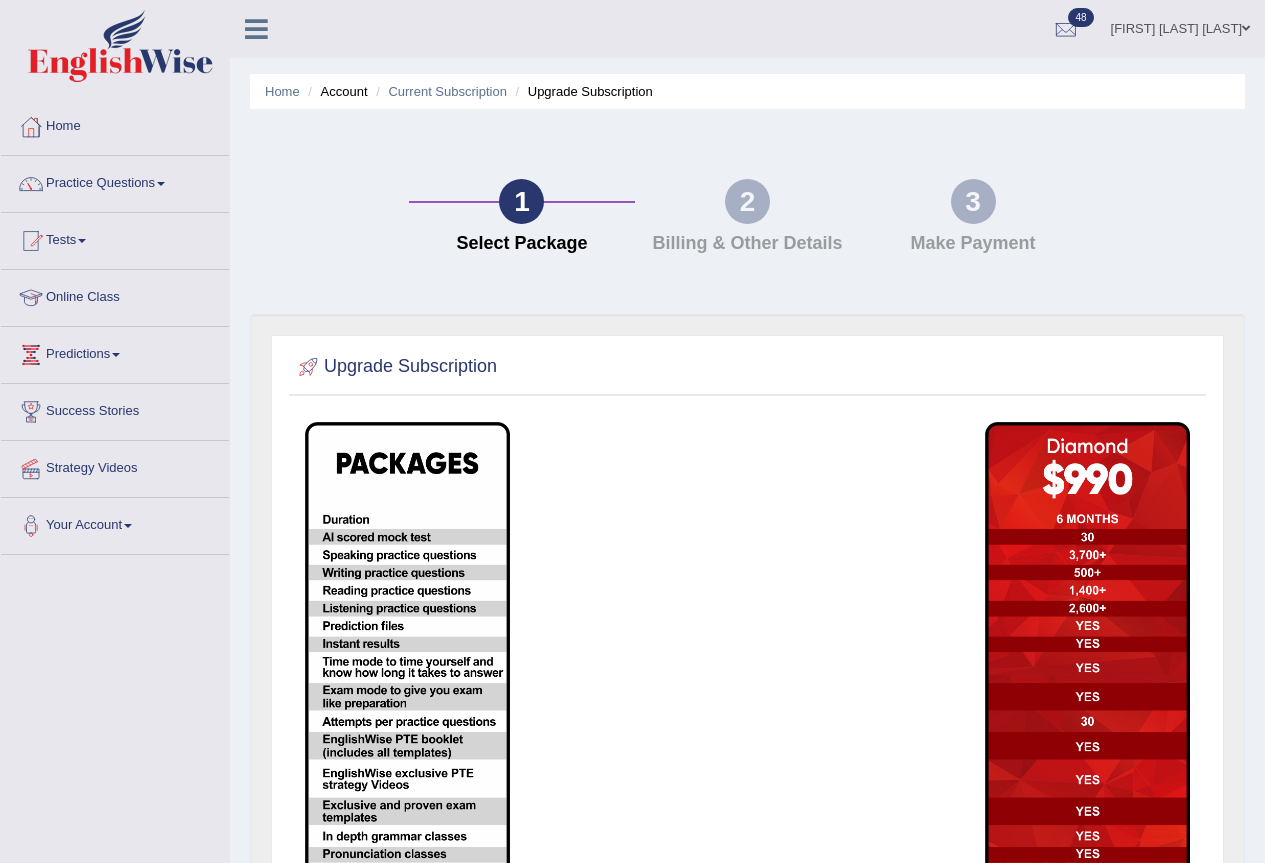 click on "Jose Romuel Samaniego" at bounding box center (1180, 26) 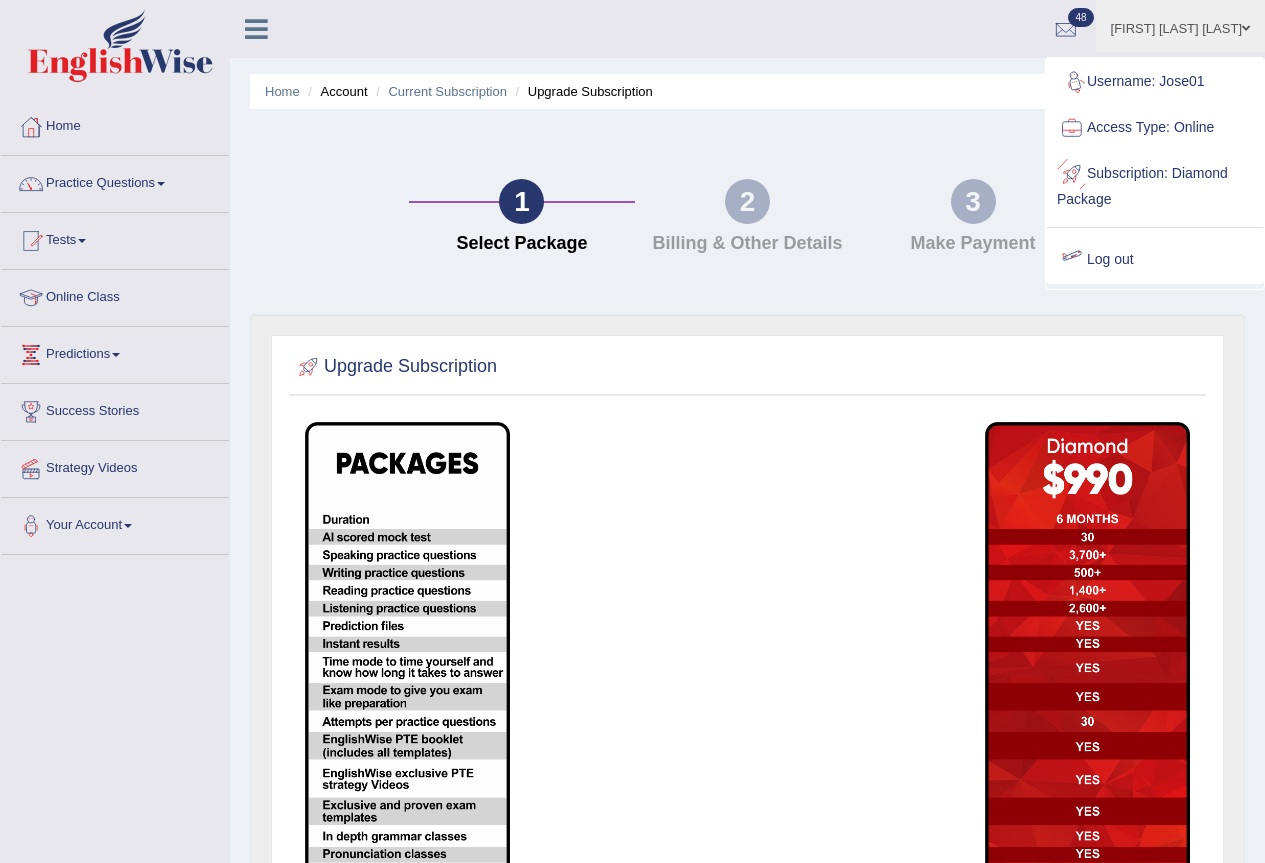click on "Log out" at bounding box center [1155, 260] 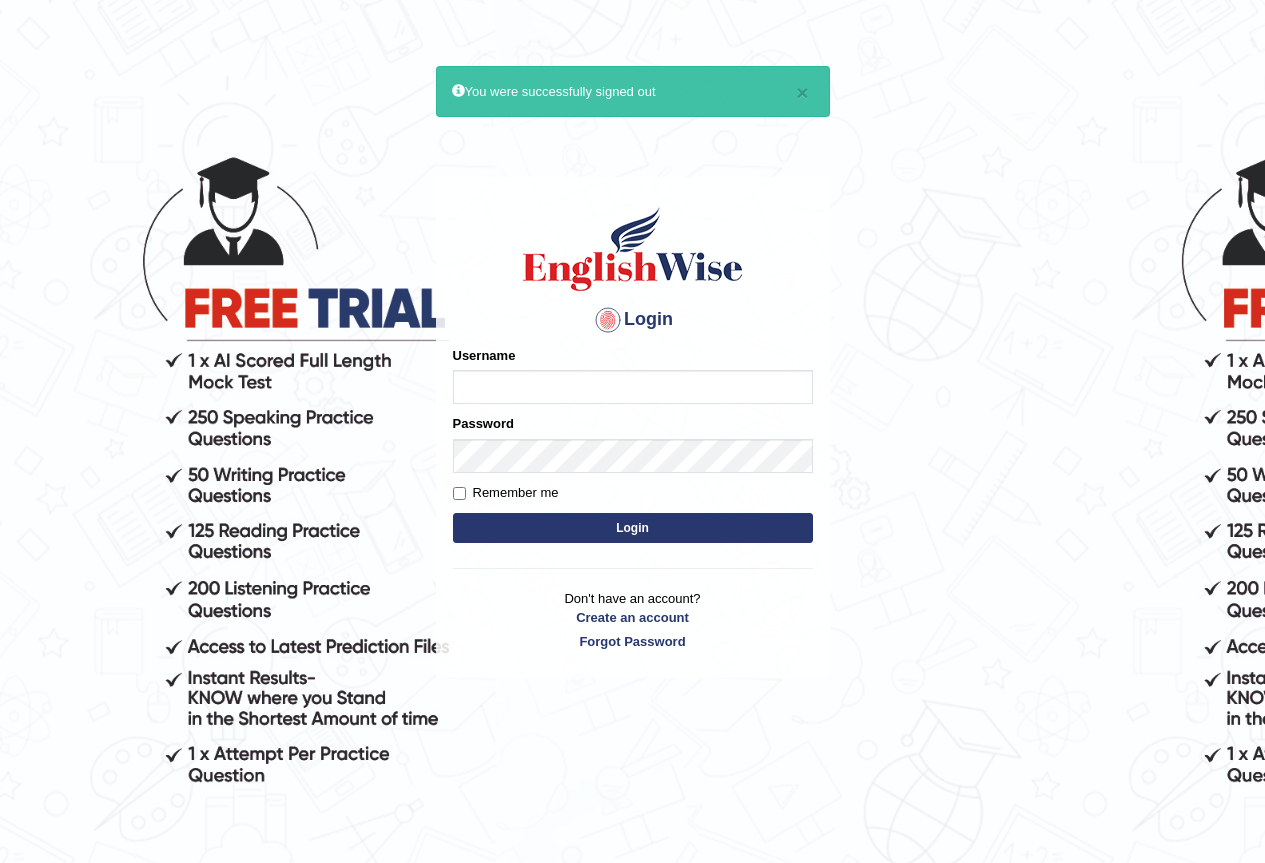scroll, scrollTop: 0, scrollLeft: 0, axis: both 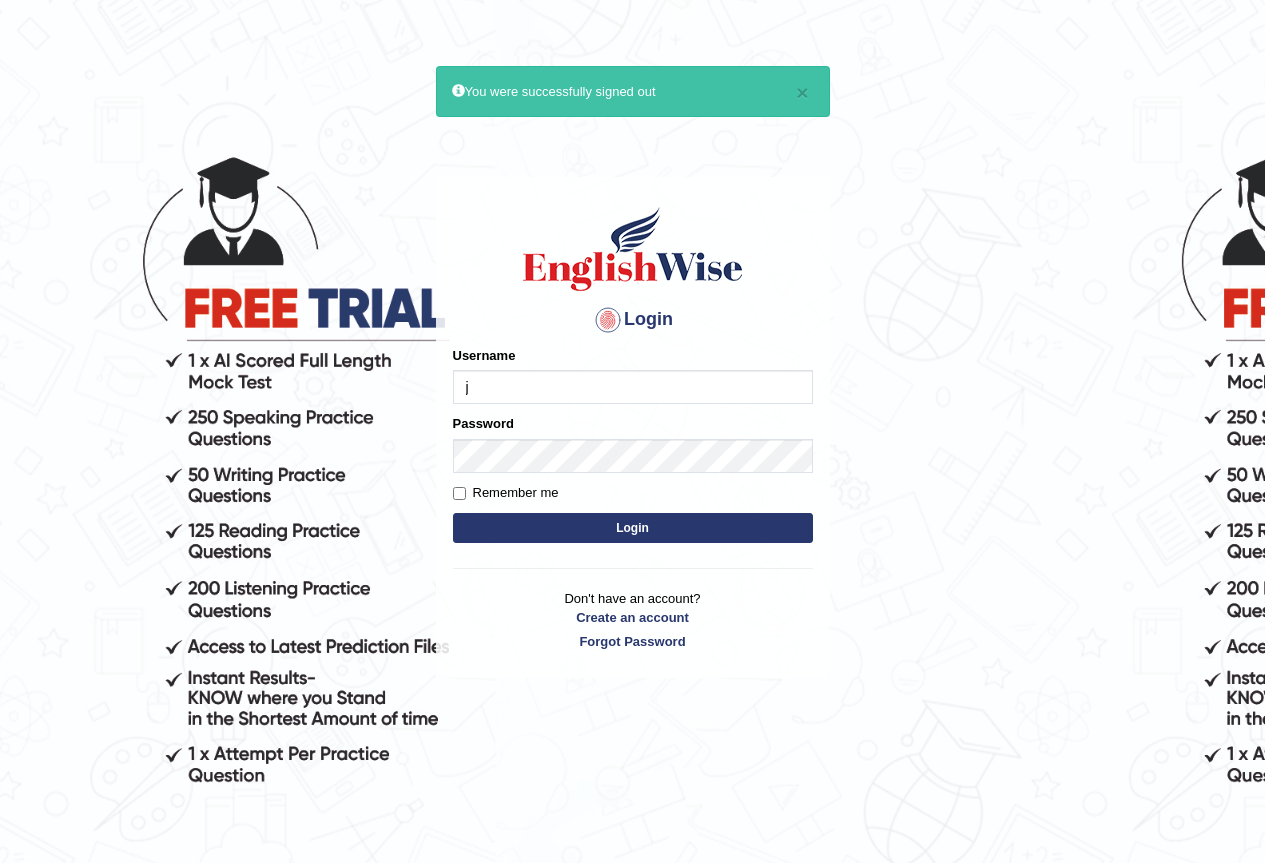 type on "[FIRST]" 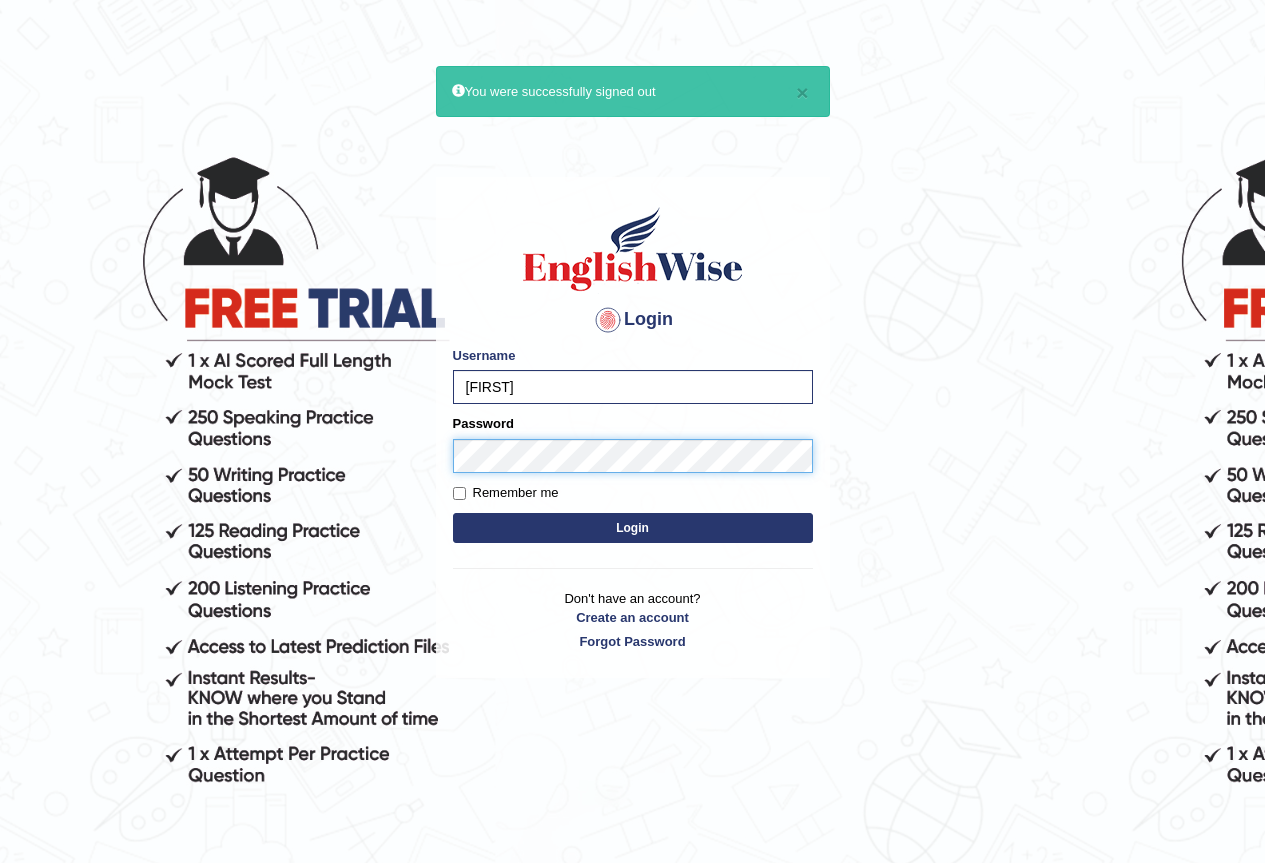 click on "Login" at bounding box center [633, 528] 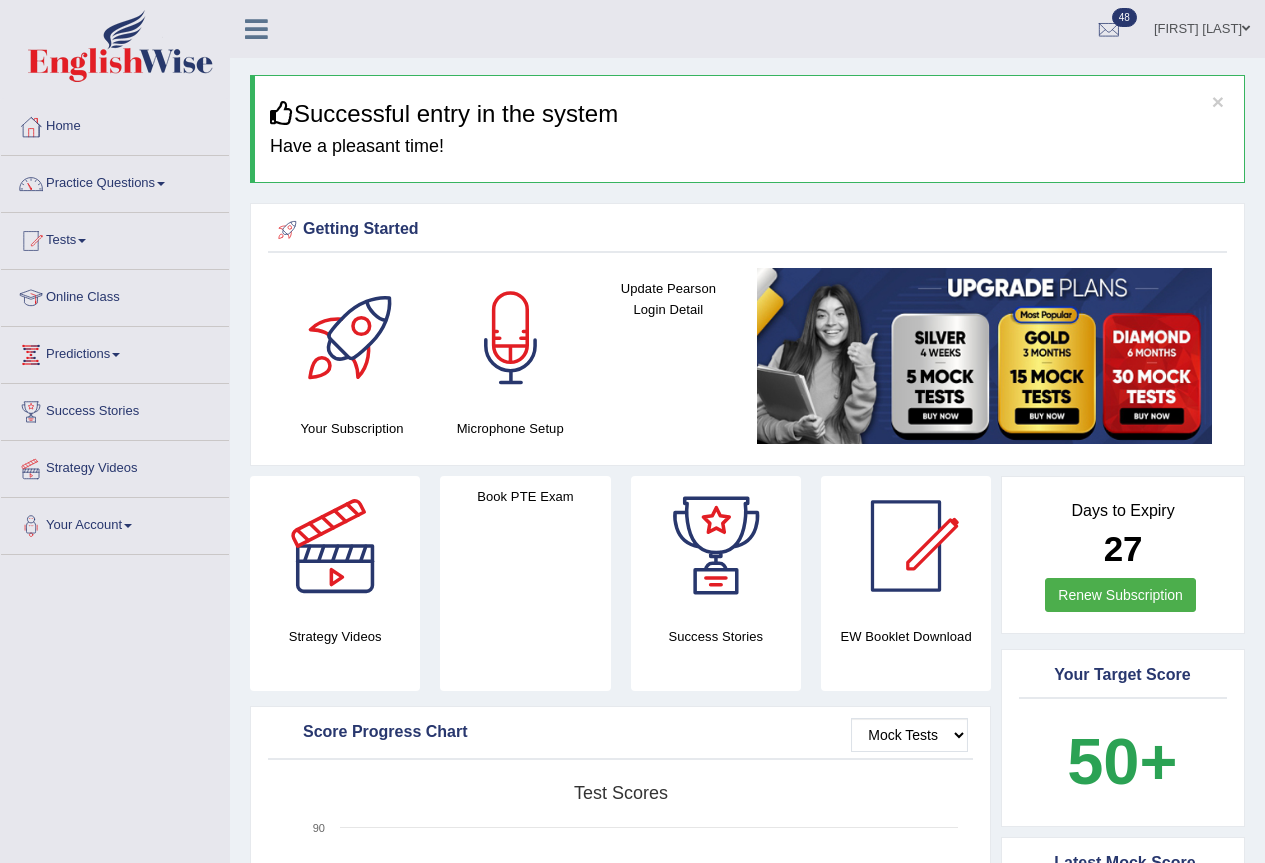 scroll, scrollTop: 0, scrollLeft: 0, axis: both 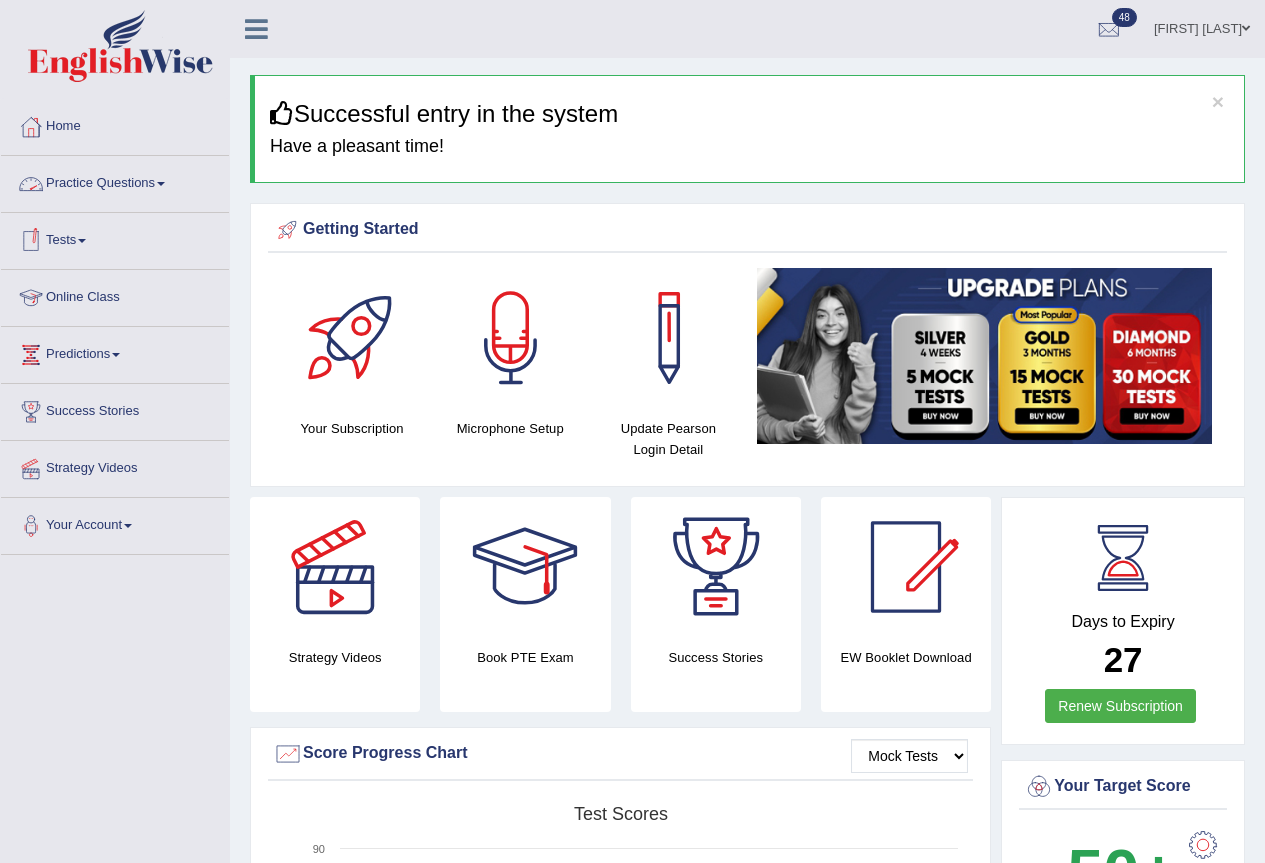 click at bounding box center [161, 184] 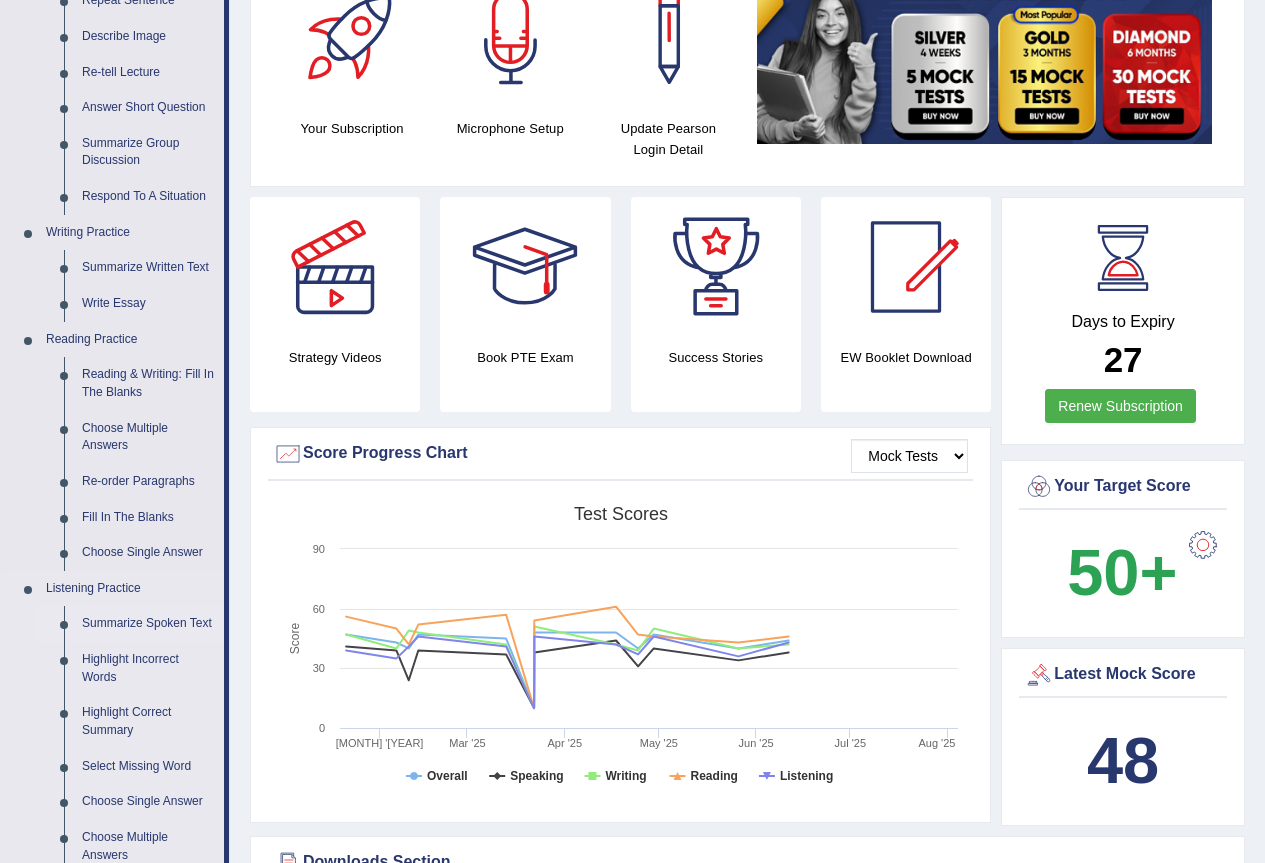 scroll, scrollTop: 400, scrollLeft: 0, axis: vertical 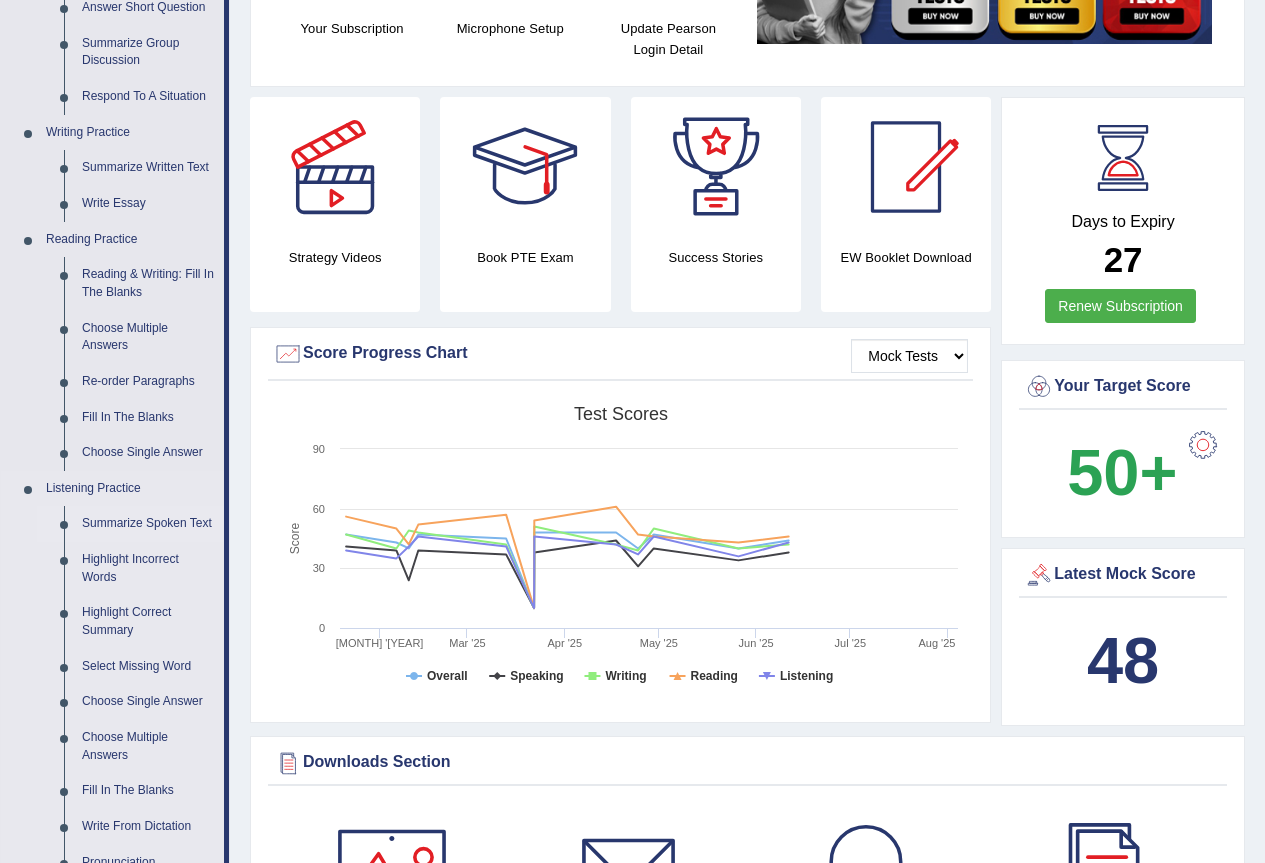 click on "Summarize Spoken Text" at bounding box center (148, 524) 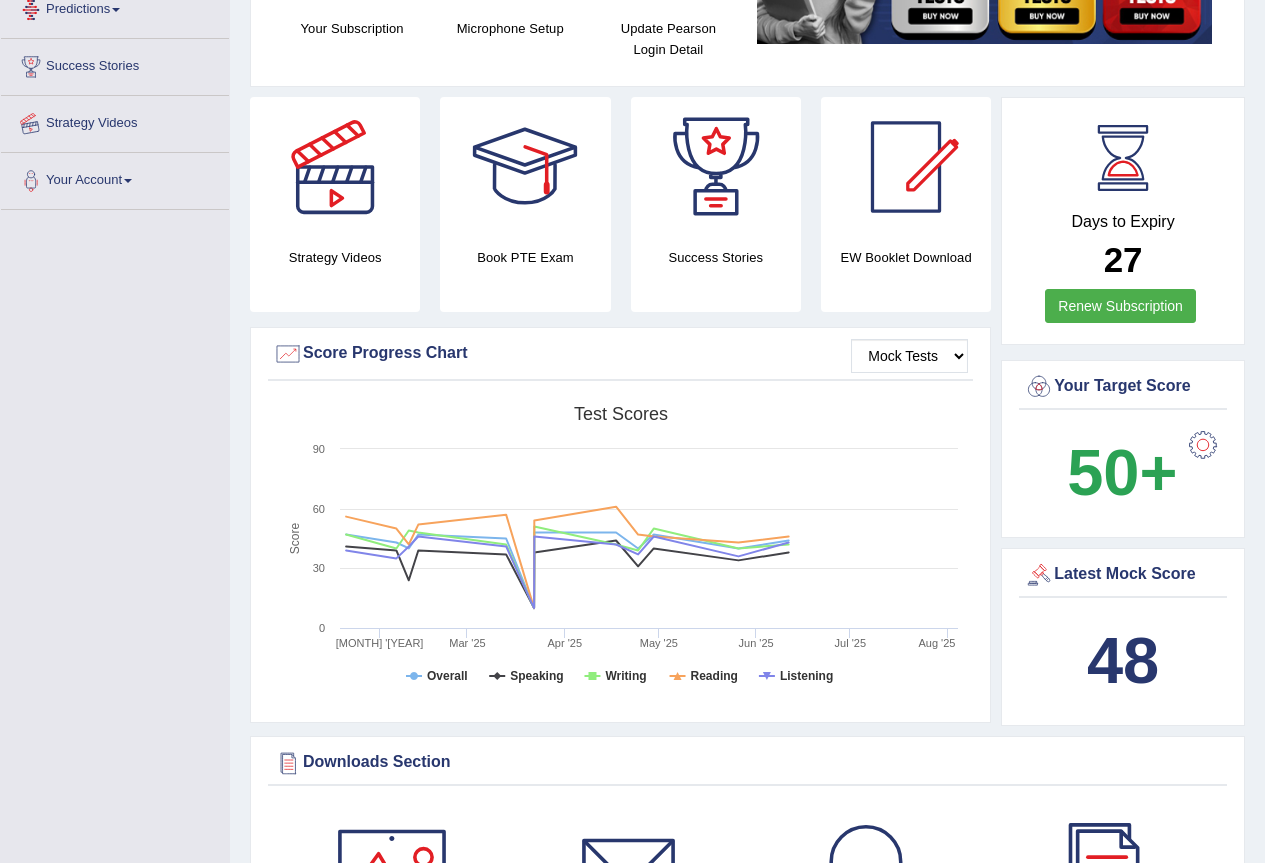 scroll, scrollTop: 584, scrollLeft: 0, axis: vertical 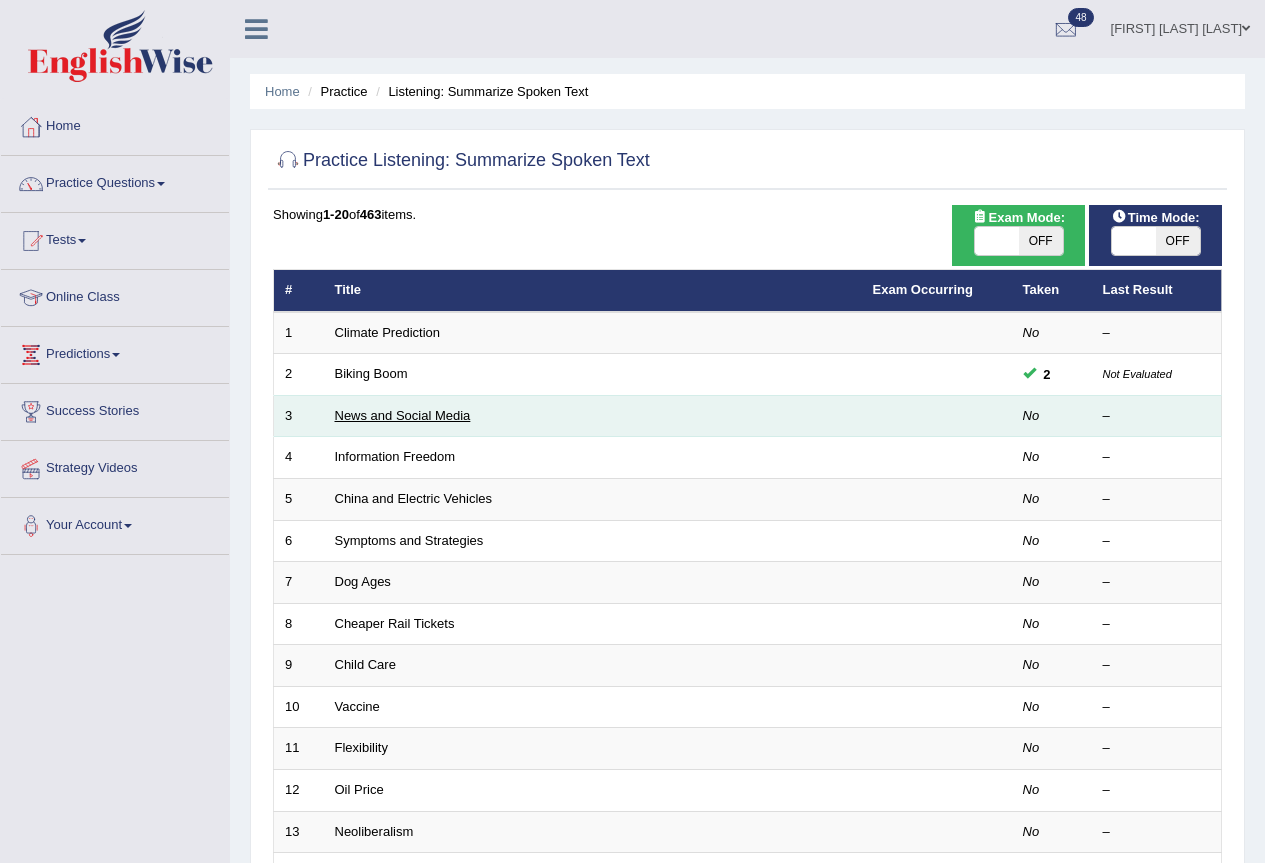 click on "News and Social Media" at bounding box center [403, 415] 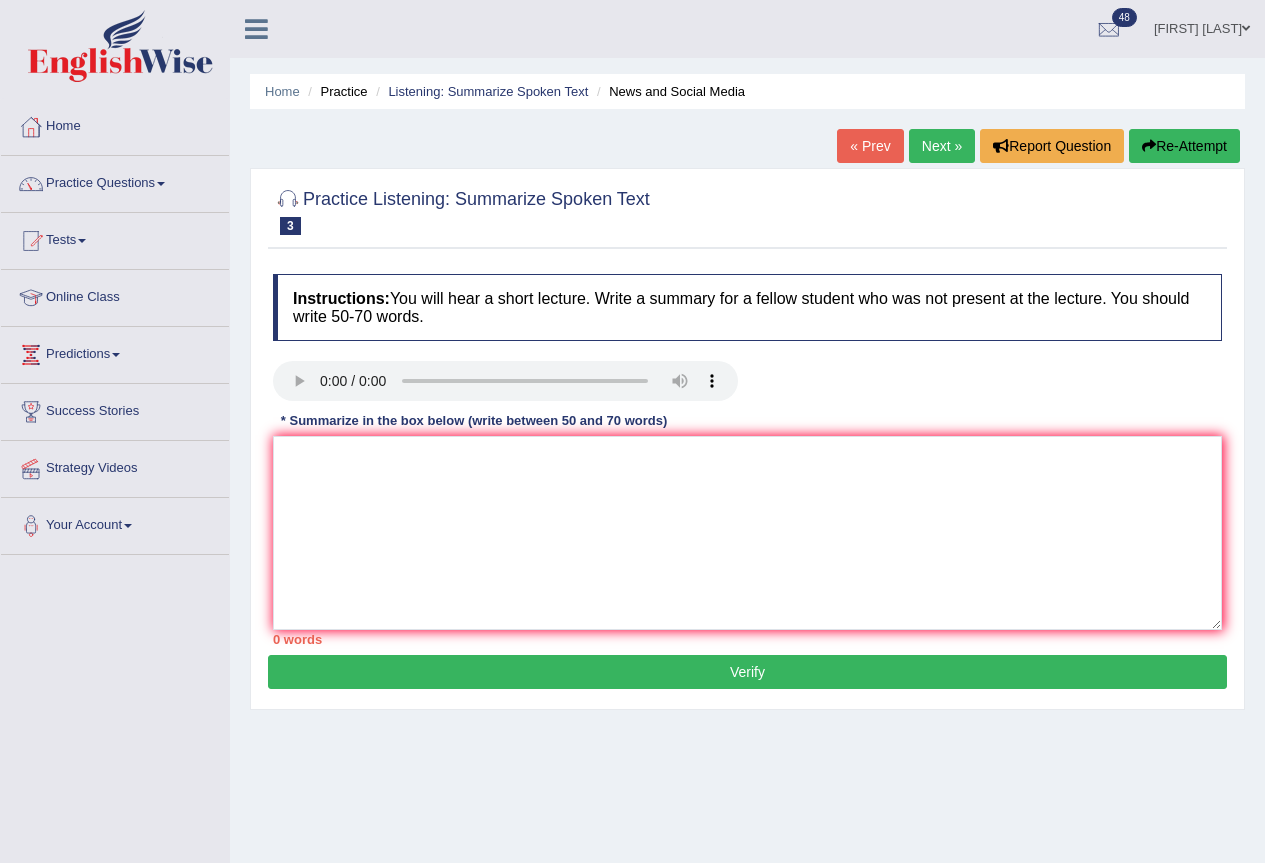 scroll, scrollTop: 0, scrollLeft: 0, axis: both 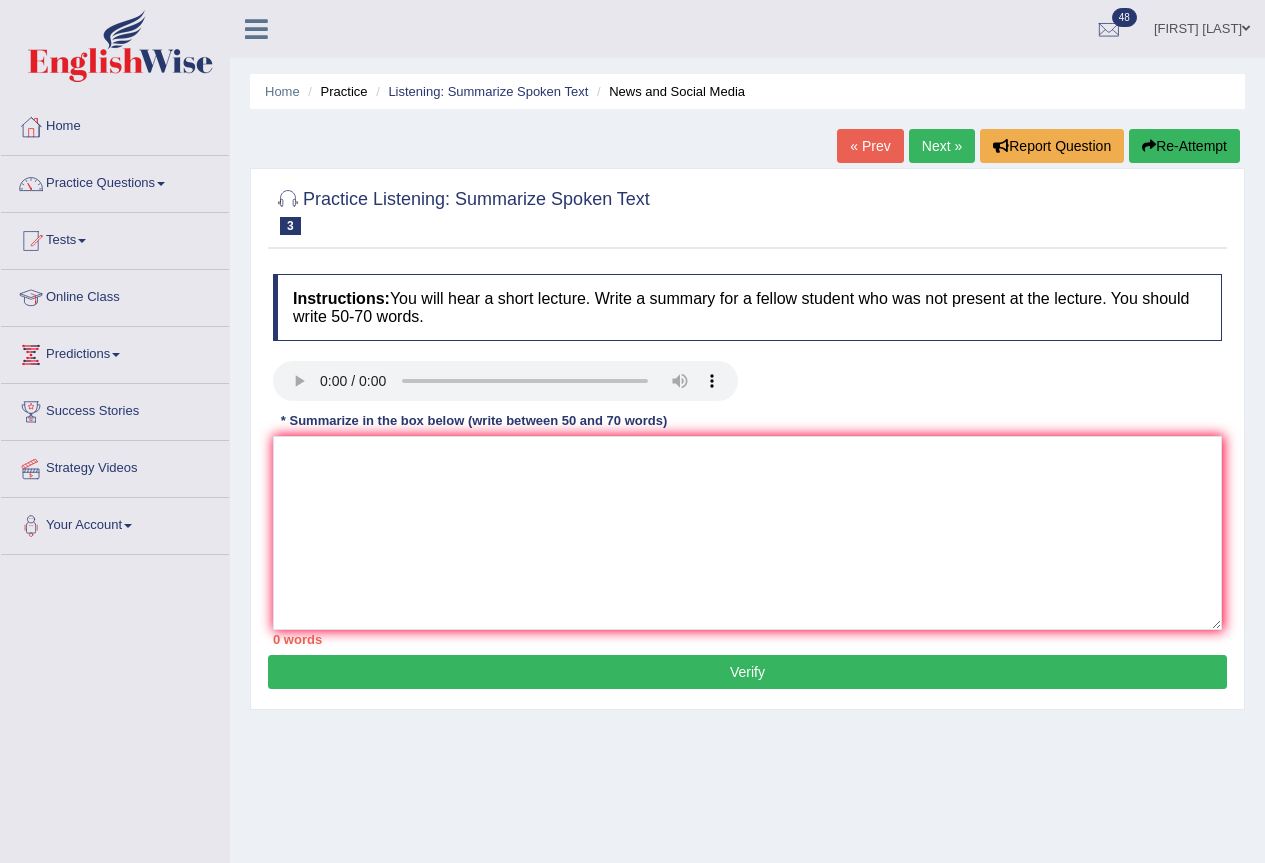 type 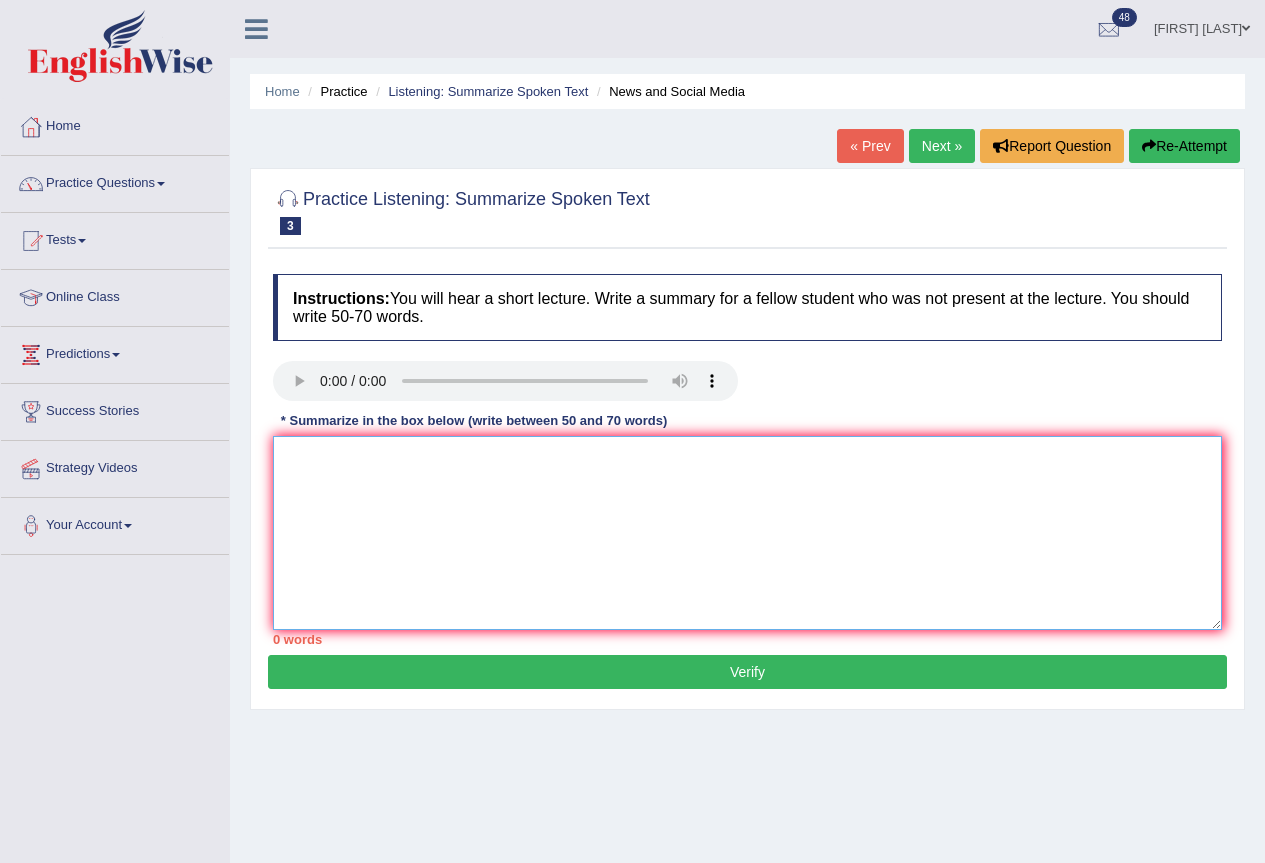 click at bounding box center (747, 533) 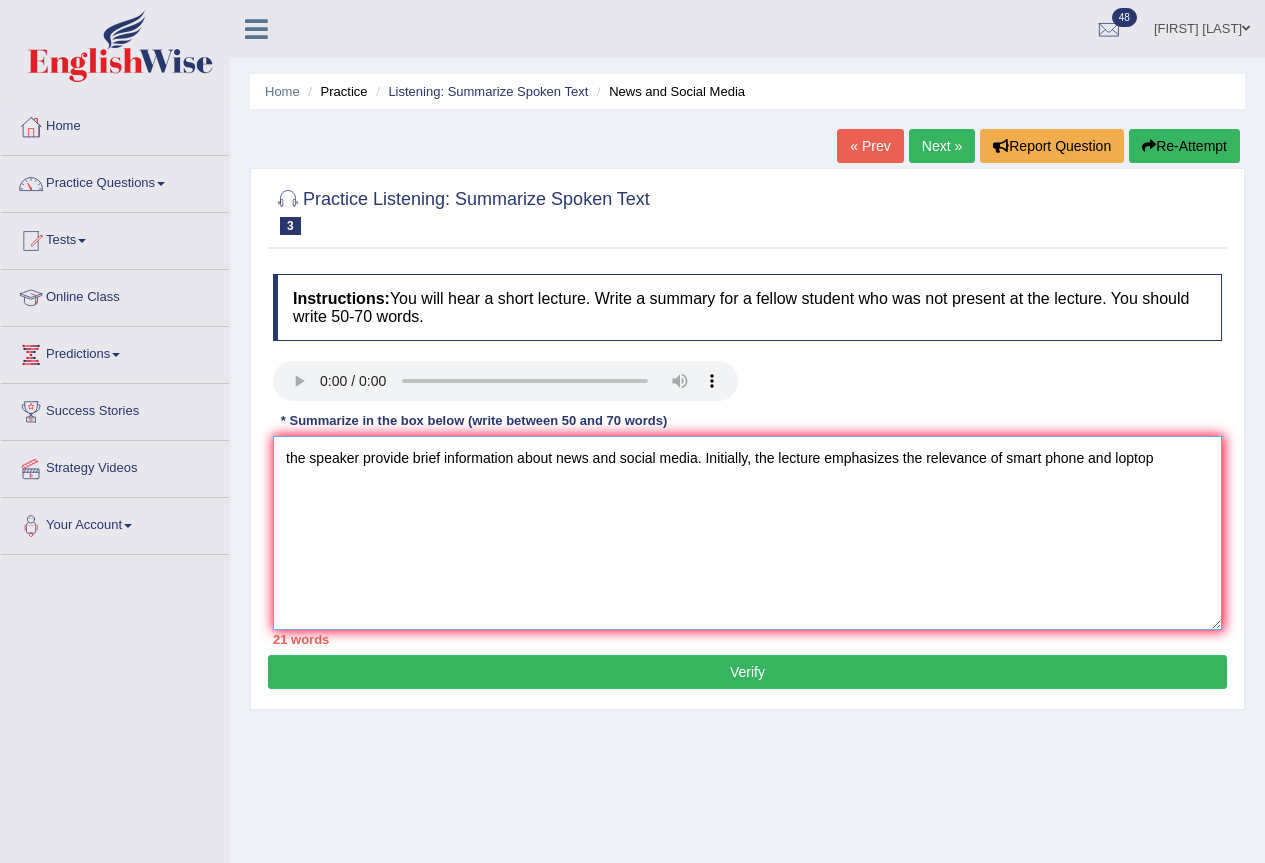 click on "the speaker provide brief information about news and social media. Initially, the lecture emphasizes the relevance of smart phone and loptop" at bounding box center [747, 533] 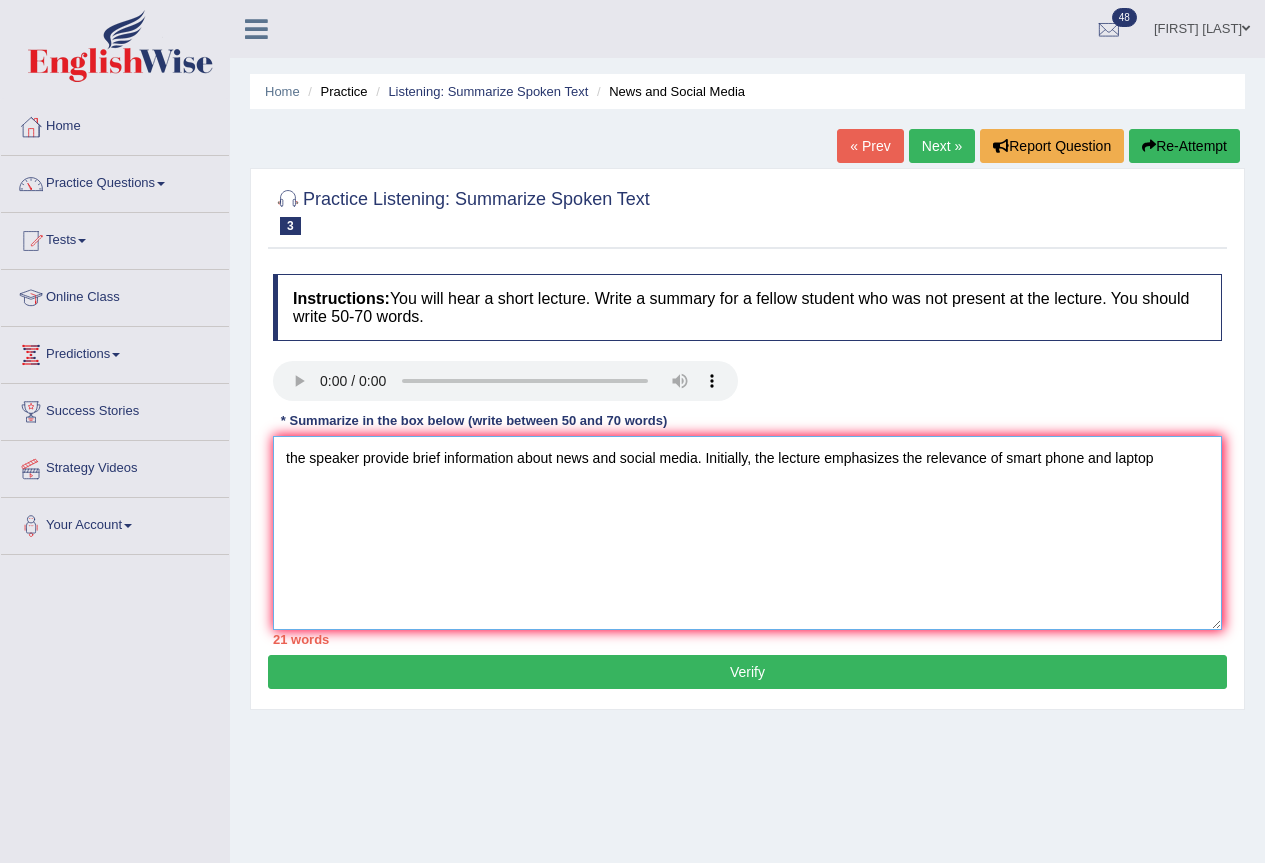 click on "the speaker provide brief information about news and social media. Initially, the lecture emphasizes the relevance of smart phone and laptop" at bounding box center (747, 533) 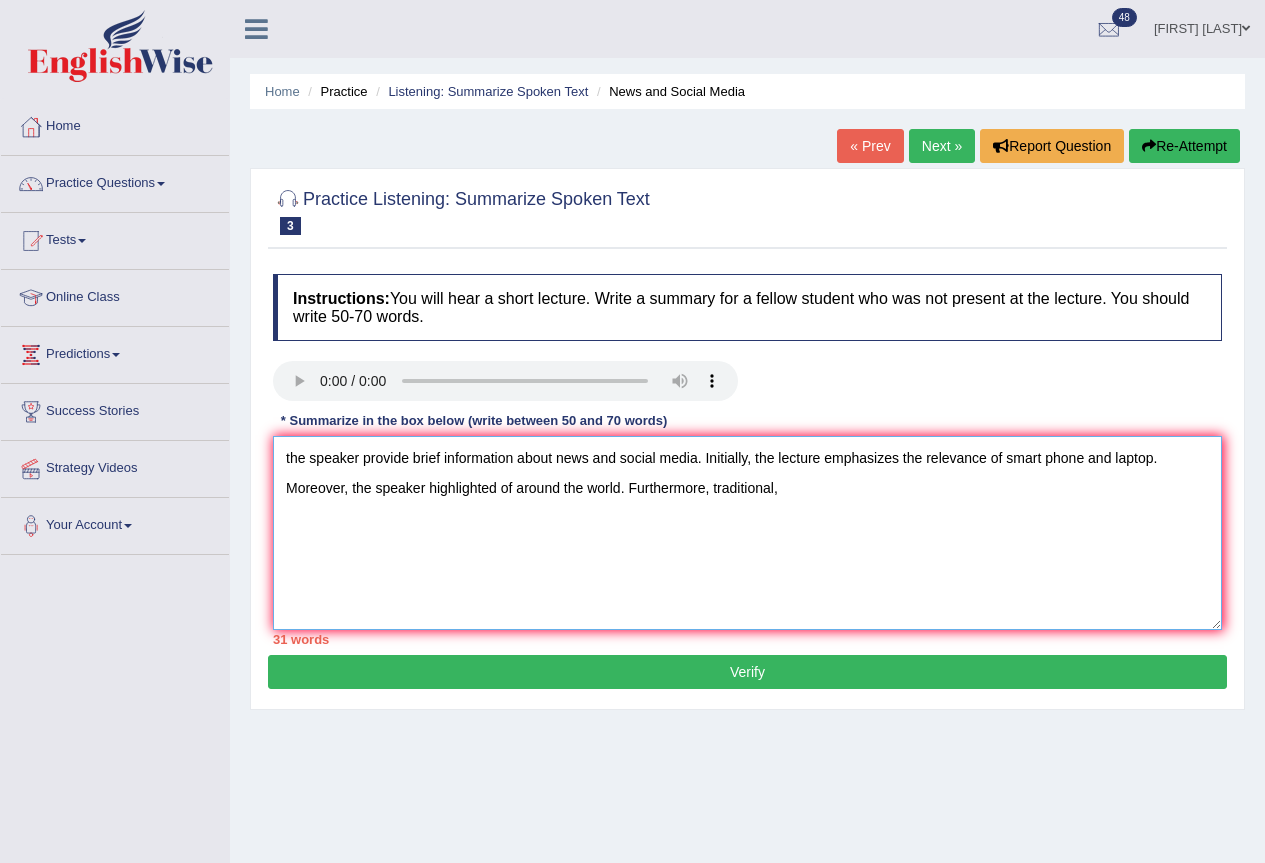 click on "the speaker provide brief information about news and social media. Initially, the lecture emphasizes the relevance of smart phone and laptop. Moreover, the speaker highlighted of around the world. Furthermore, traditional," at bounding box center [747, 533] 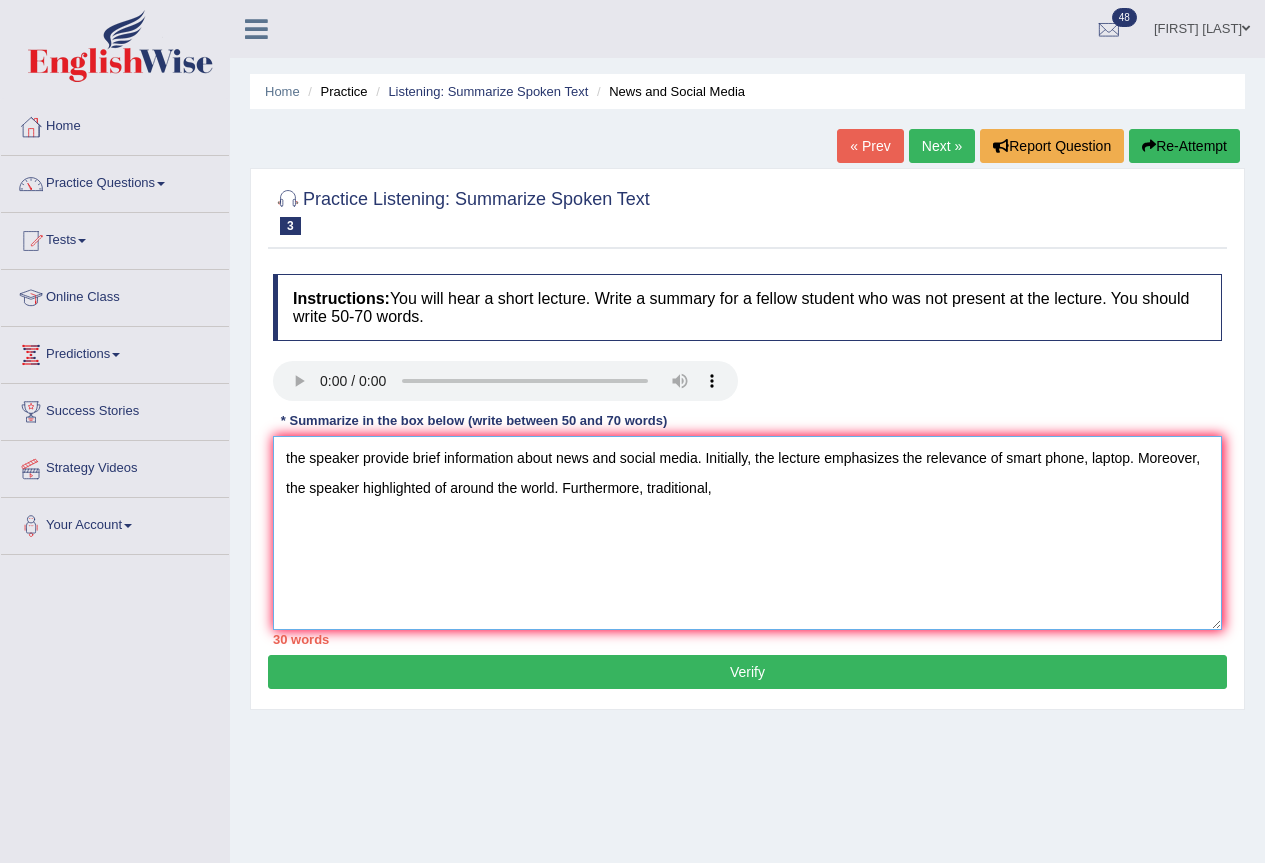 click on "the speaker provide brief information about news and social media. Initially, the lecture emphasizes the relevance of smart phone, laptop. Moreover, the speaker highlighted of around the world. Furthermore, traditional," at bounding box center (747, 533) 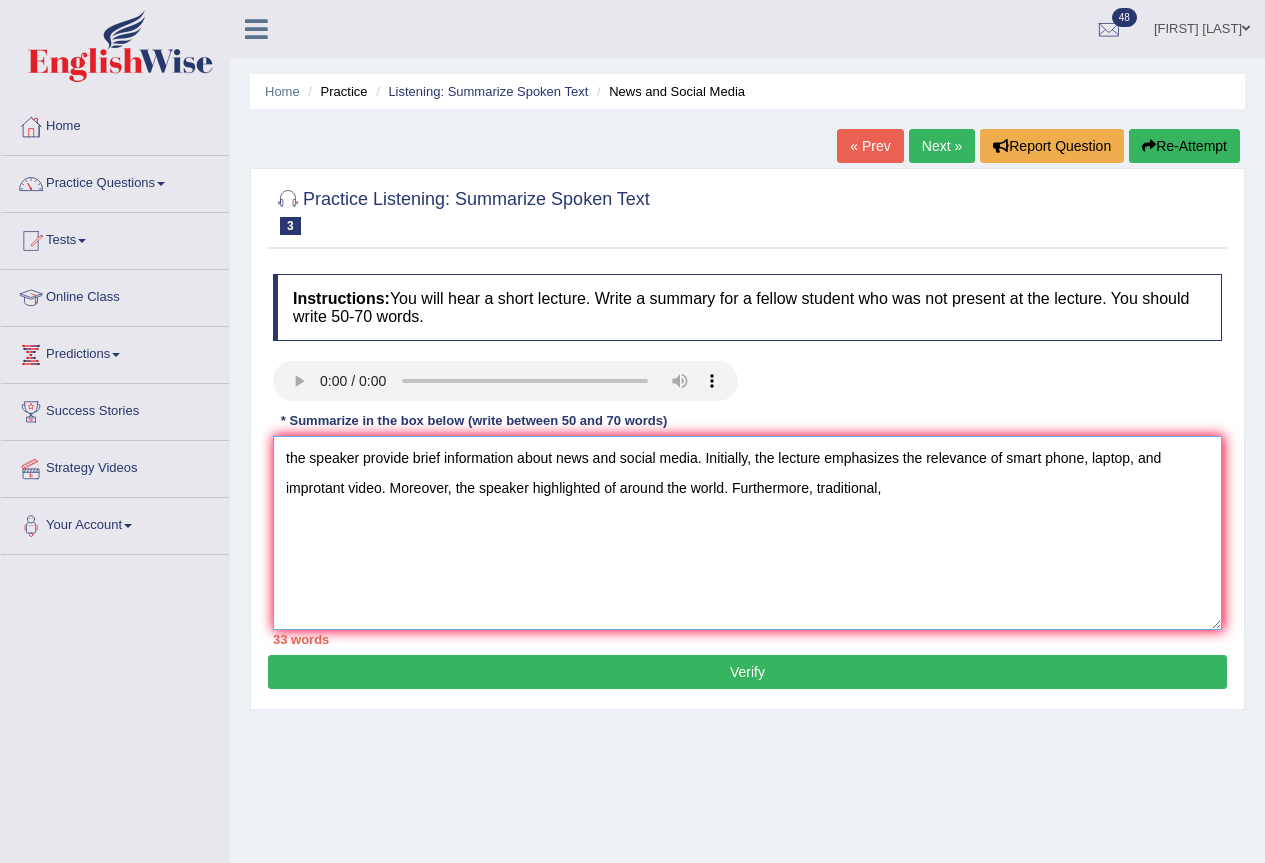 click on "the speaker provide brief information about news and social media. Initially, the lecture emphasizes the relevance of smart phone, laptop, and improtant video. Moreover, the speaker highlighted of around the world. Furthermore, traditional," at bounding box center (747, 533) 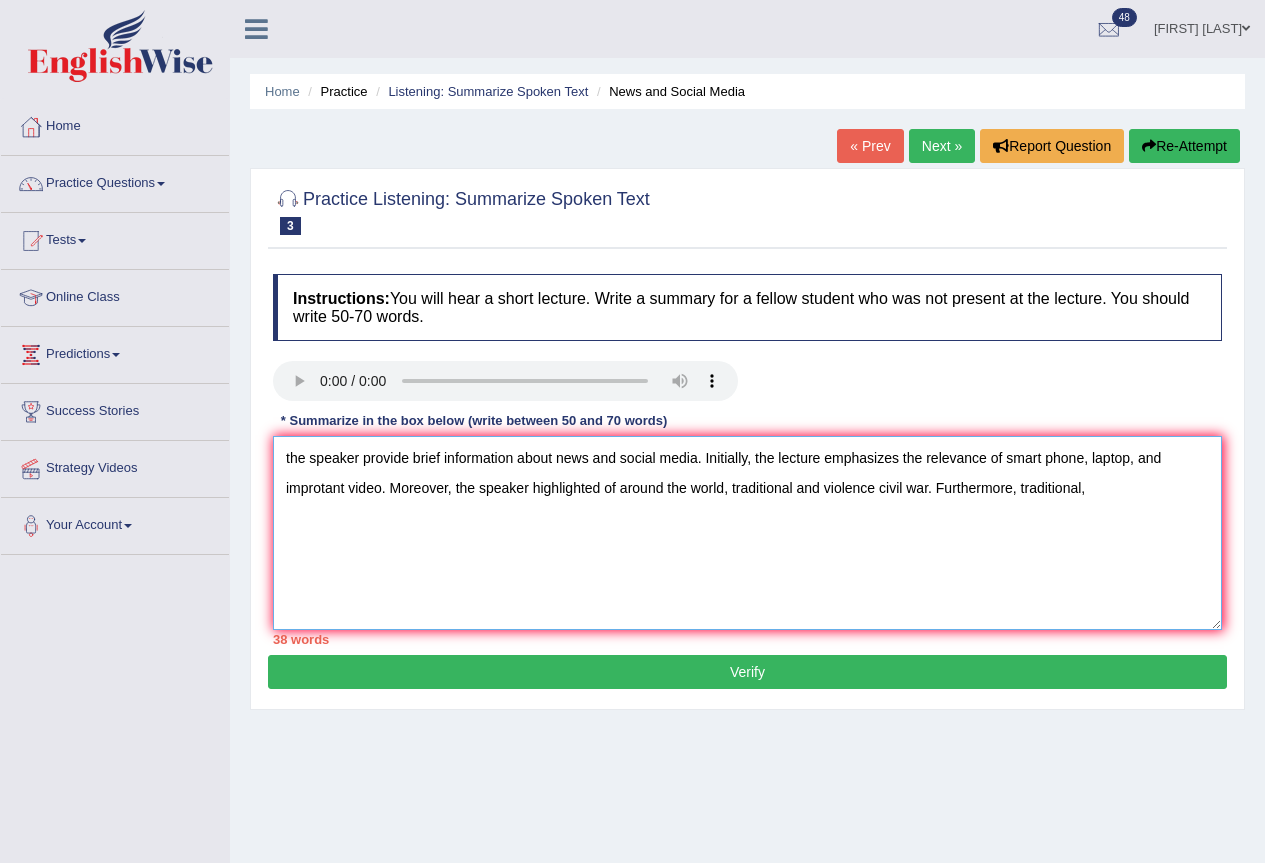 click on "the speaker provide brief information about news and social media. Initially, the lecture emphasizes the relevance of smart phone, laptop, and improtant video. Moreover, the speaker highlighted of around the world, traditional and violence civil war. Furthermore, traditional," at bounding box center [747, 533] 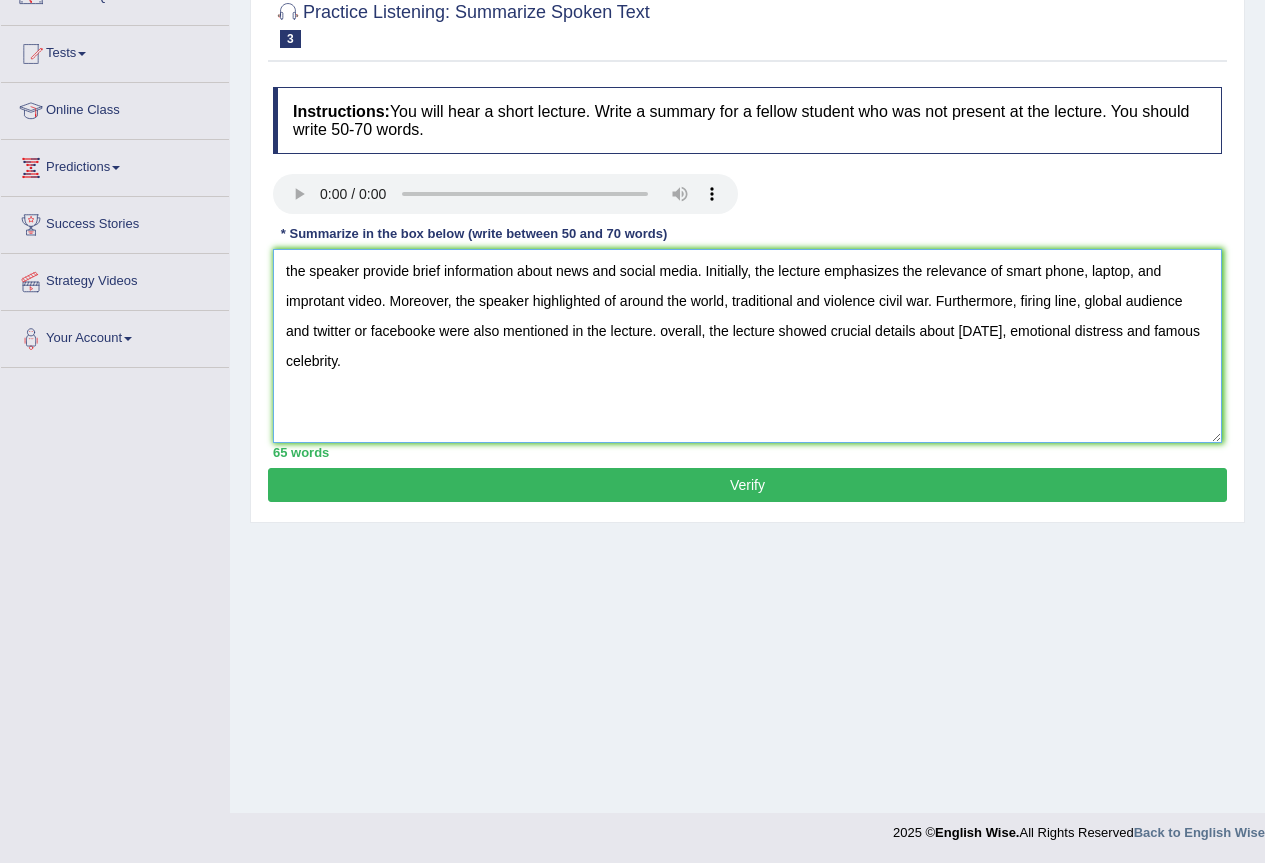 scroll, scrollTop: 0, scrollLeft: 0, axis: both 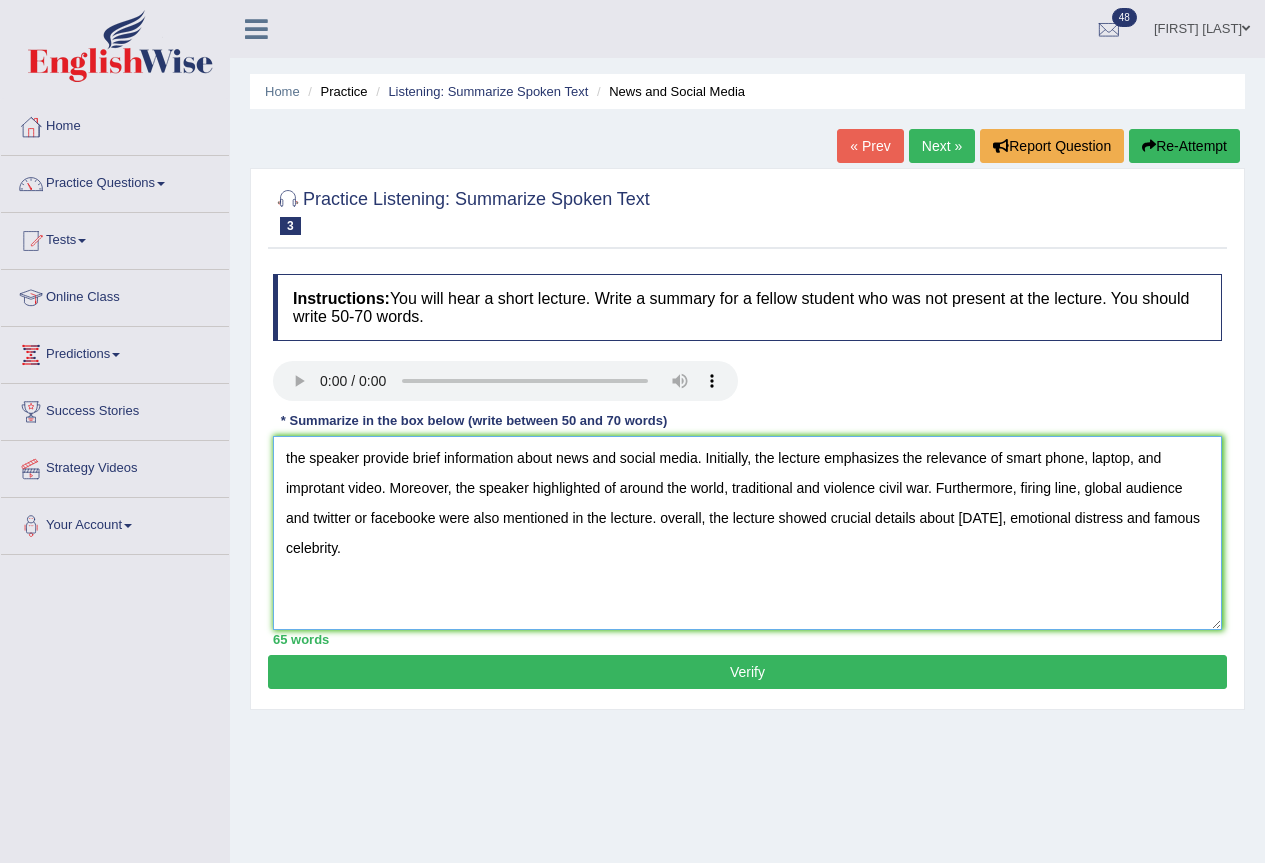 click on "the speaker provide brief information about news and social media. Initially, the lecture emphasizes the relevance of smart phone, laptop, and improtant video. Moreover, the speaker highlighted of around the world, traditional and violence civil war. Furthermore, firing line, global audience and twitter or facebooke were also mentioned in the lecture. overall, the lecture showed crucial details about november 2015, emotional distress and famous celebrity." at bounding box center (747, 533) 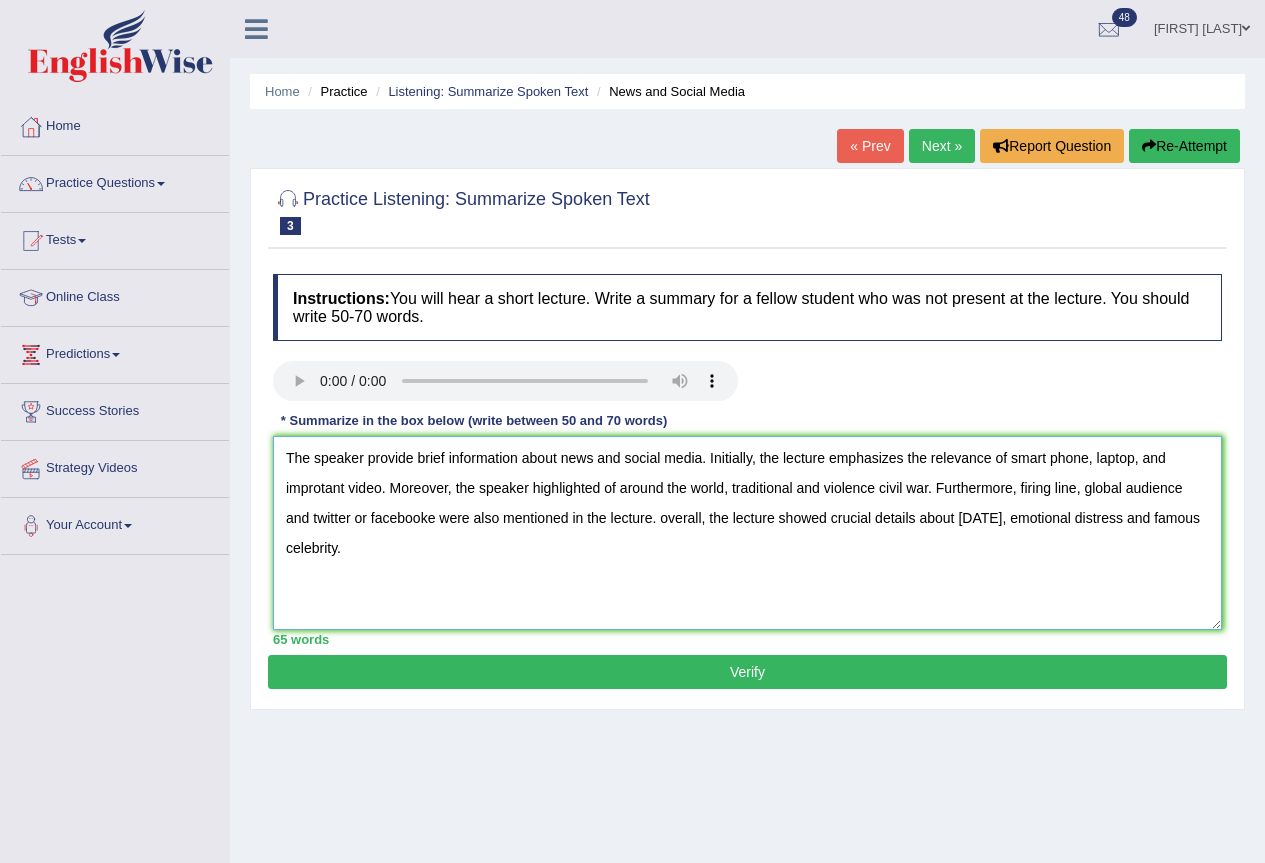 click on "The speaker provide brief information about news and social media. Initially, the lecture emphasizes the relevance of smart phone, laptop, and improtant video. Moreover, the speaker highlighted of around the world, traditional and violence civil war. Furthermore, firing line, global audience and twitter or facebooke were also mentioned in the lecture. overall, the lecture showed crucial details about november 2015, emotional distress and famous celebrity." at bounding box center [747, 533] 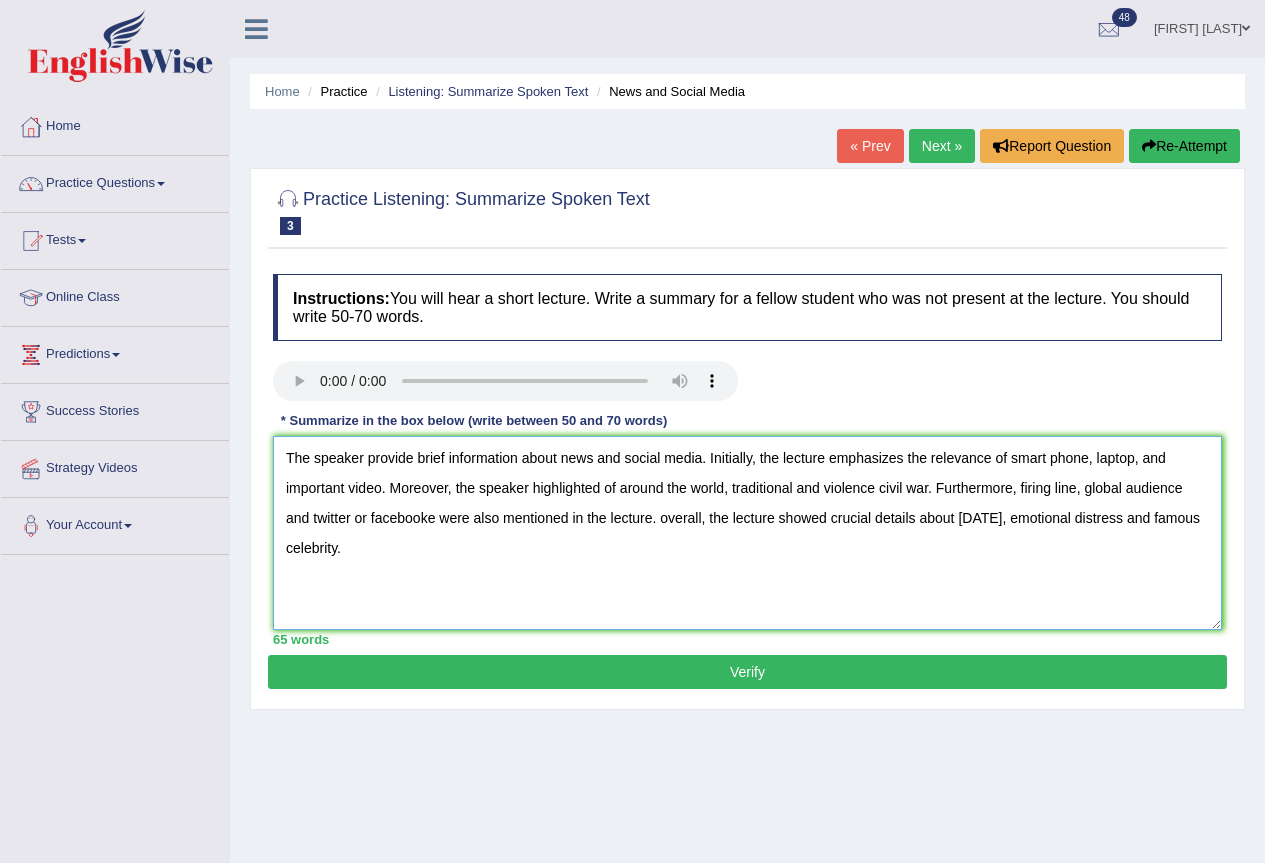 click on "The speaker provide brief information about news and social media. Initially, the lecture emphasizes the relevance of smart phone, laptop, and important video. Moreover, the speaker highlighted of around the world, traditional and violence civil war. Furthermore, firing line, global audience and twitter or facebooke were also mentioned in the lecture. overall, the lecture showed crucial details about november 2015, emotional distress and famous celebrity." at bounding box center [747, 533] 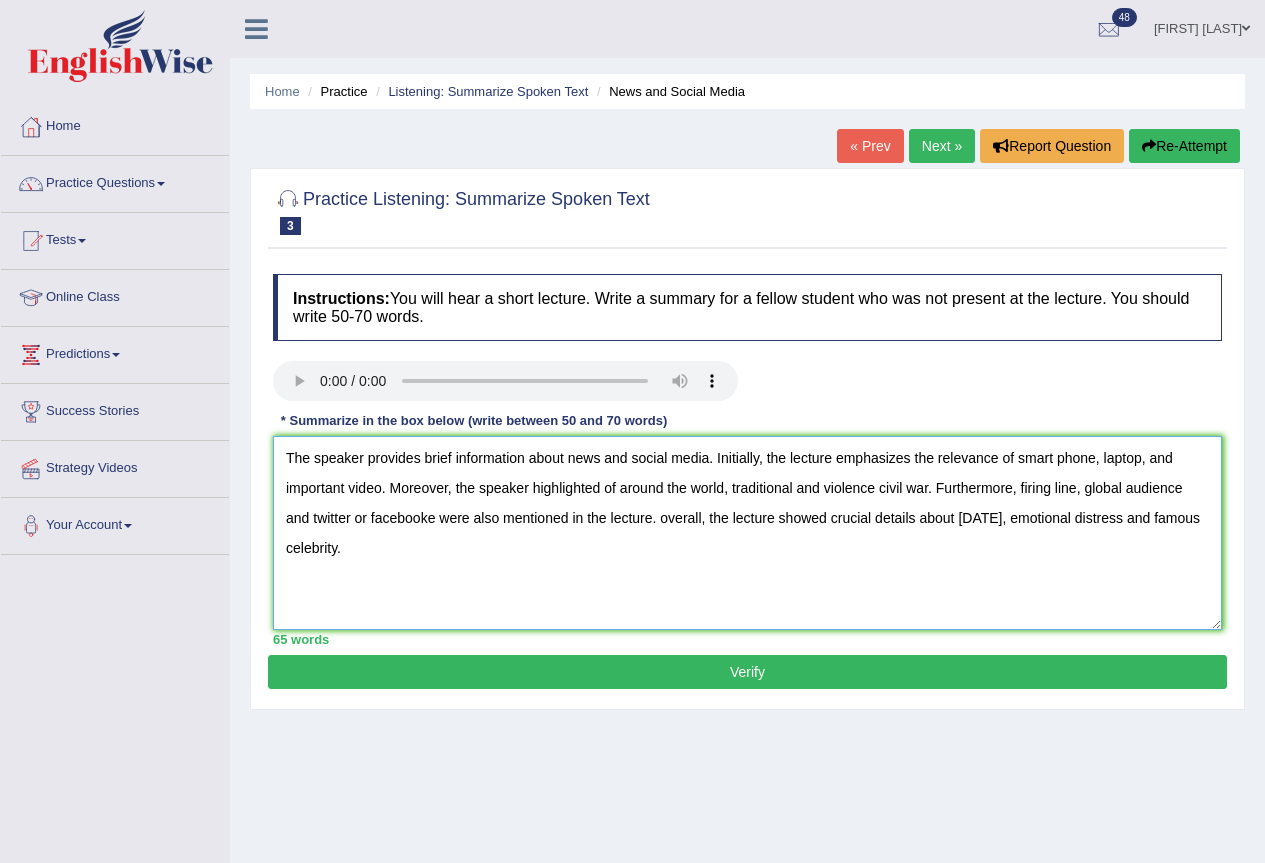 type on "The speaker provides brief information about news and social media. Initially, the lecture emphasizes the relevance of smart phone, laptop, and important video. Moreover, the speaker highlighted of around the world, traditional and violence civil war. Furthermore, firing line, global audience and twitter or facebooke were also mentioned in the lecture. overall, the lecture showed crucial details about november 2015, emotional distress and famous celebrity." 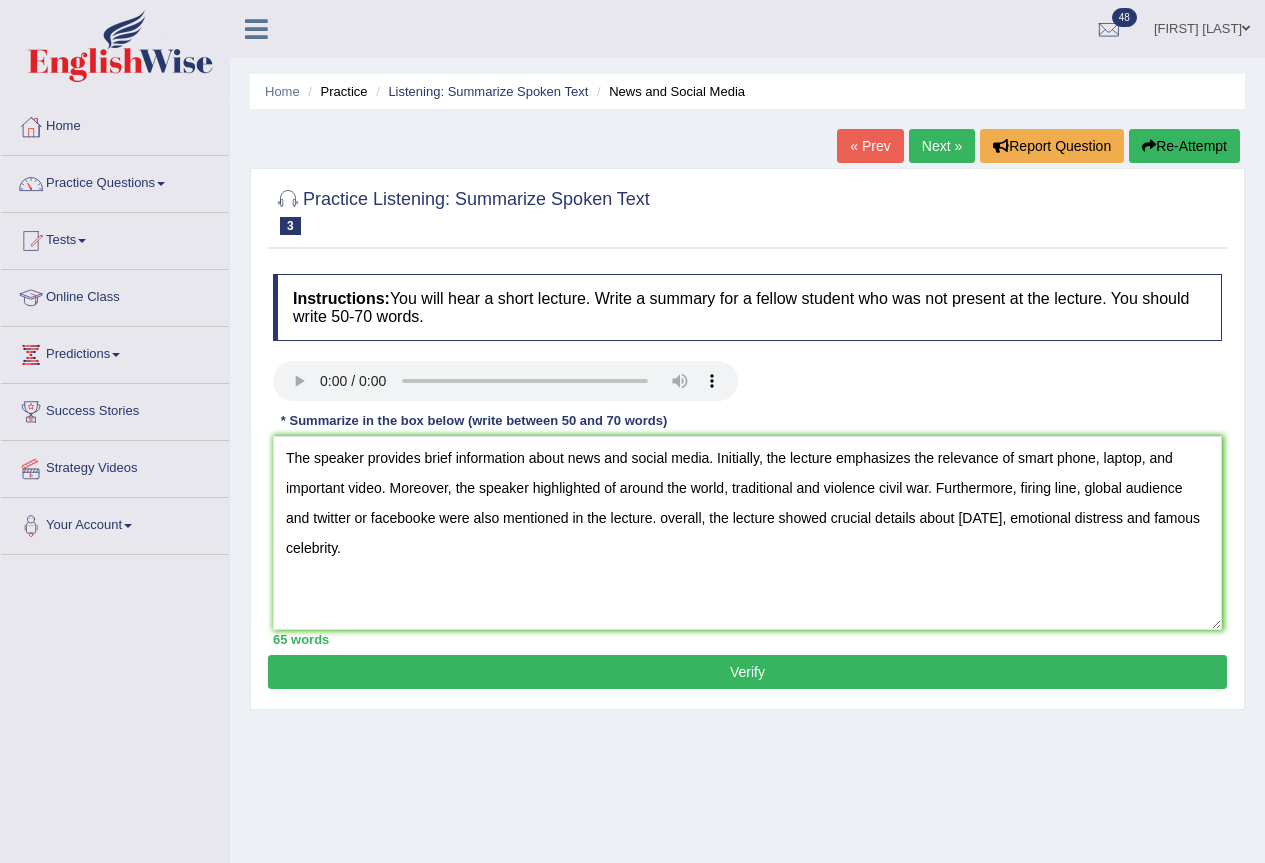 click on "Verify" at bounding box center [747, 672] 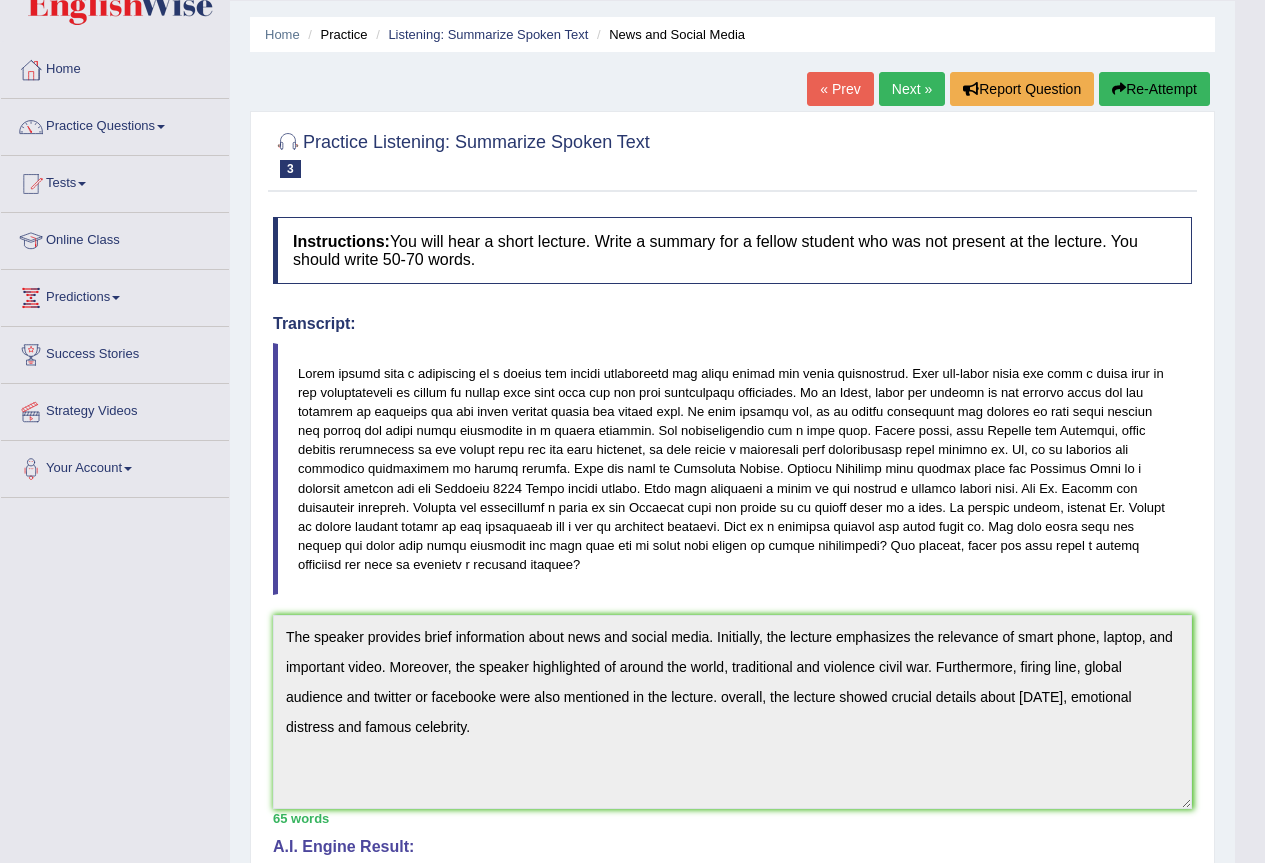 scroll, scrollTop: 0, scrollLeft: 0, axis: both 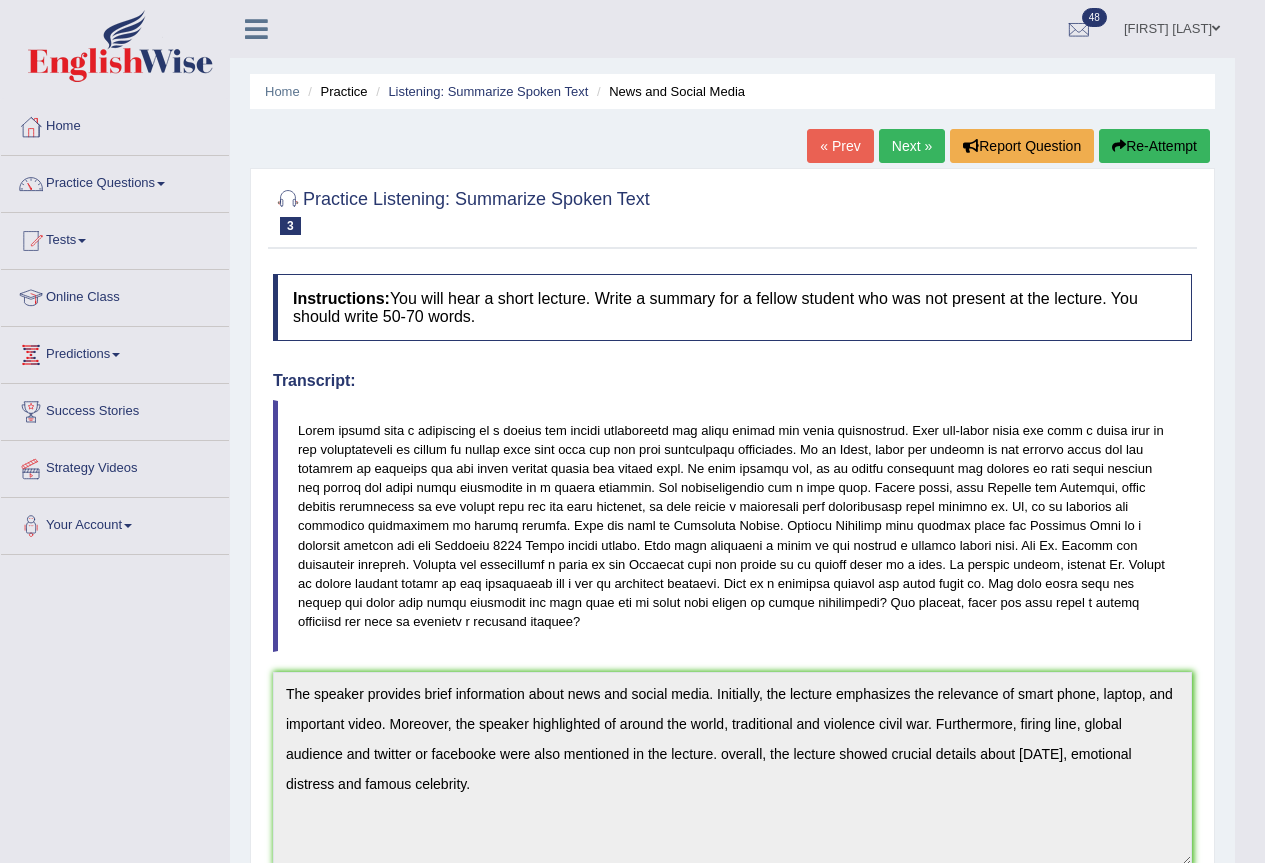click on "Next »" at bounding box center (912, 146) 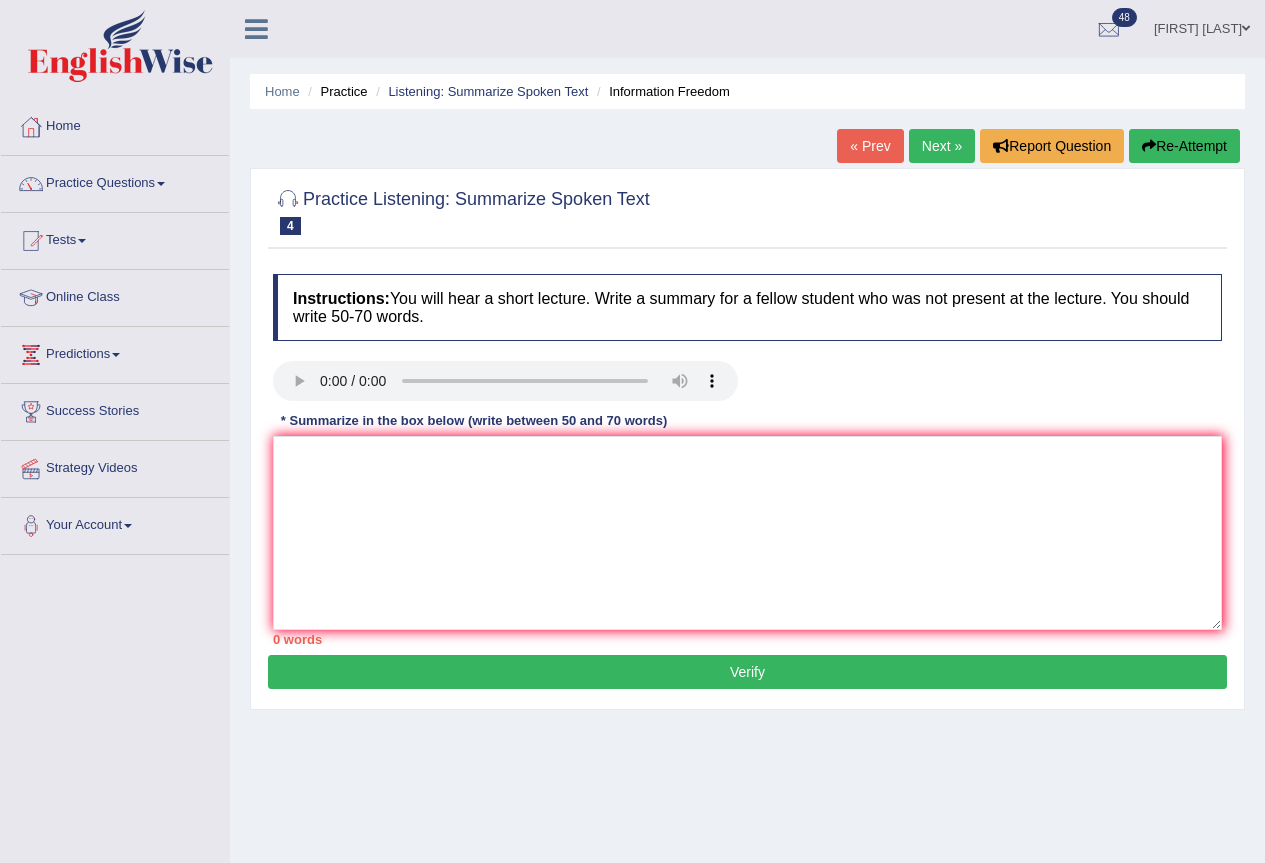 scroll, scrollTop: 0, scrollLeft: 0, axis: both 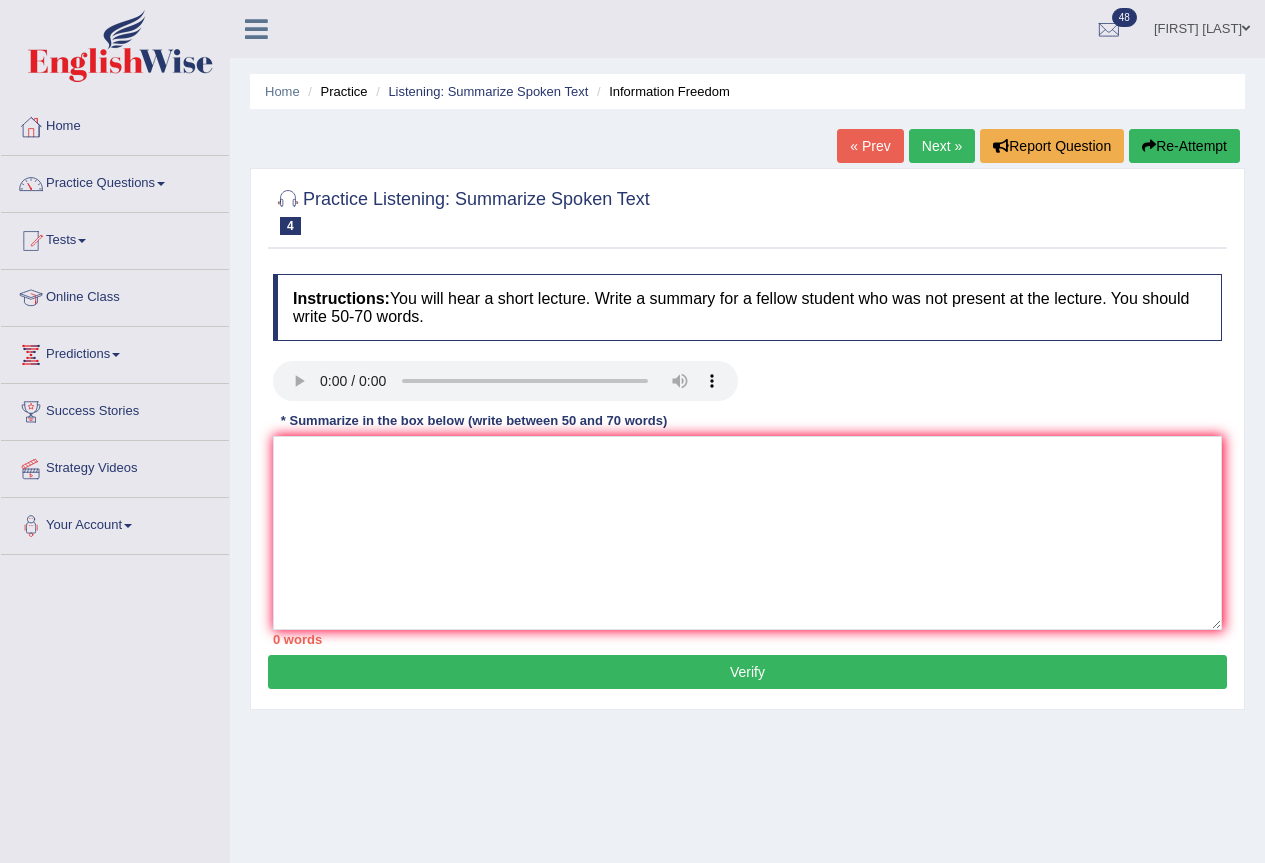 type 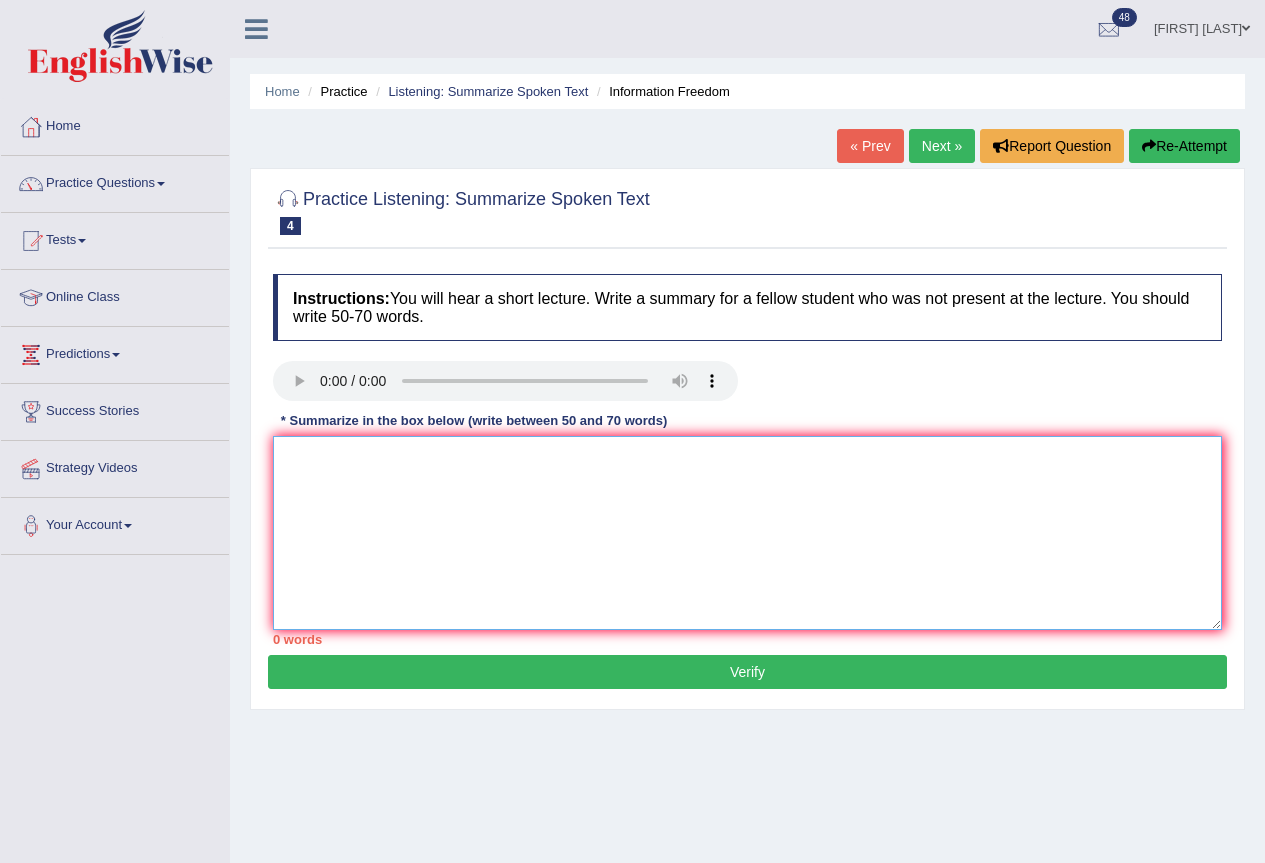 click at bounding box center (747, 533) 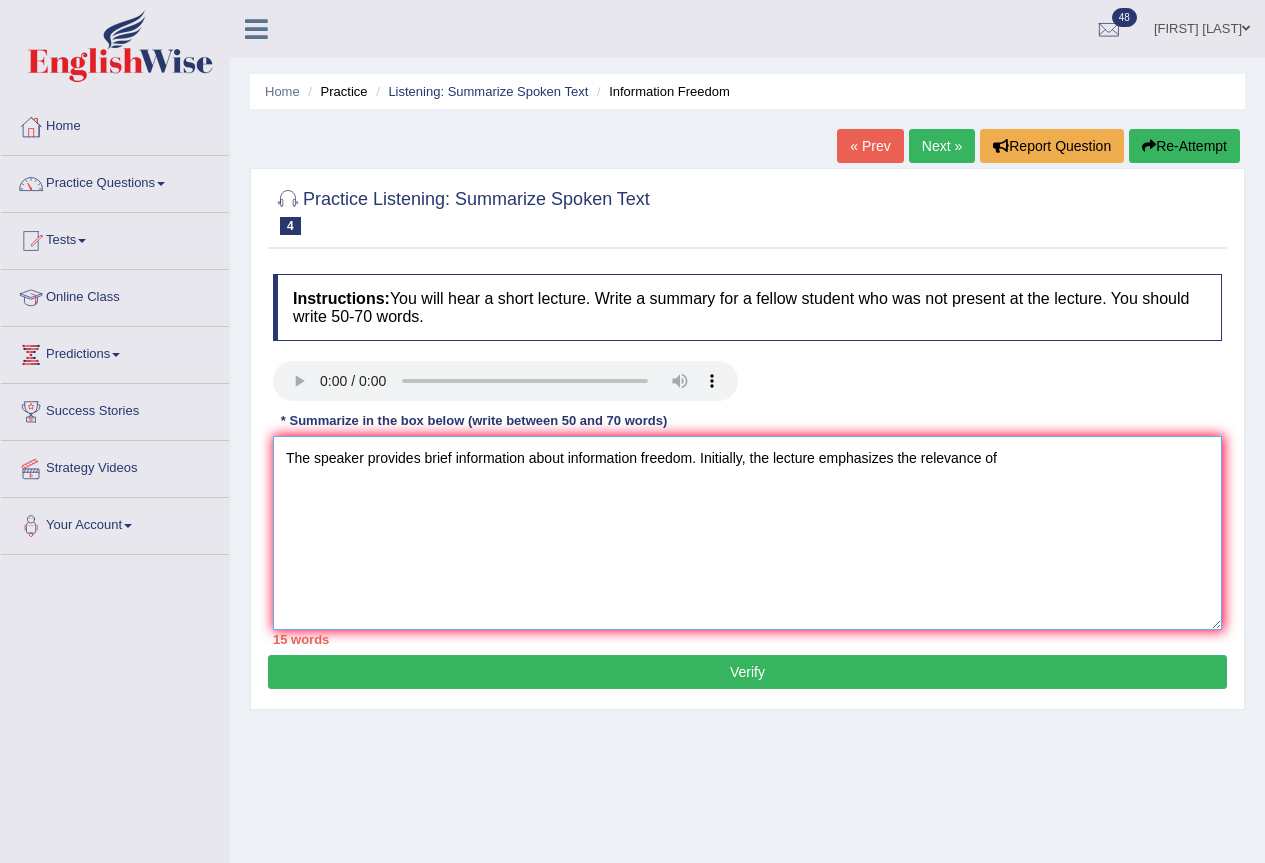 click on "The speaker provides brief information about information freedom. Initially, the lecture emphasizes the relevance of" at bounding box center (747, 533) 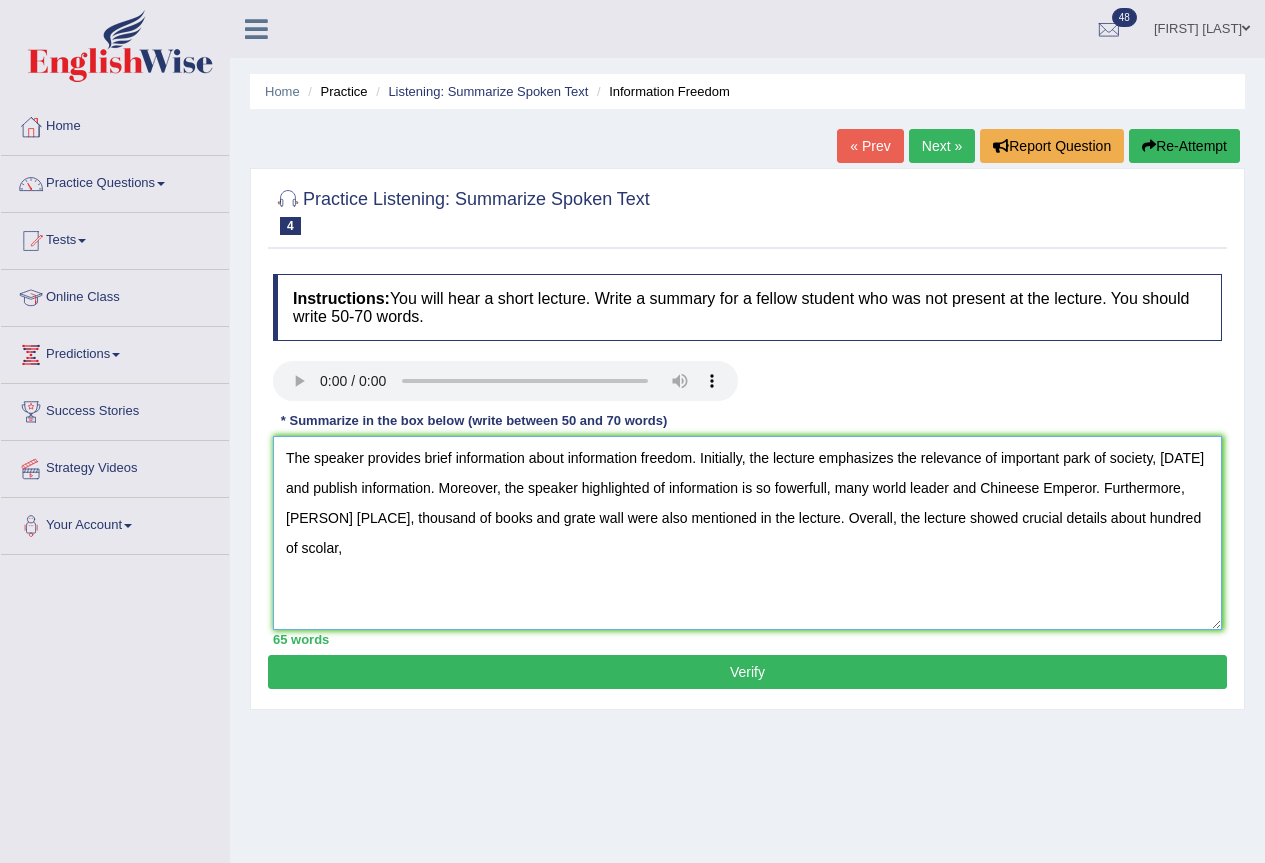 click on "The speaker provides brief information about information freedom. Initially, the lecture emphasizes the relevance of important park of society, 15th century and publish information. Moreover, the speaker highlighted of information is so fowerfull, many world leader and Chineese Emperor. Furthermore, Napoleon Mona Park, thousand of books and grate wall were also mentioned in the lecture. Overall, the lecture showed crucial details about hundred of scolar," at bounding box center (747, 533) 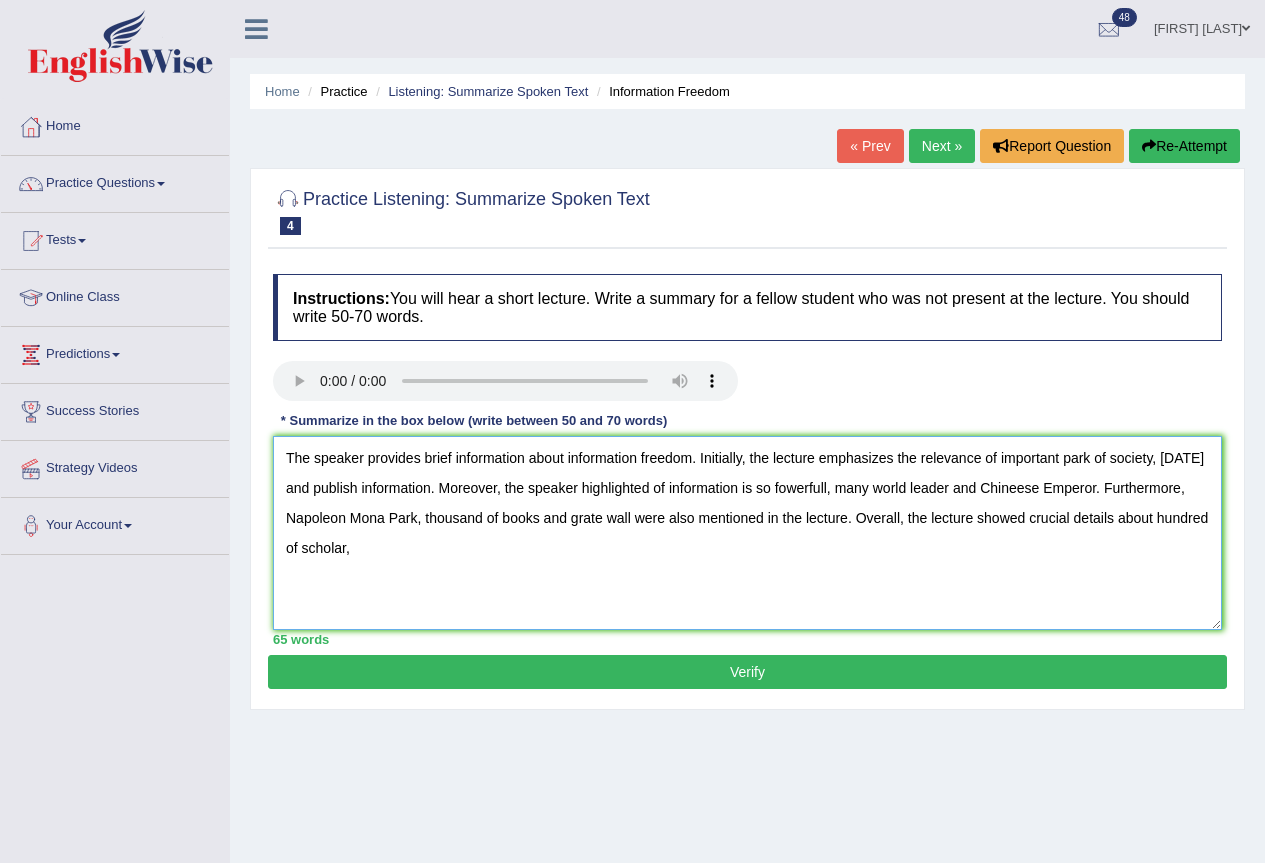 click on "The speaker provides brief information about information freedom. Initially, the lecture emphasizes the relevance of important park of society, 15th century and publish information. Moreover, the speaker highlighted of information is so fowerfull, many world leader and Chineese Emperor. Furthermore, Napoleon Mona Park, thousand of books and grate wall were also mentioned in the lecture. Overall, the lecture showed crucial details about hundred of scholar," at bounding box center (747, 533) 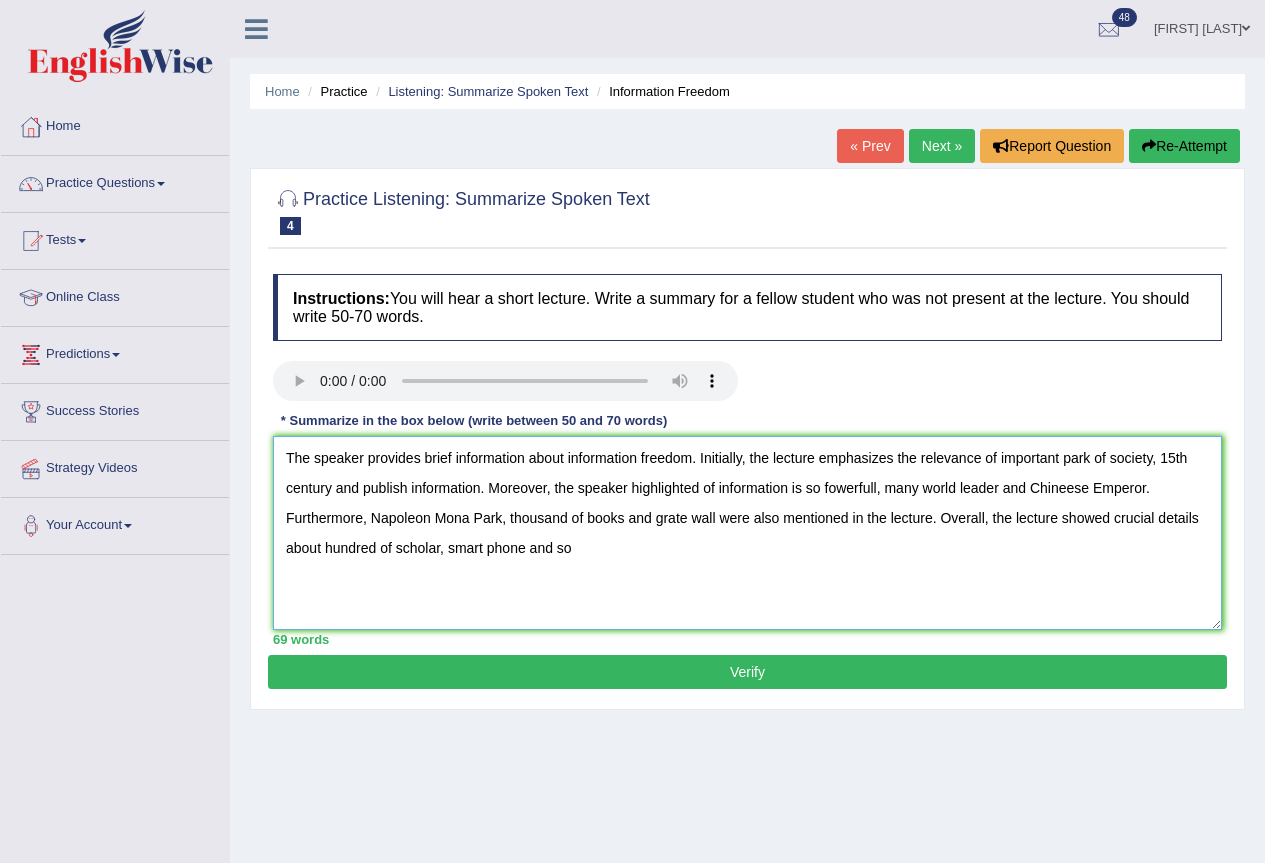 click on "The speaker provides brief information about information freedom. Initially, the lecture emphasizes the relevance of important park of society, 15th century and publish information. Moreover, the speaker highlighted of information is so fowerfull, many world leader and Chineese Emperor. Furthermore, Napoleon Mona Park, thousand of books and grate wall were also mentioned in the lecture. Overall, the lecture showed crucial details about hundred of scholar, smart phone and so" at bounding box center [747, 533] 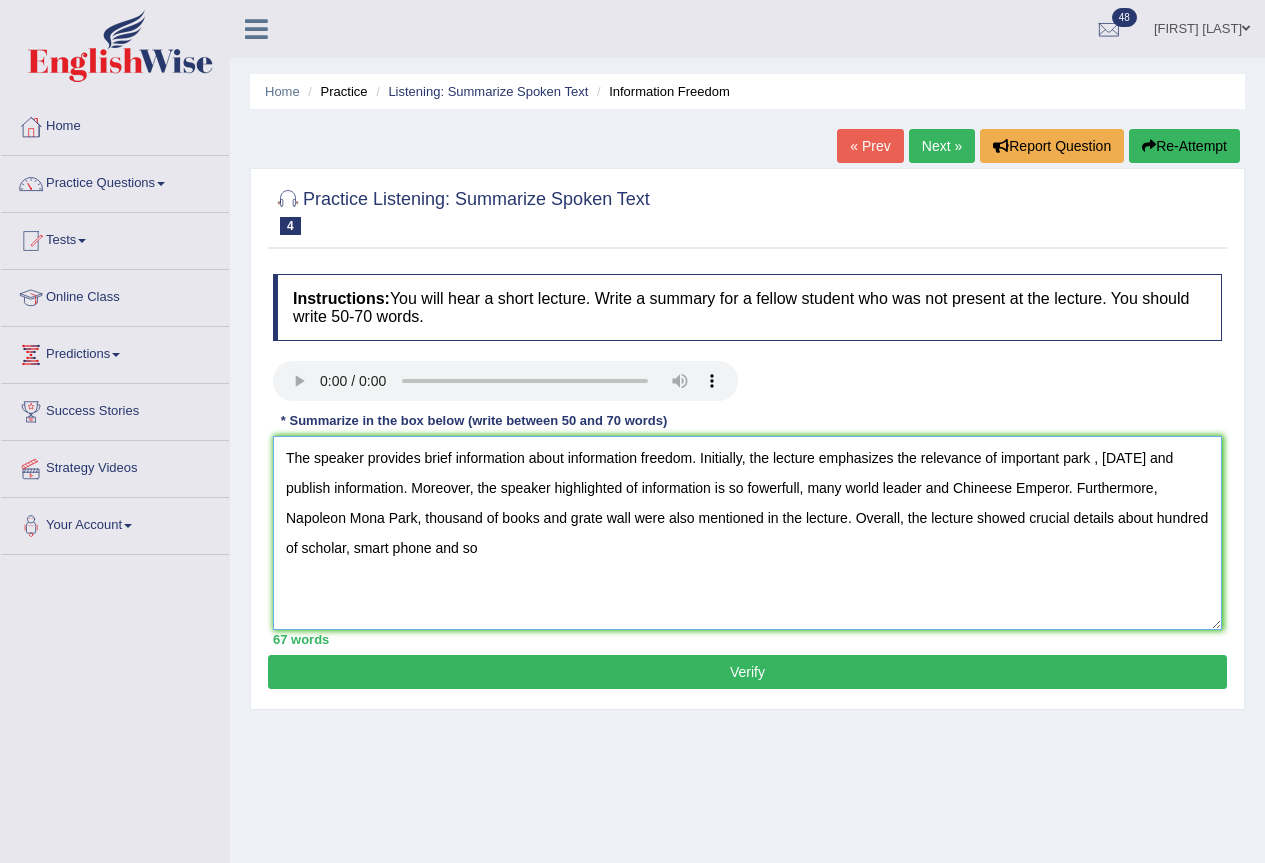 click on "The speaker provides brief information about information freedom. Initially, the lecture emphasizes the relevance of important park , 15th century and publish information. Moreover, the speaker highlighted of information is so fowerfull, many world leader and Chineese Emperor. Furthermore, Napoleon Mona Park, thousand of books and grate wall were also mentioned in the lecture. Overall, the lecture showed crucial details about hundred of scholar, smart phone and so" at bounding box center (747, 533) 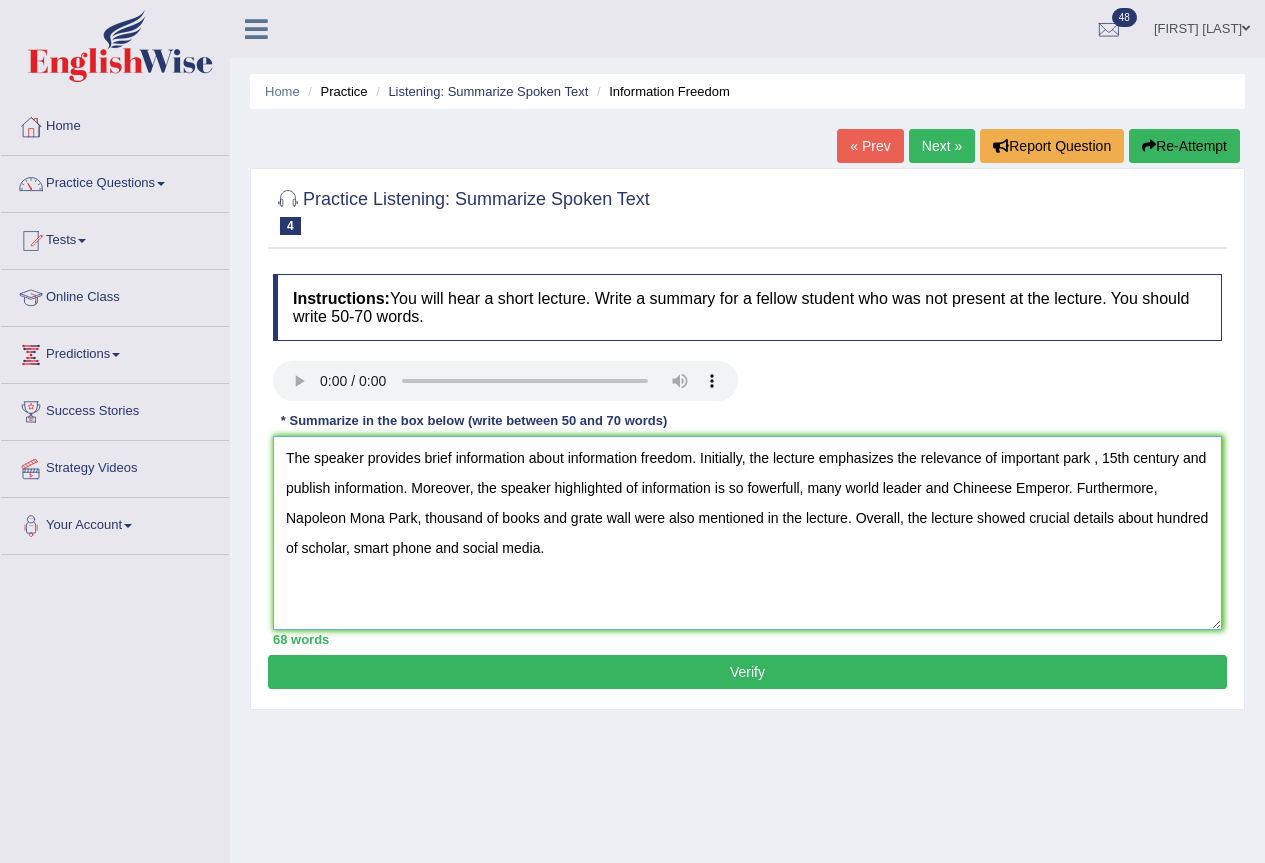 type on "The speaker provides brief information about information freedom. Initially, the lecture emphasizes the relevance of important park , 15th century and publish information. Moreover, the speaker highlighted of information is so fowerfull, many world leader and Chineese Emperor. Furthermore, Napoleon Mona Park, thousand of books and grate wall were also mentioned in the lecture. Overall, the lecture showed crucial details about hundred of scholar, smart phone and social media." 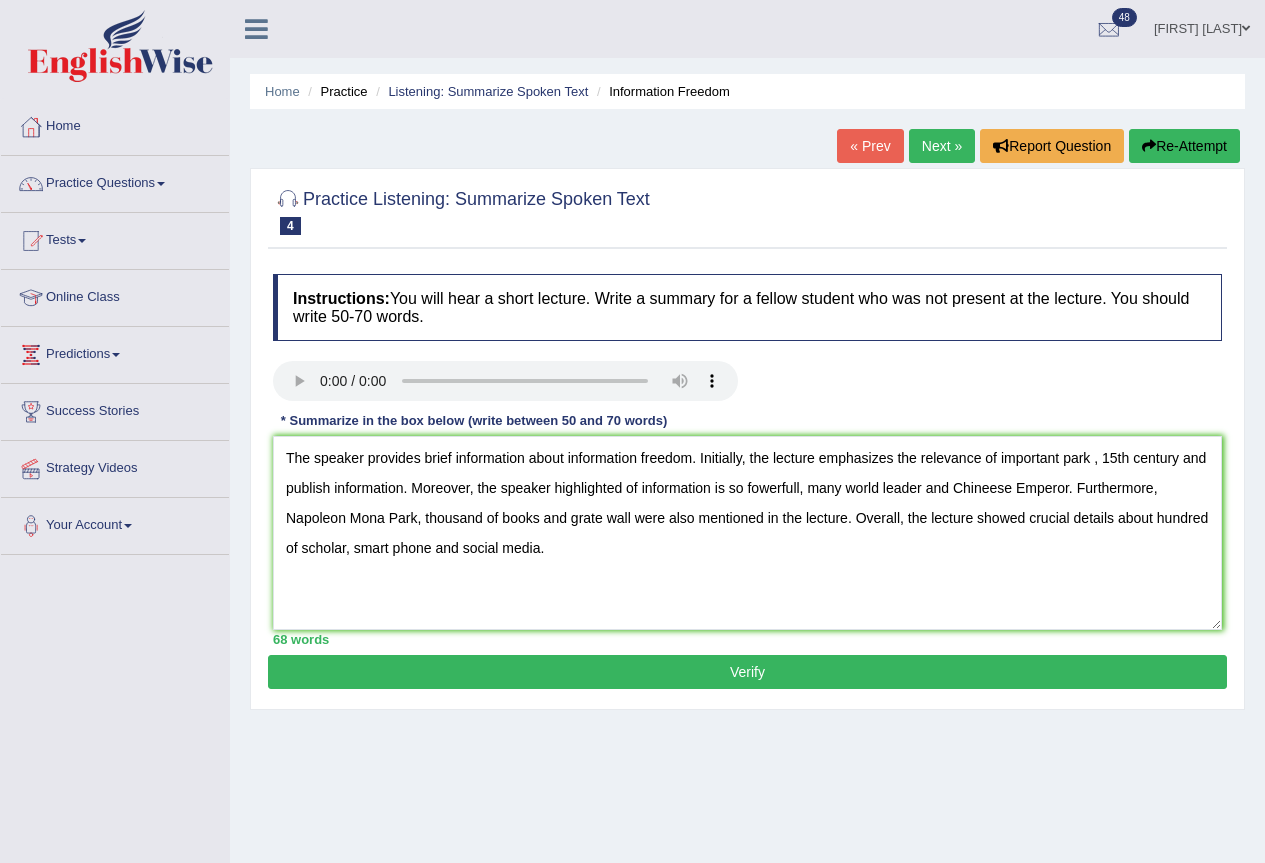 click on "Verify" at bounding box center (747, 672) 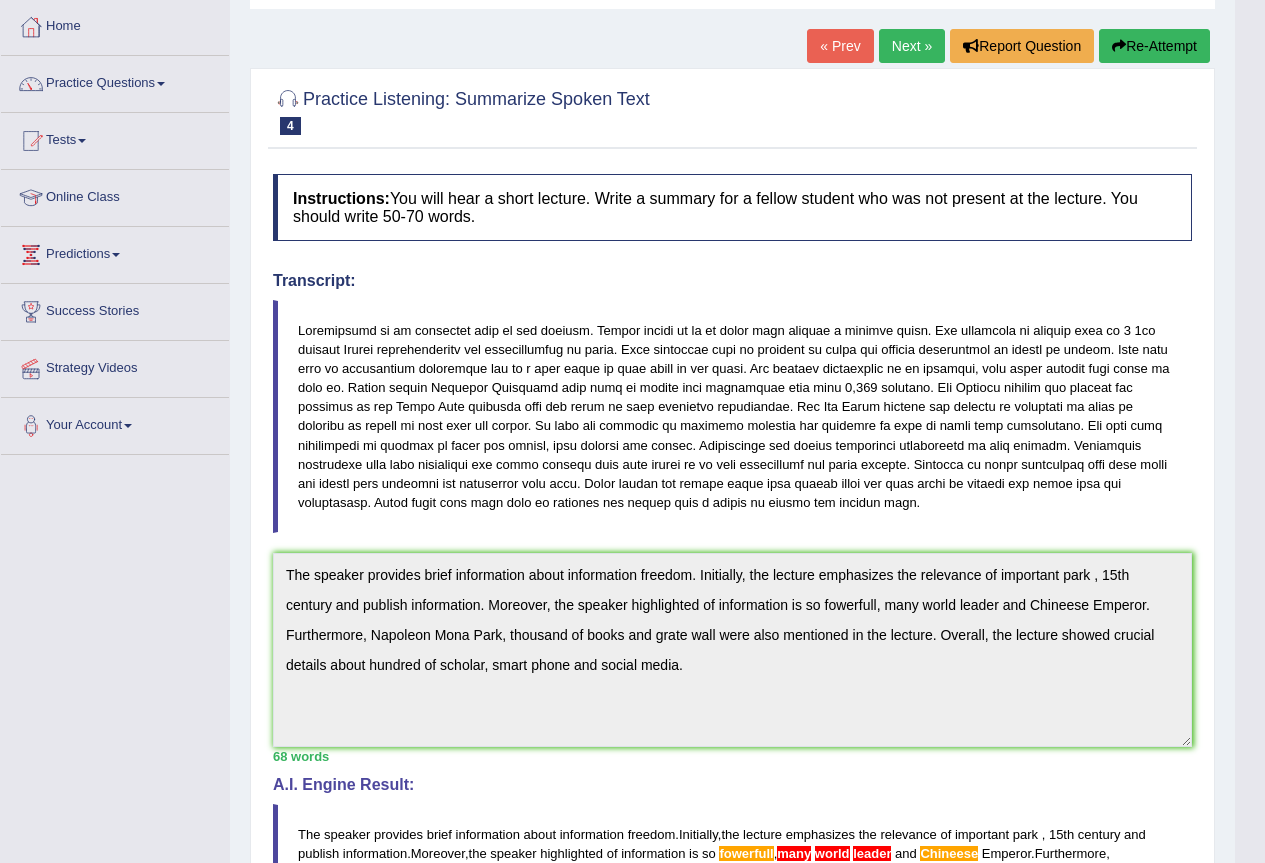 scroll, scrollTop: 0, scrollLeft: 0, axis: both 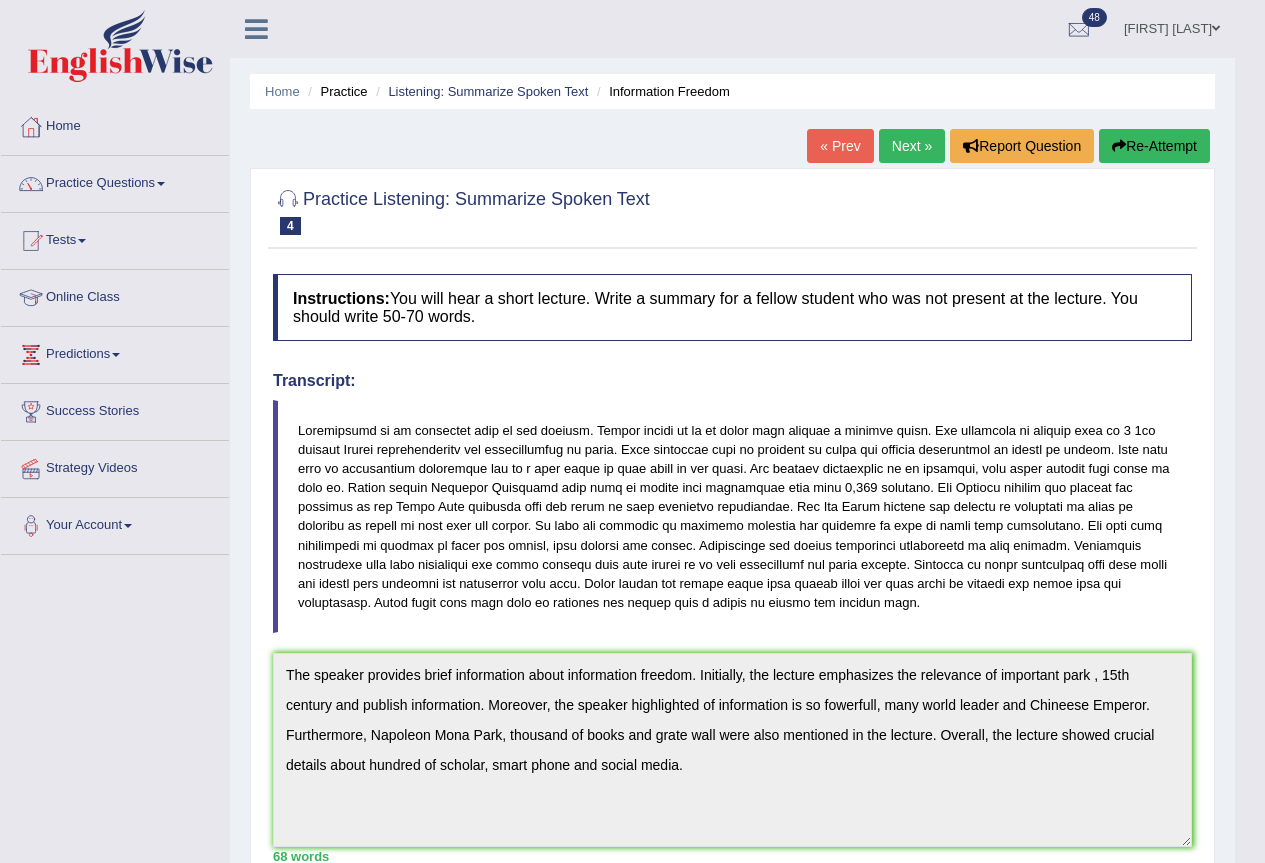 click on "Next »" at bounding box center [912, 146] 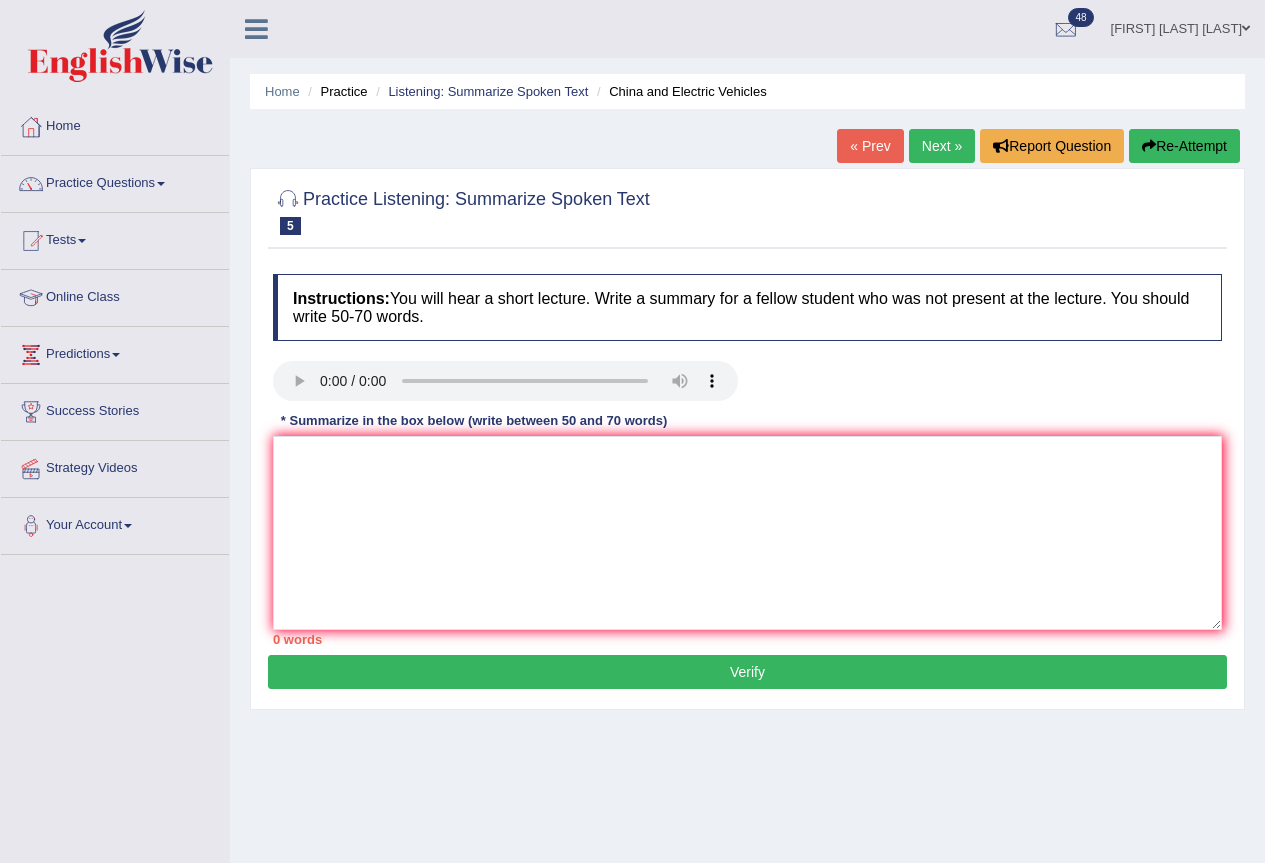 scroll, scrollTop: 0, scrollLeft: 0, axis: both 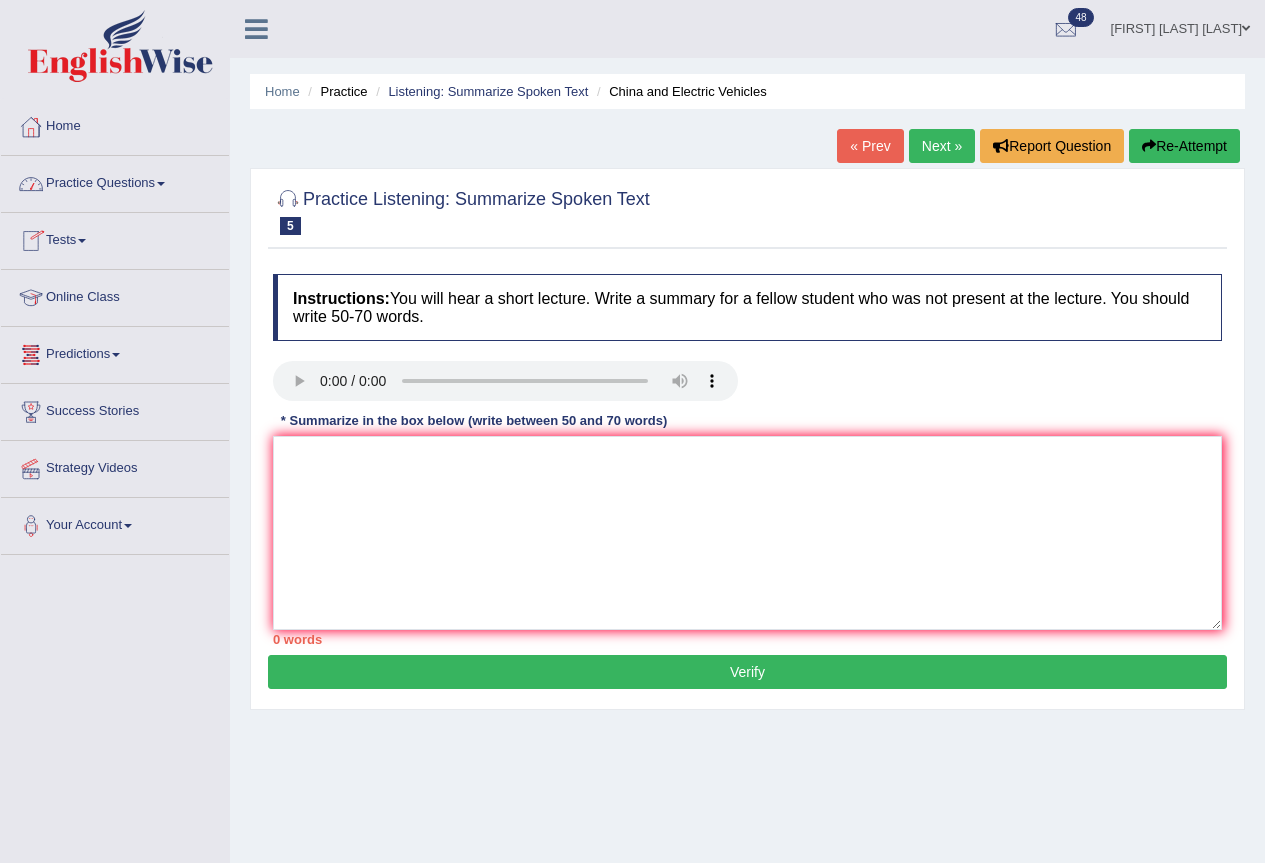 click on "Practice Questions" at bounding box center (115, 181) 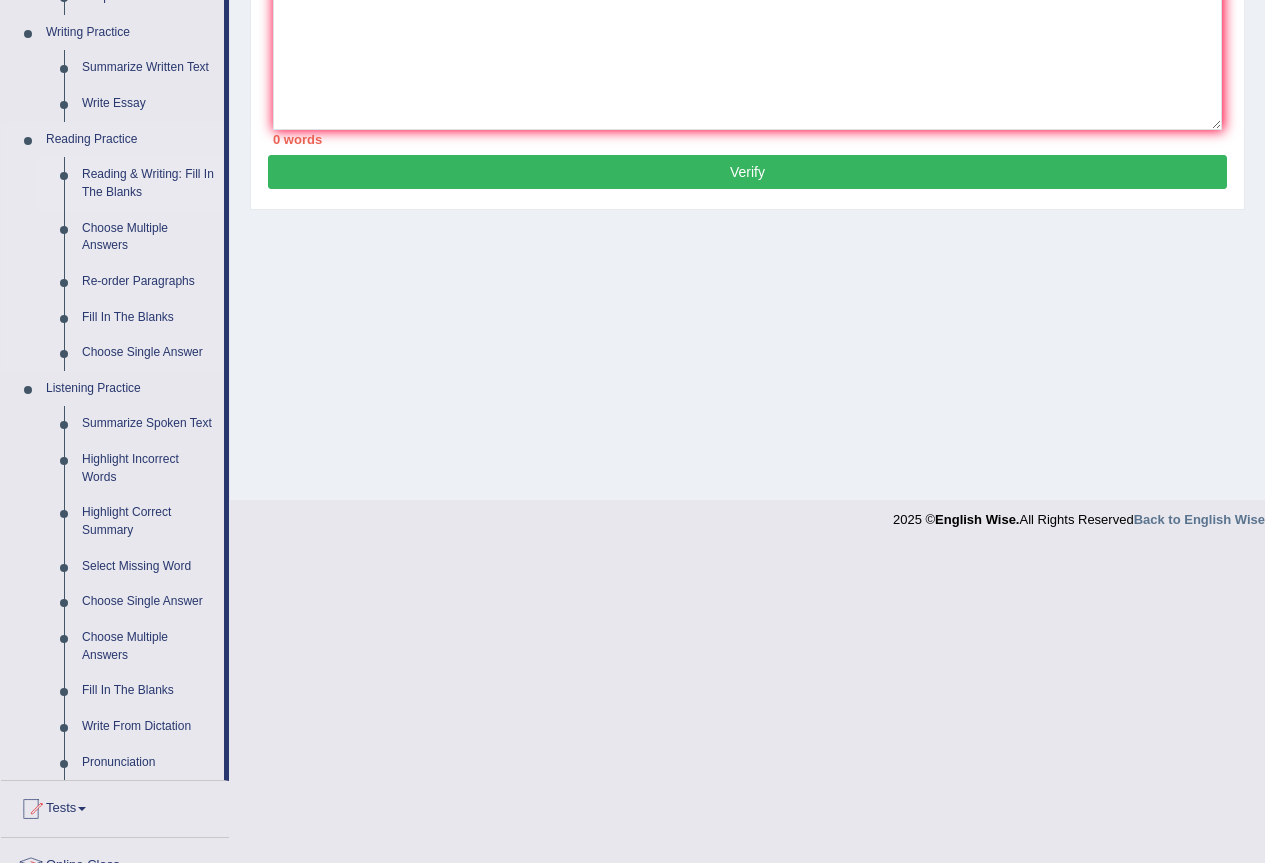 scroll, scrollTop: 600, scrollLeft: 0, axis: vertical 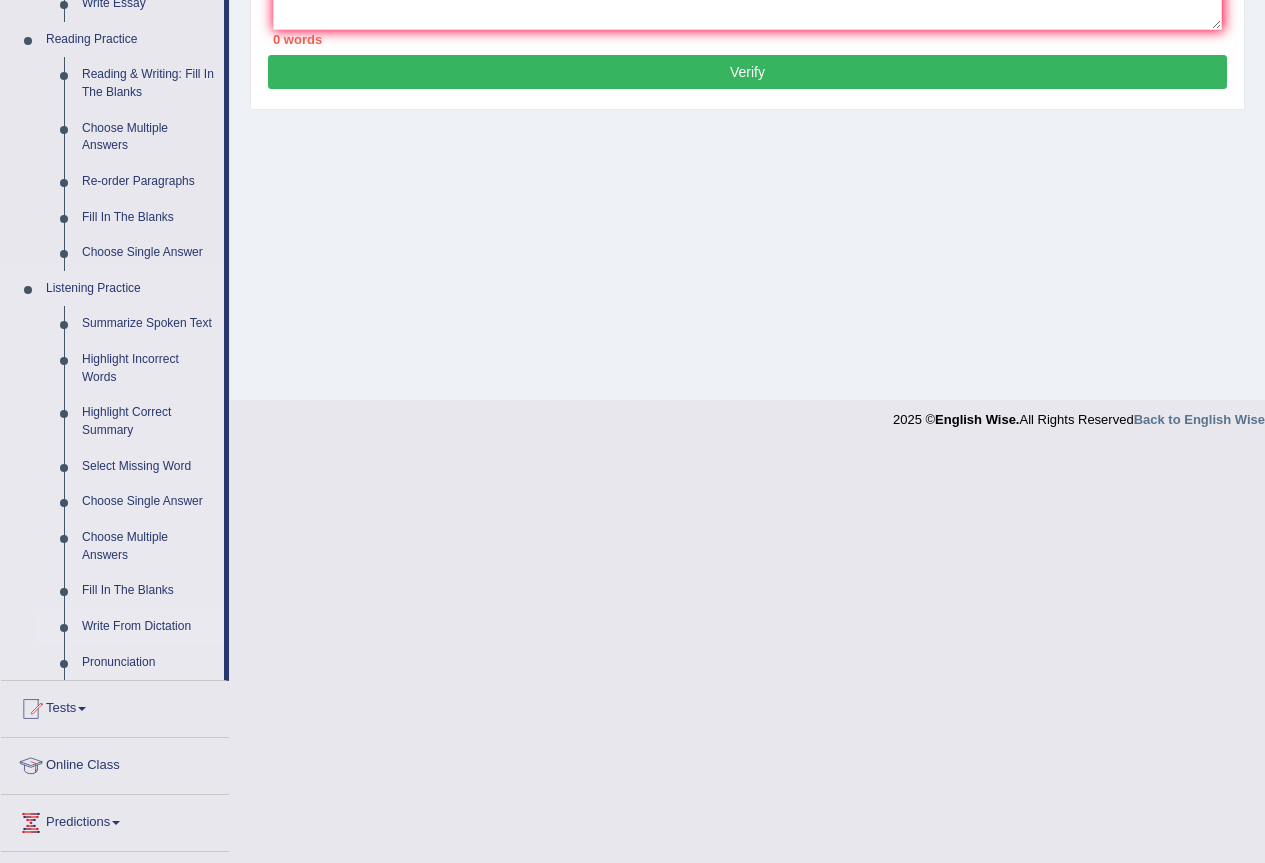 click on "Write From Dictation" at bounding box center [148, 627] 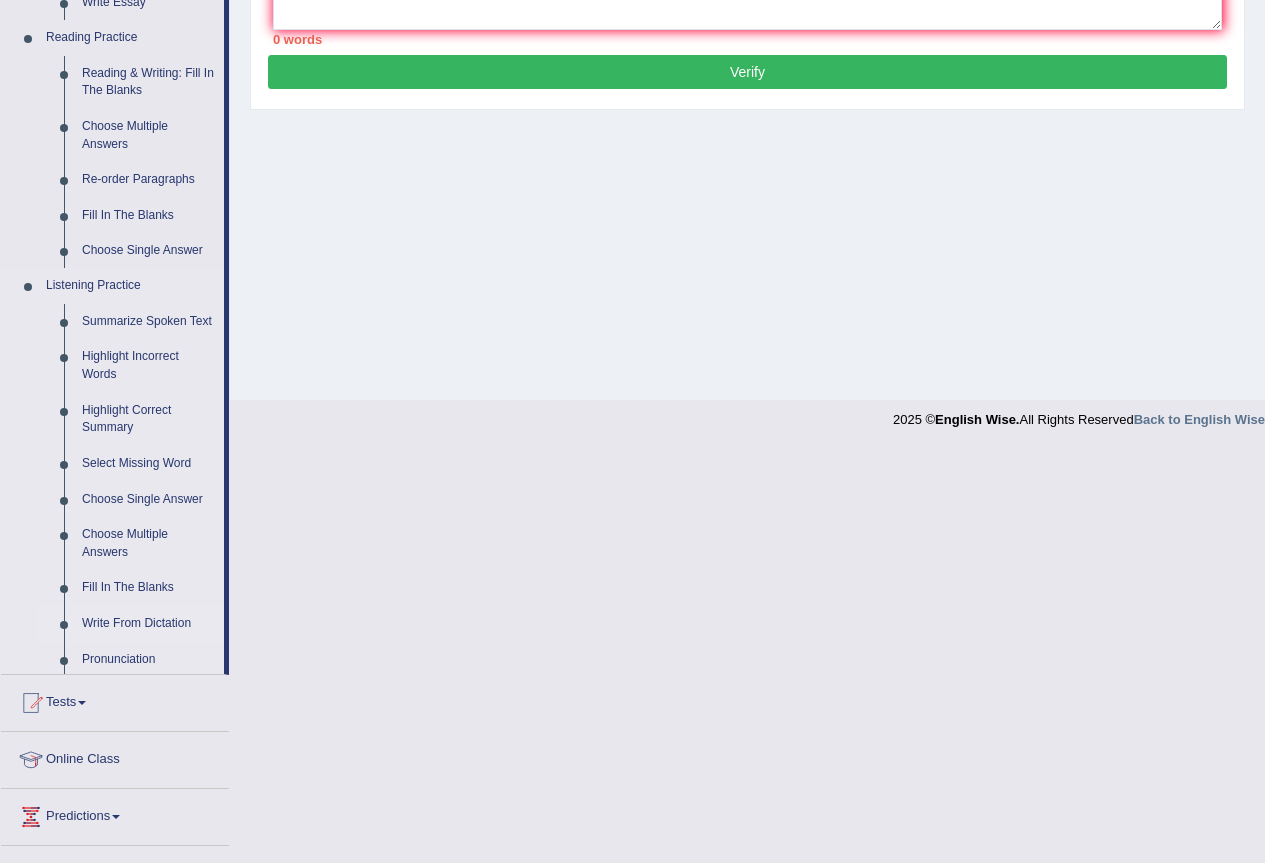 scroll, scrollTop: 187, scrollLeft: 0, axis: vertical 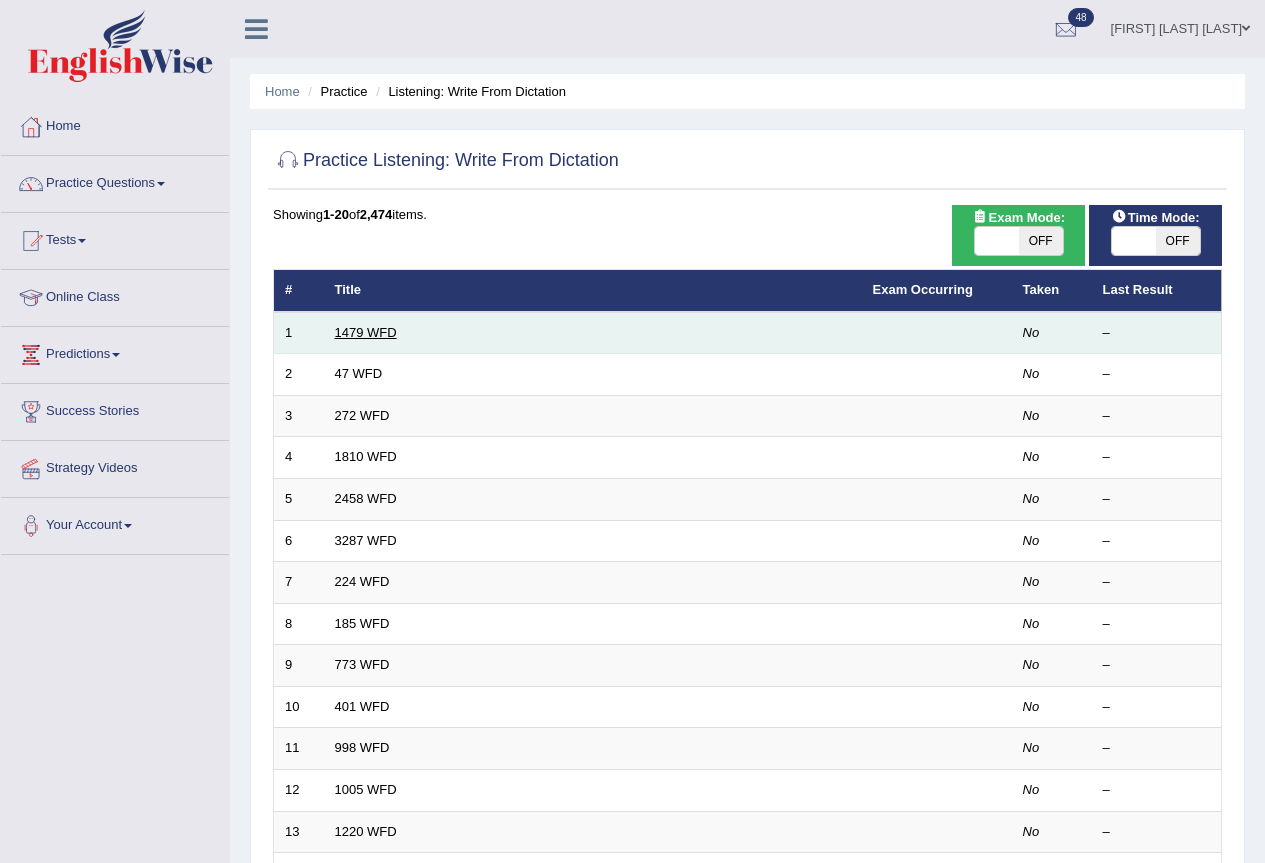click on "1479 WFD" at bounding box center [366, 332] 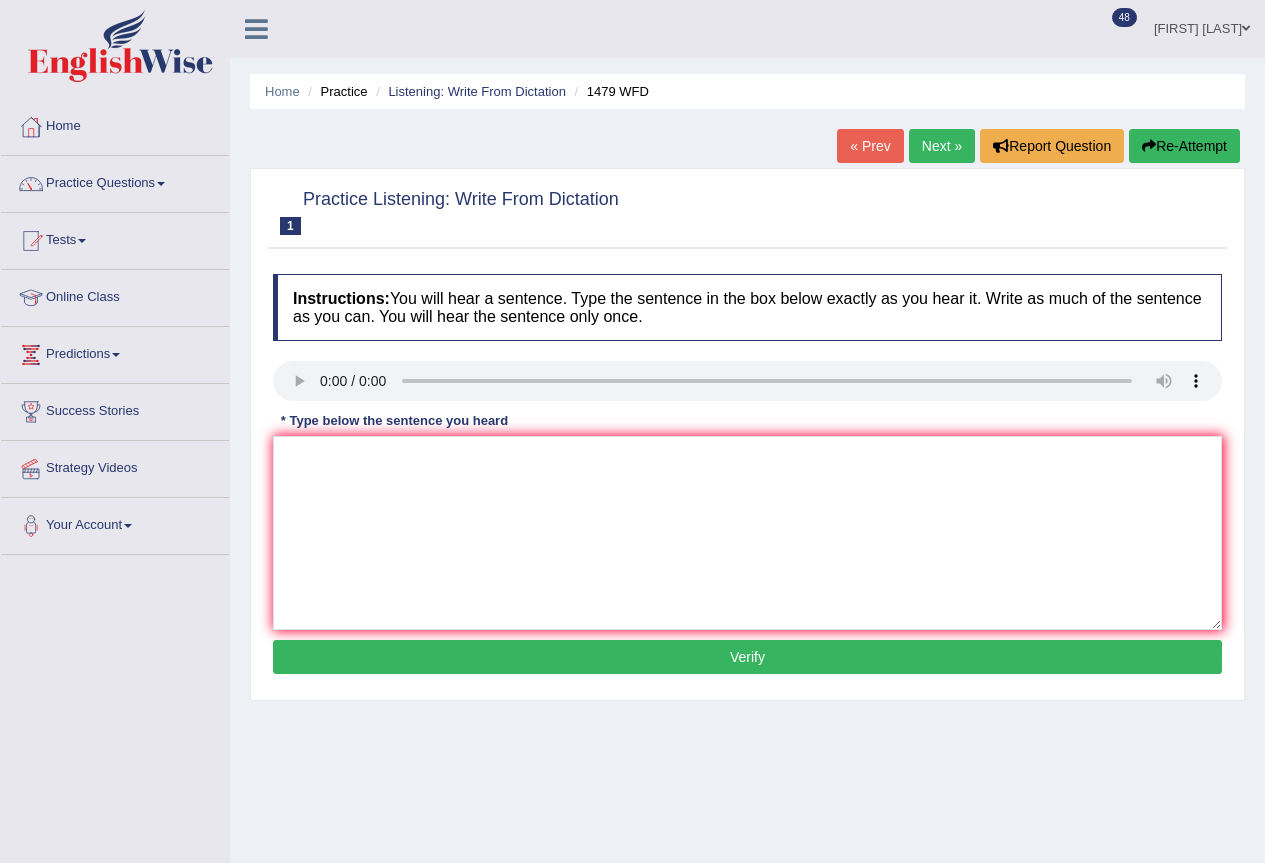 scroll, scrollTop: 0, scrollLeft: 0, axis: both 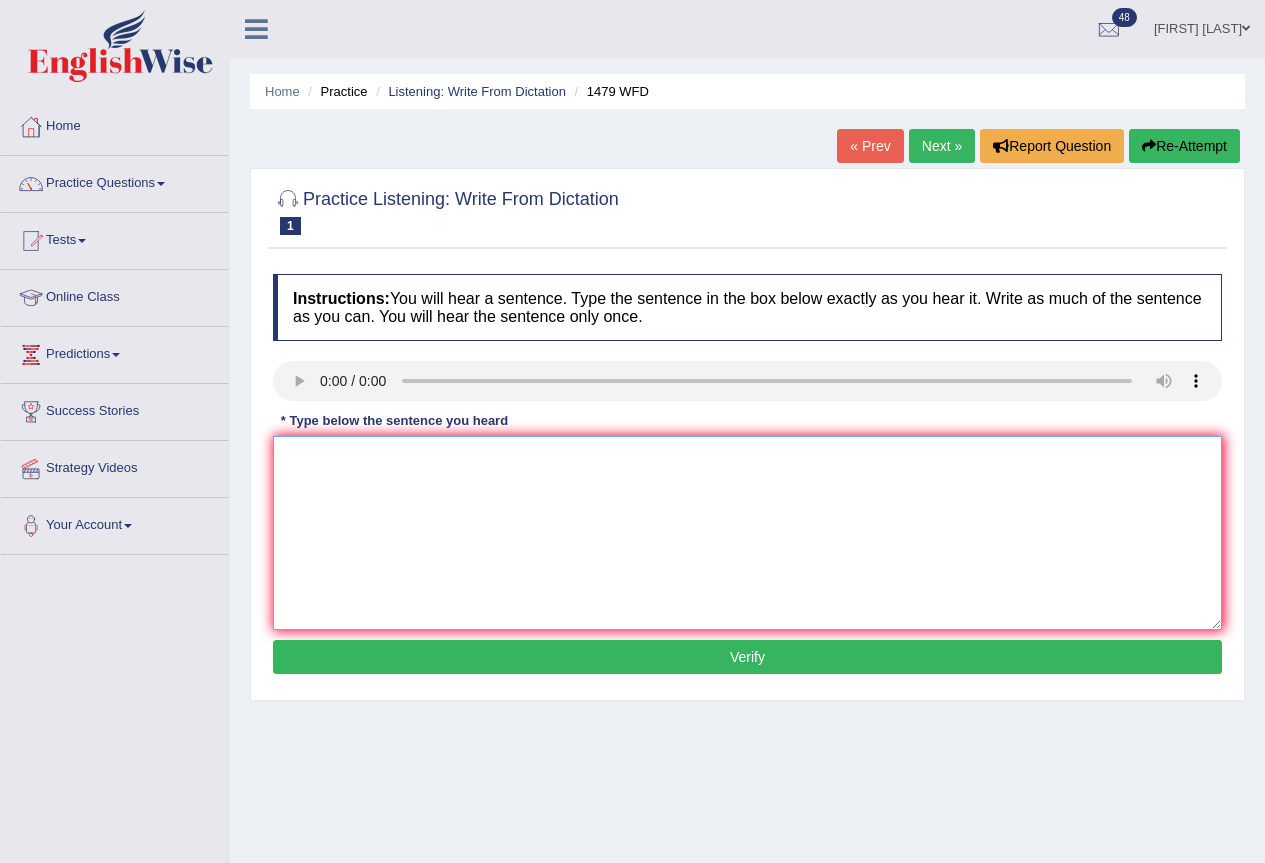 click at bounding box center [747, 533] 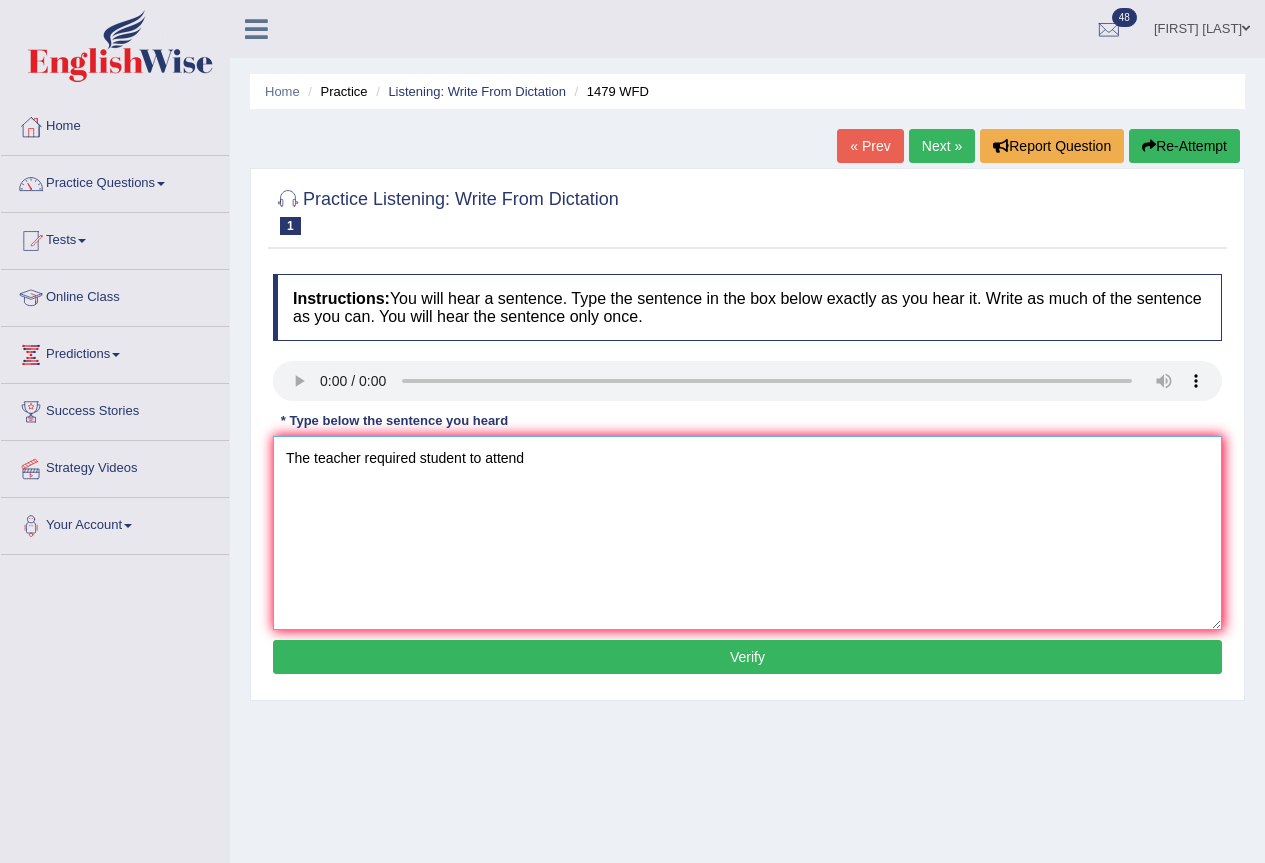 click on "The teacher required student to attend" at bounding box center (747, 533) 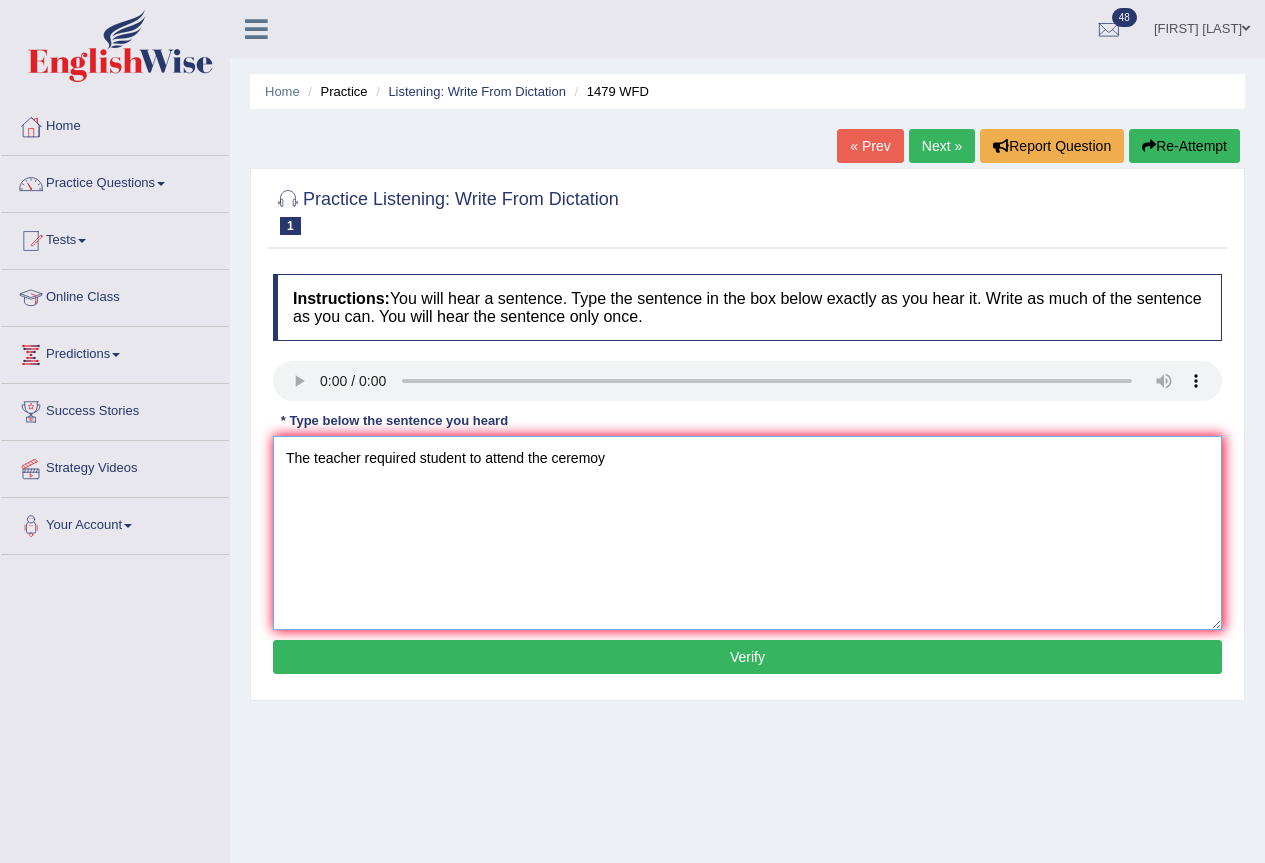 click on "The teacher required student to attend the ceremoy" at bounding box center [747, 533] 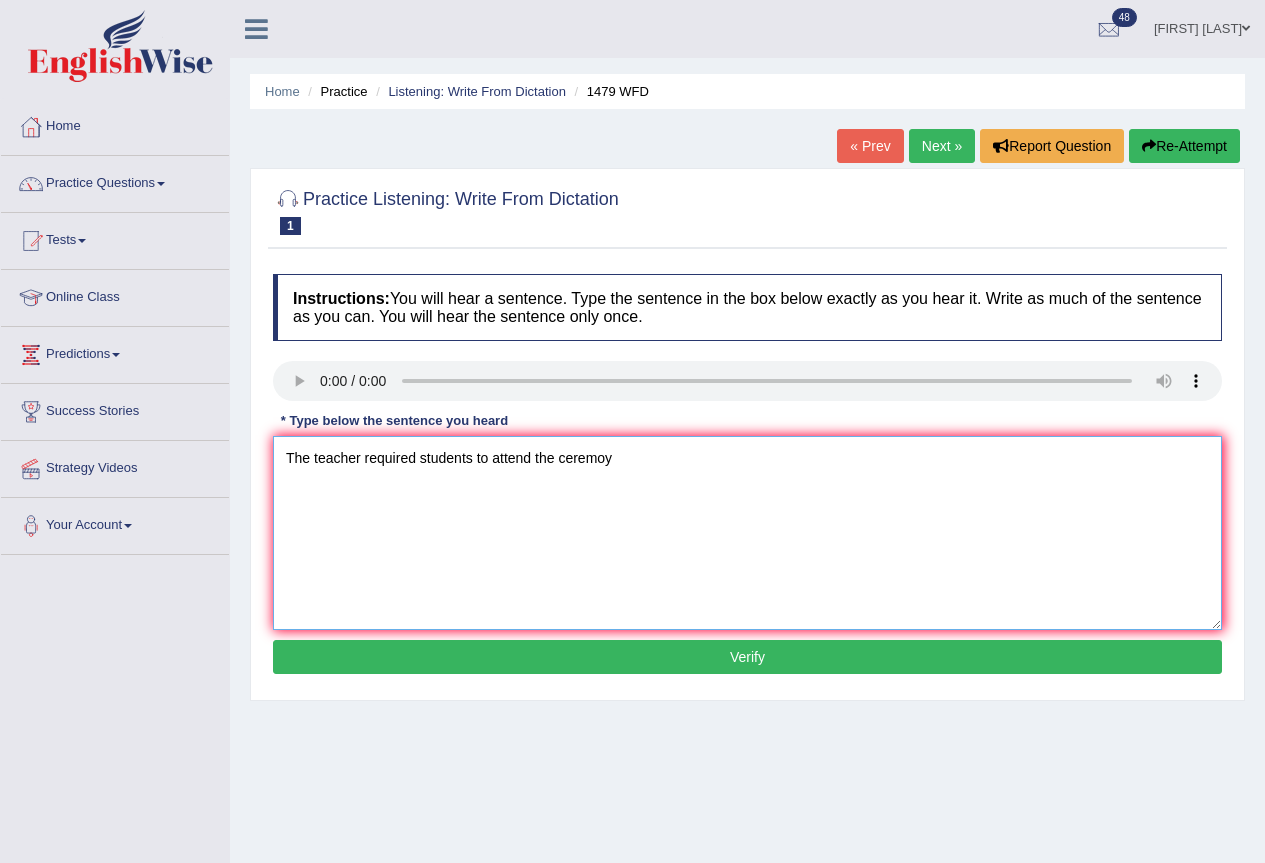 click on "The teacher required students to attend the ceremoy" at bounding box center [747, 533] 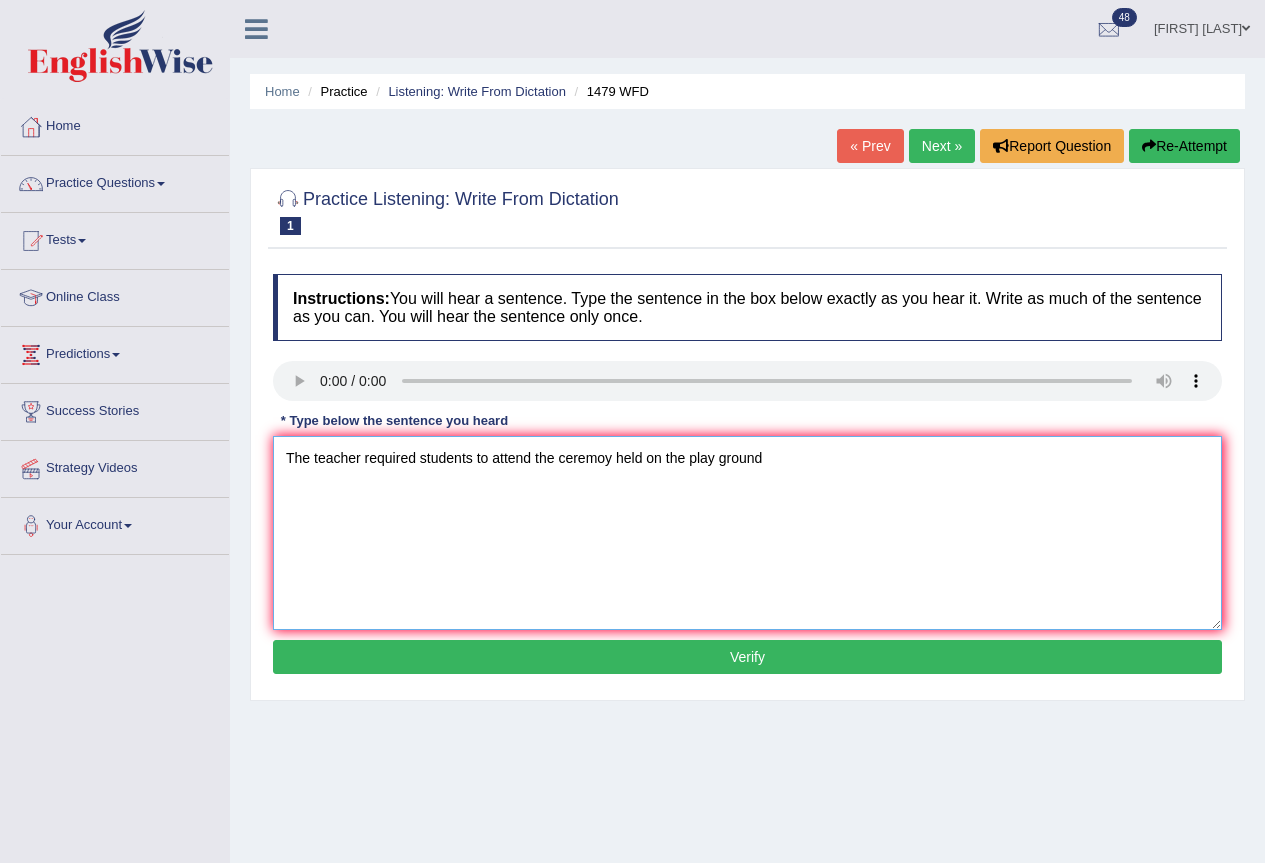 click on "The teacher required students to attend the ceremoy held on the play ground" at bounding box center [747, 533] 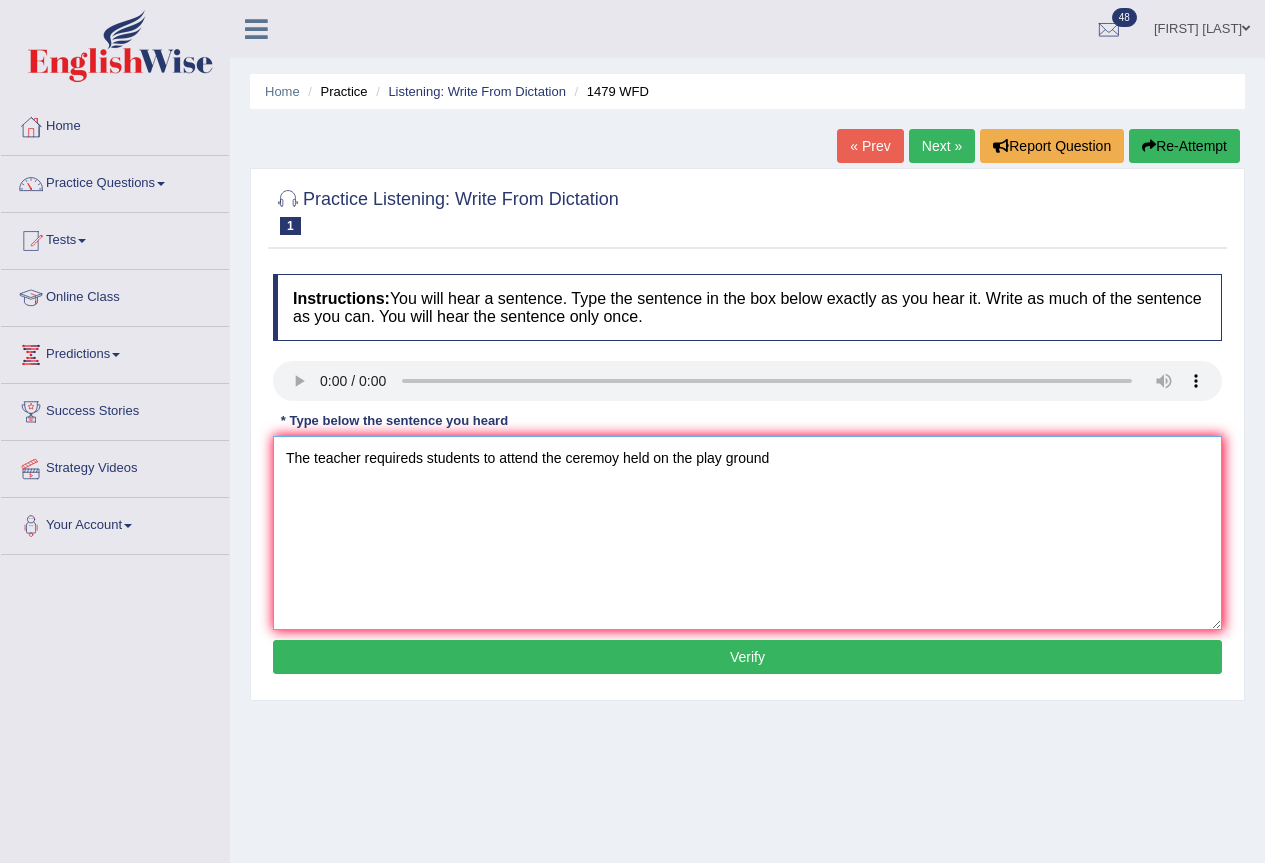 click on "The teacher requireds students to attend the ceremoy held on the play ground" at bounding box center (747, 533) 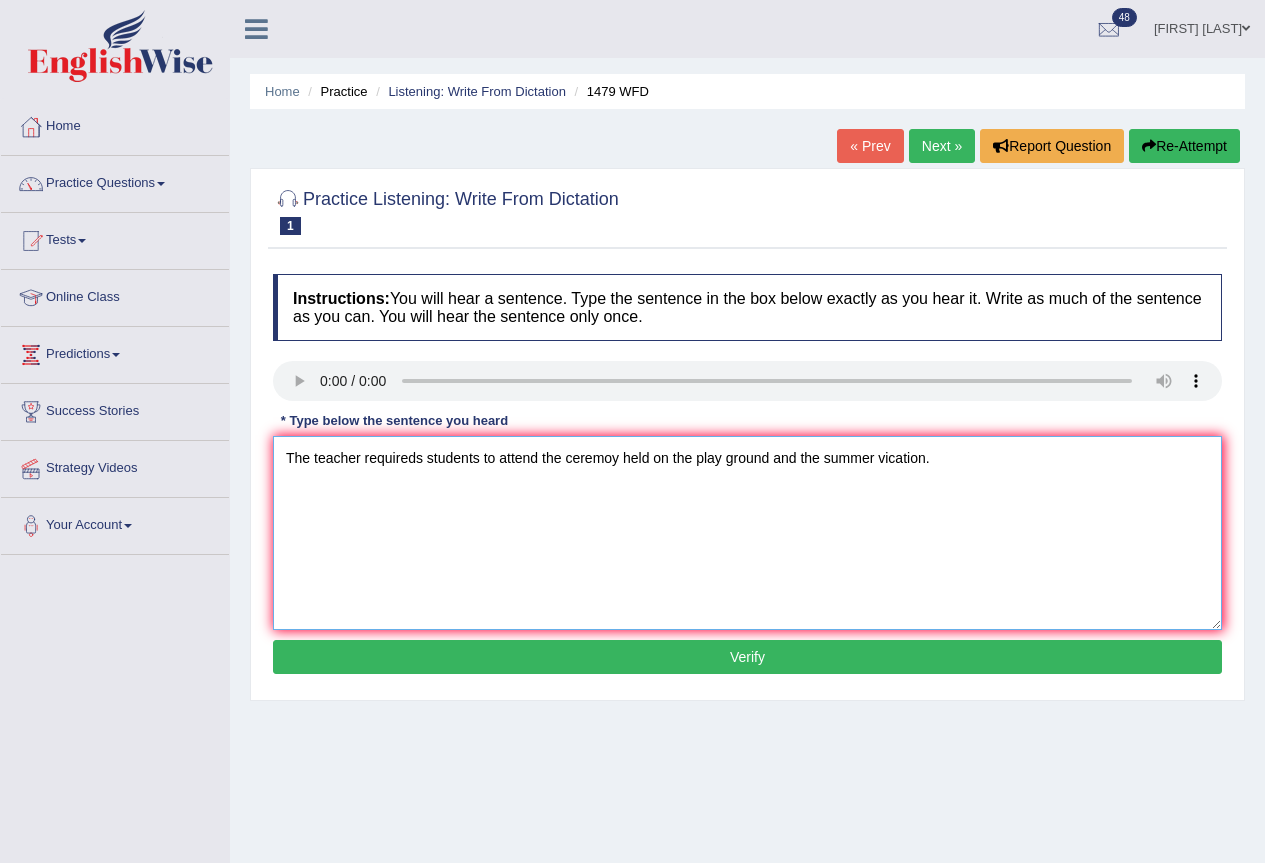 type on "The teacher requireds students to attend the ceremoy held on the play ground and the summer vication." 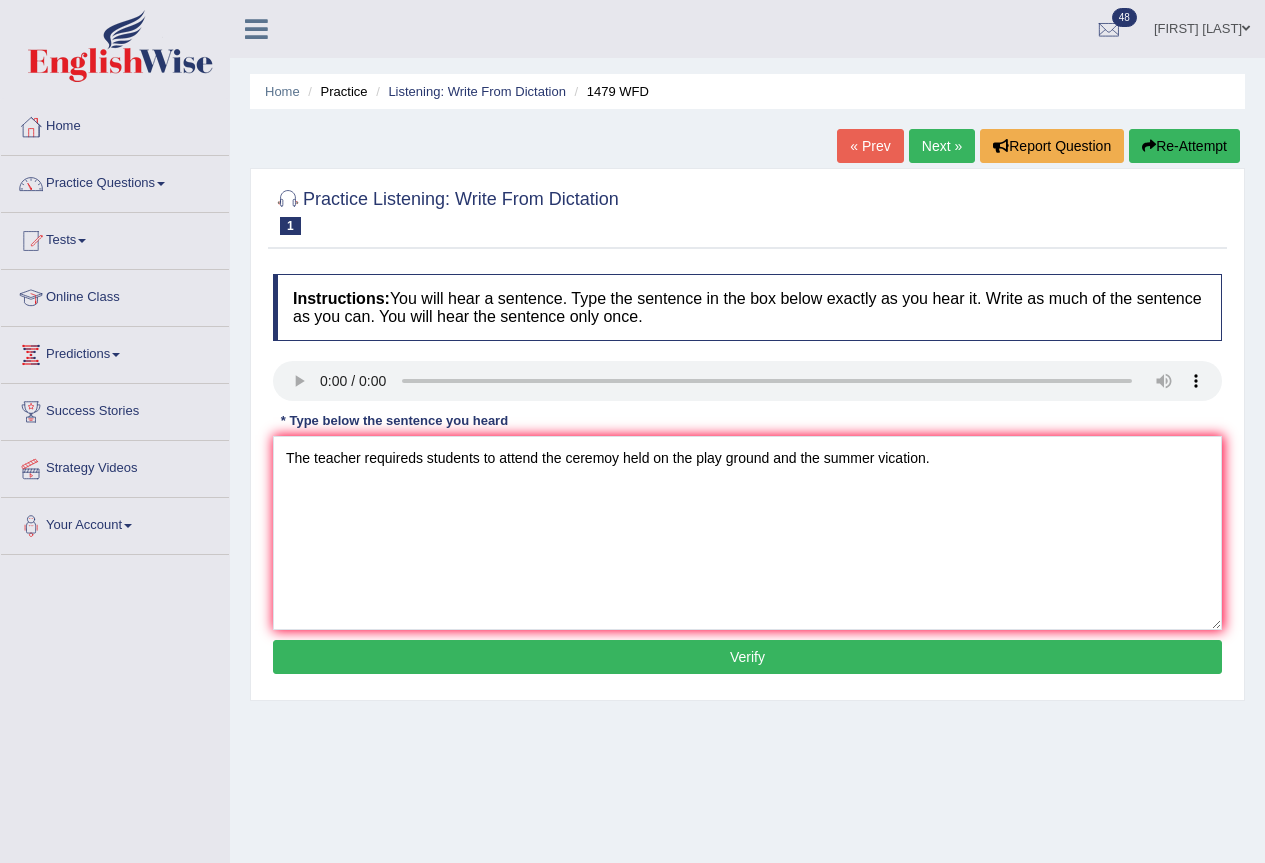 click on "Verify" at bounding box center [747, 657] 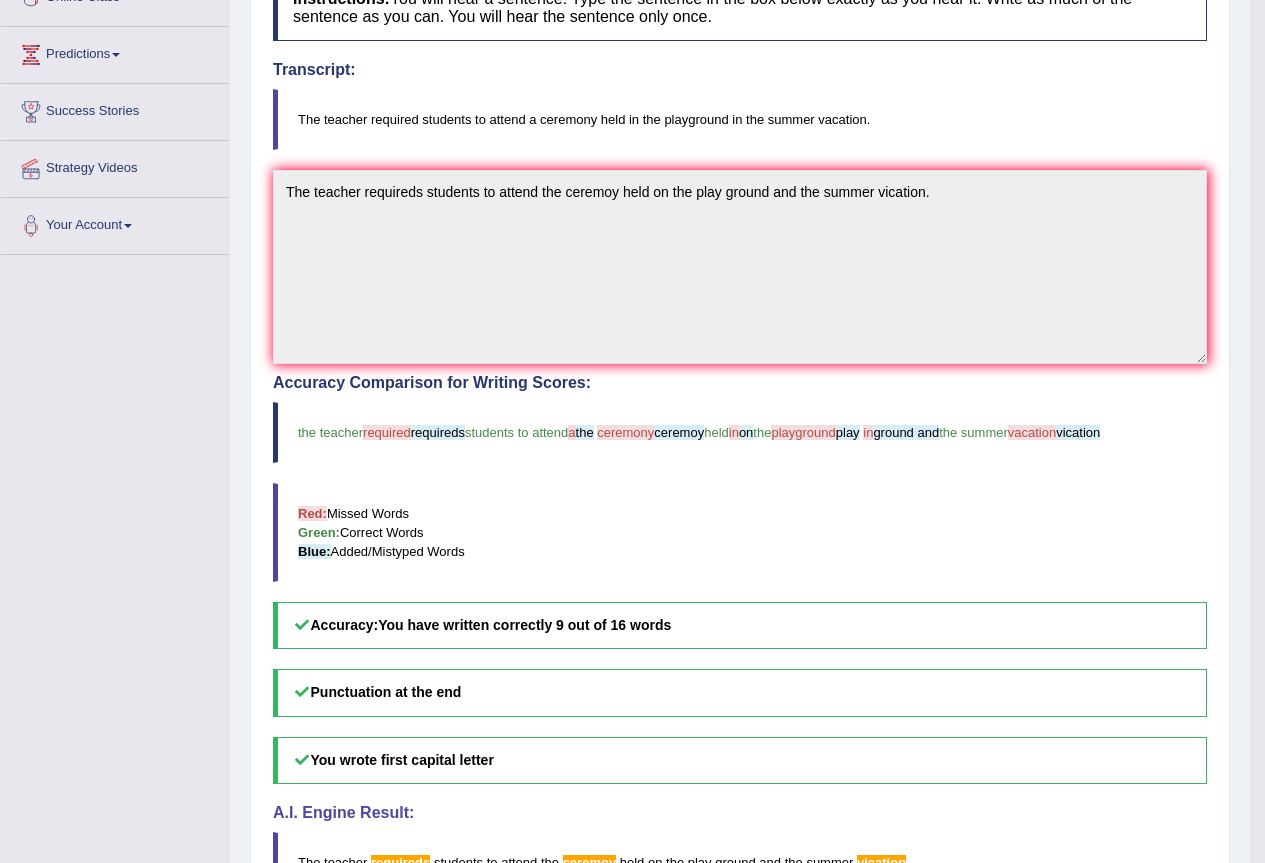 scroll, scrollTop: 0, scrollLeft: 0, axis: both 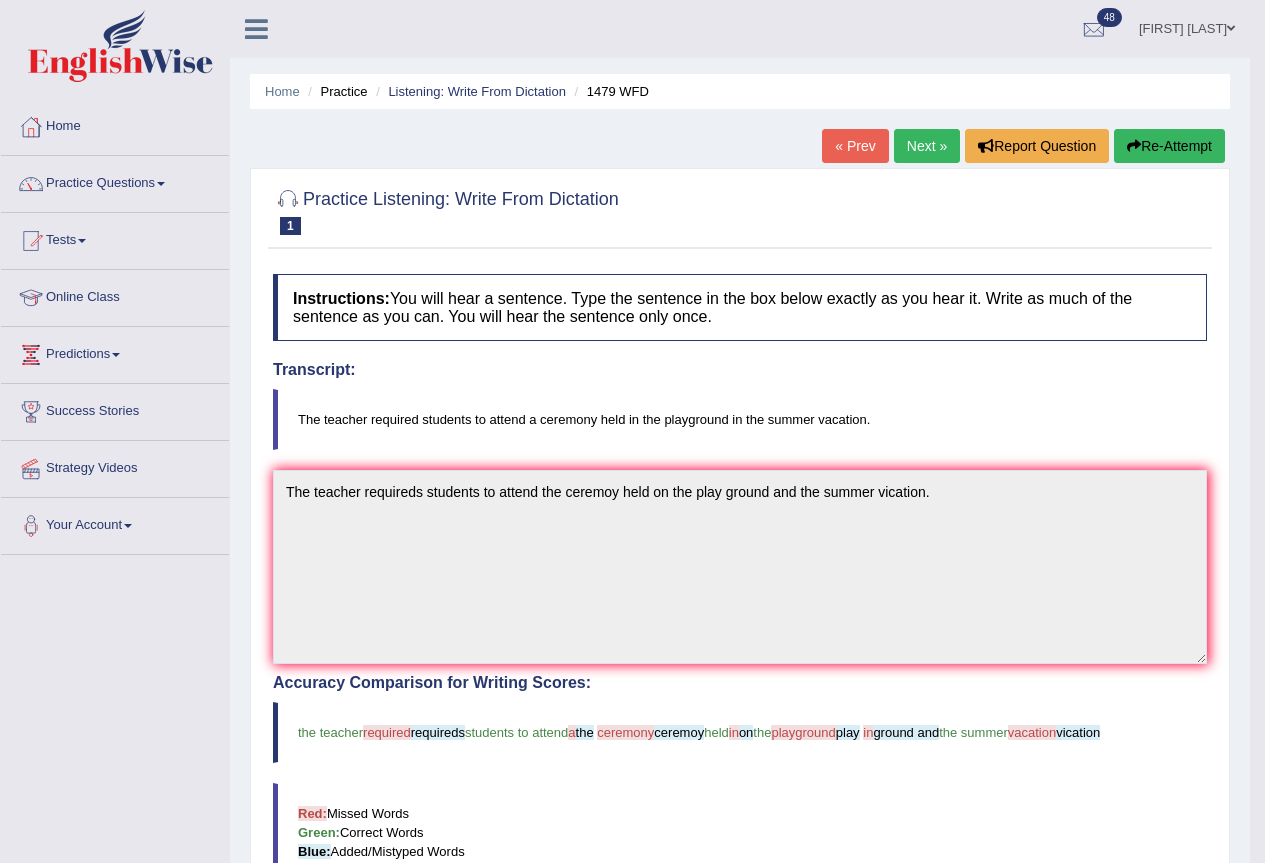 click on "Next »" at bounding box center [927, 146] 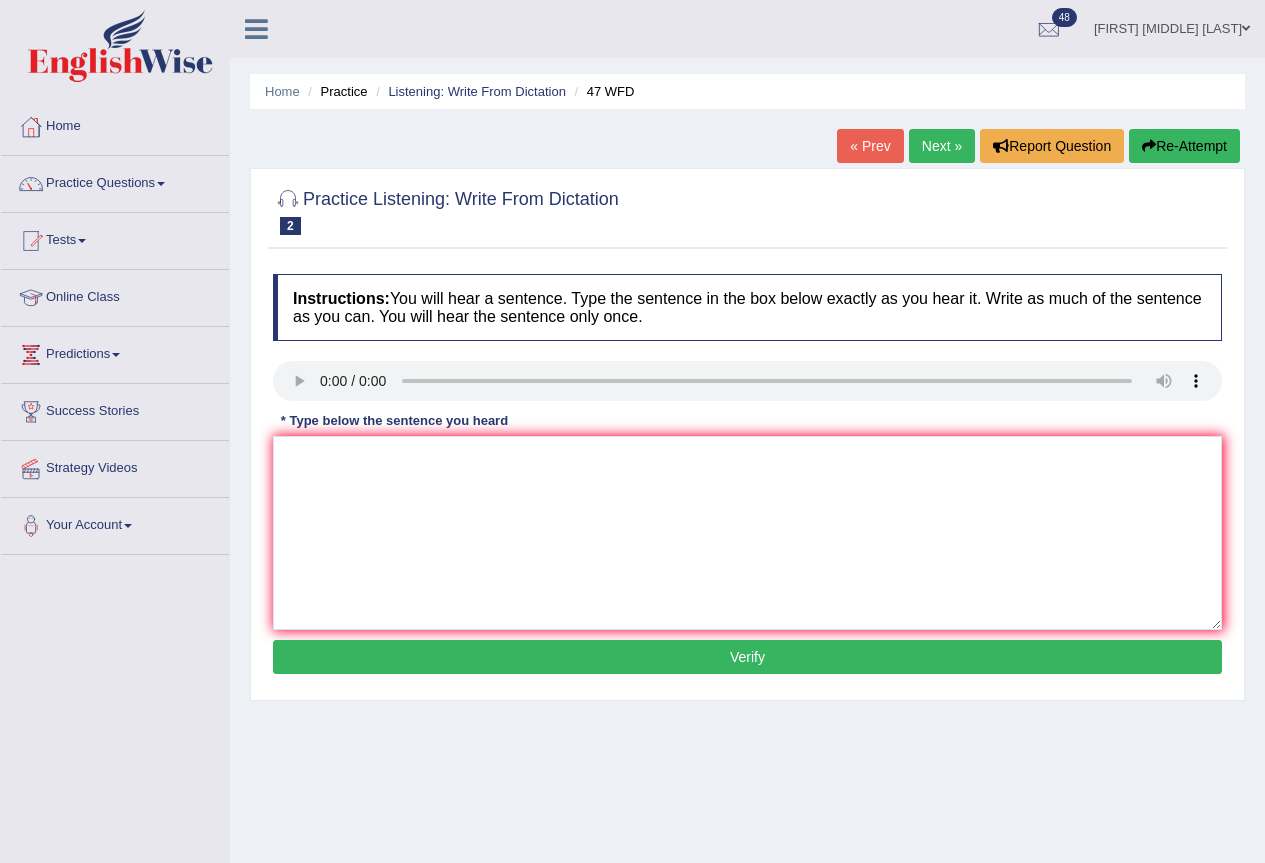 scroll, scrollTop: 0, scrollLeft: 0, axis: both 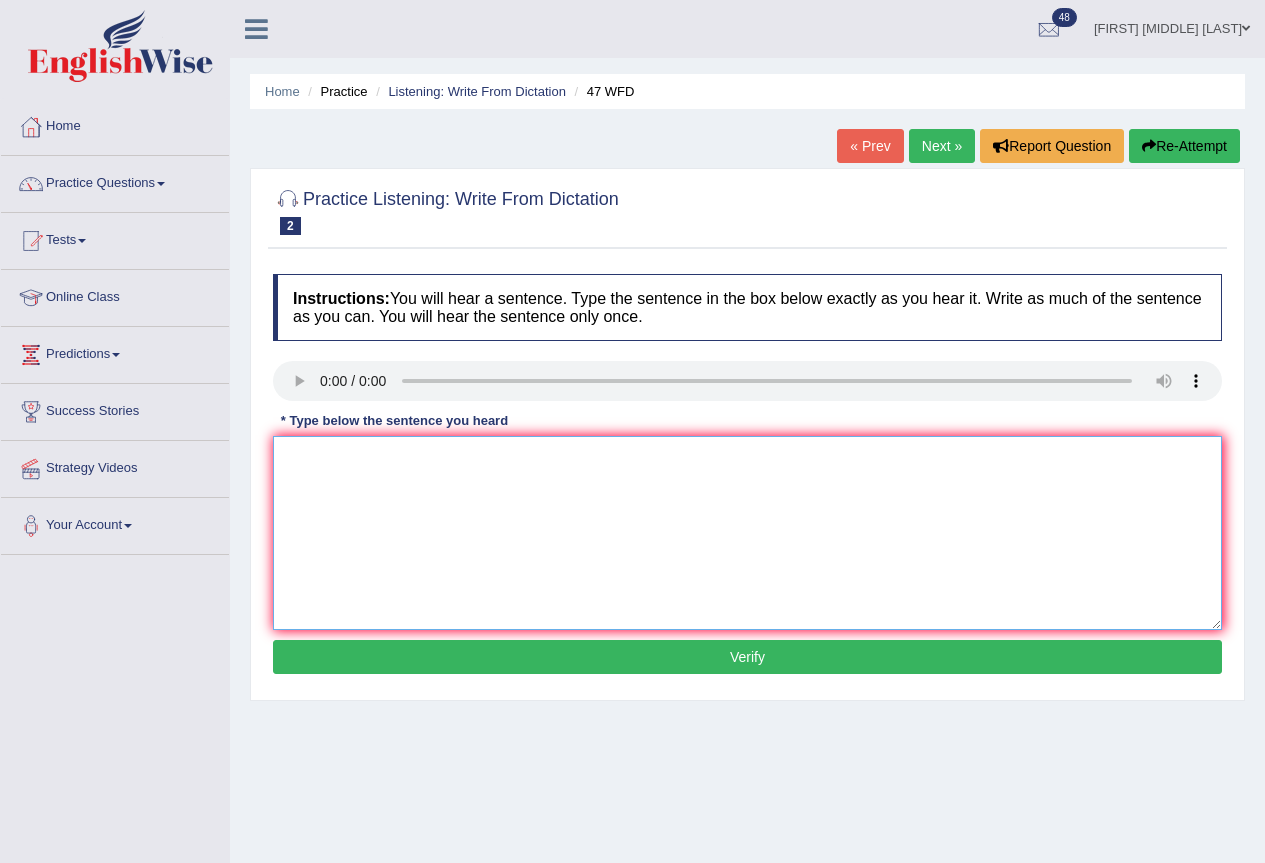 click at bounding box center (747, 533) 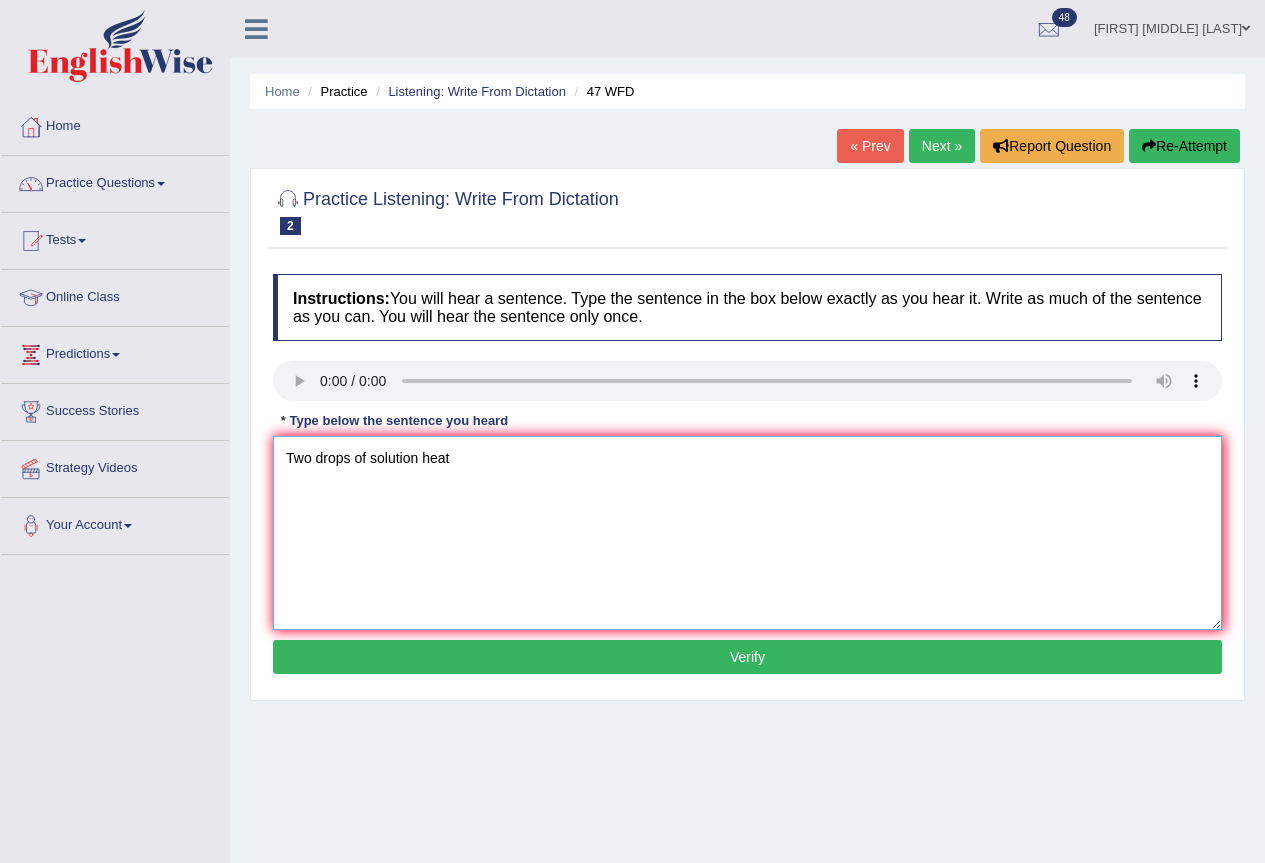 click on "Two drops of solution heat" at bounding box center (747, 533) 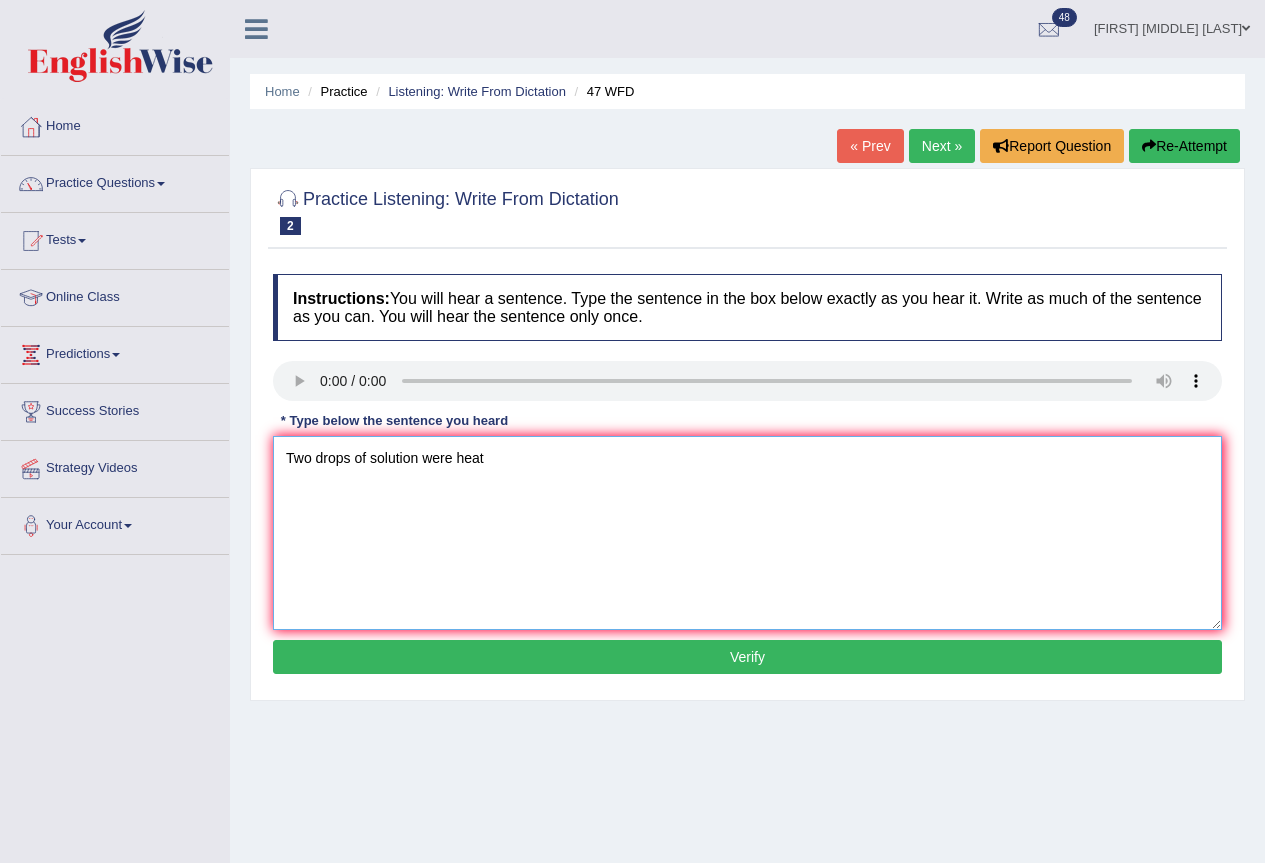 click on "Two drops of solution were heat" at bounding box center (747, 533) 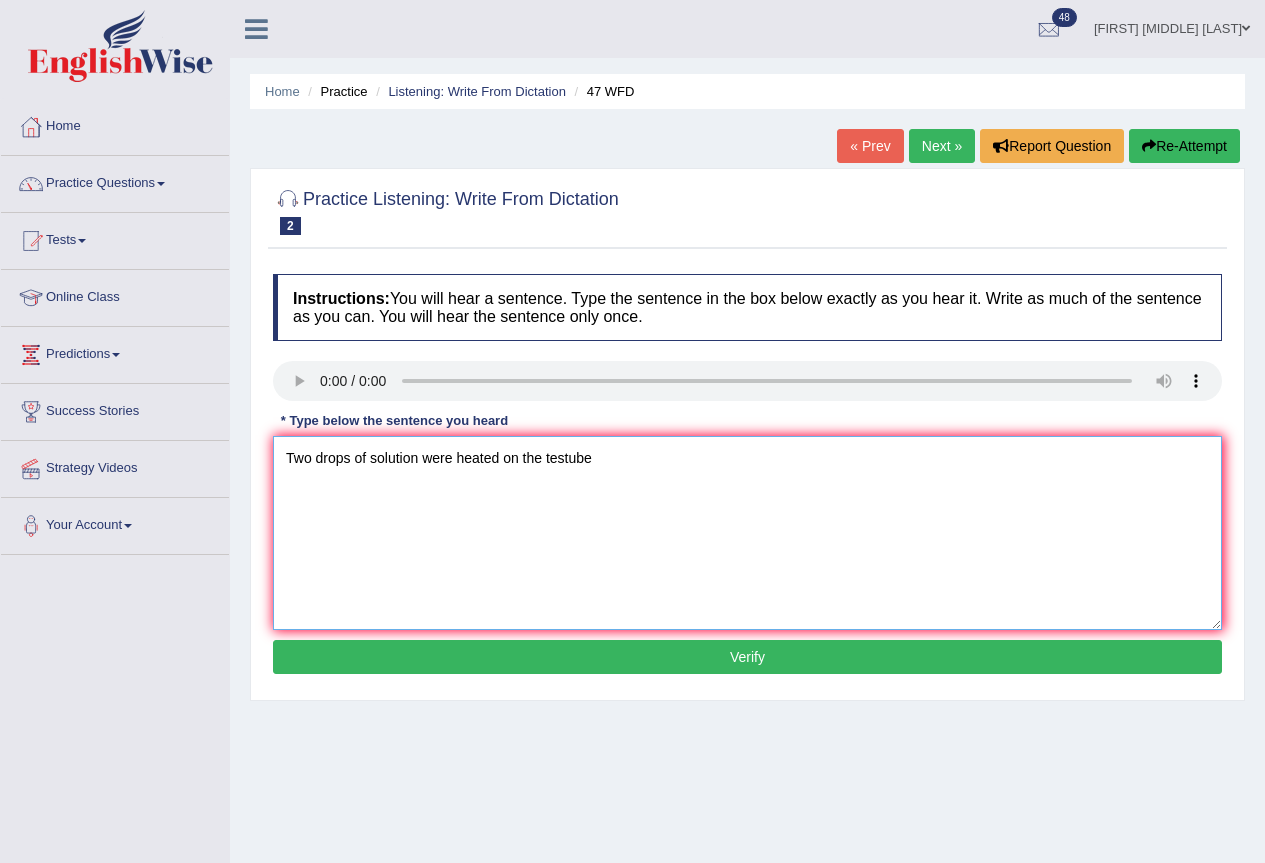 click on "Two drops of solution were heated on the testube" at bounding box center [747, 533] 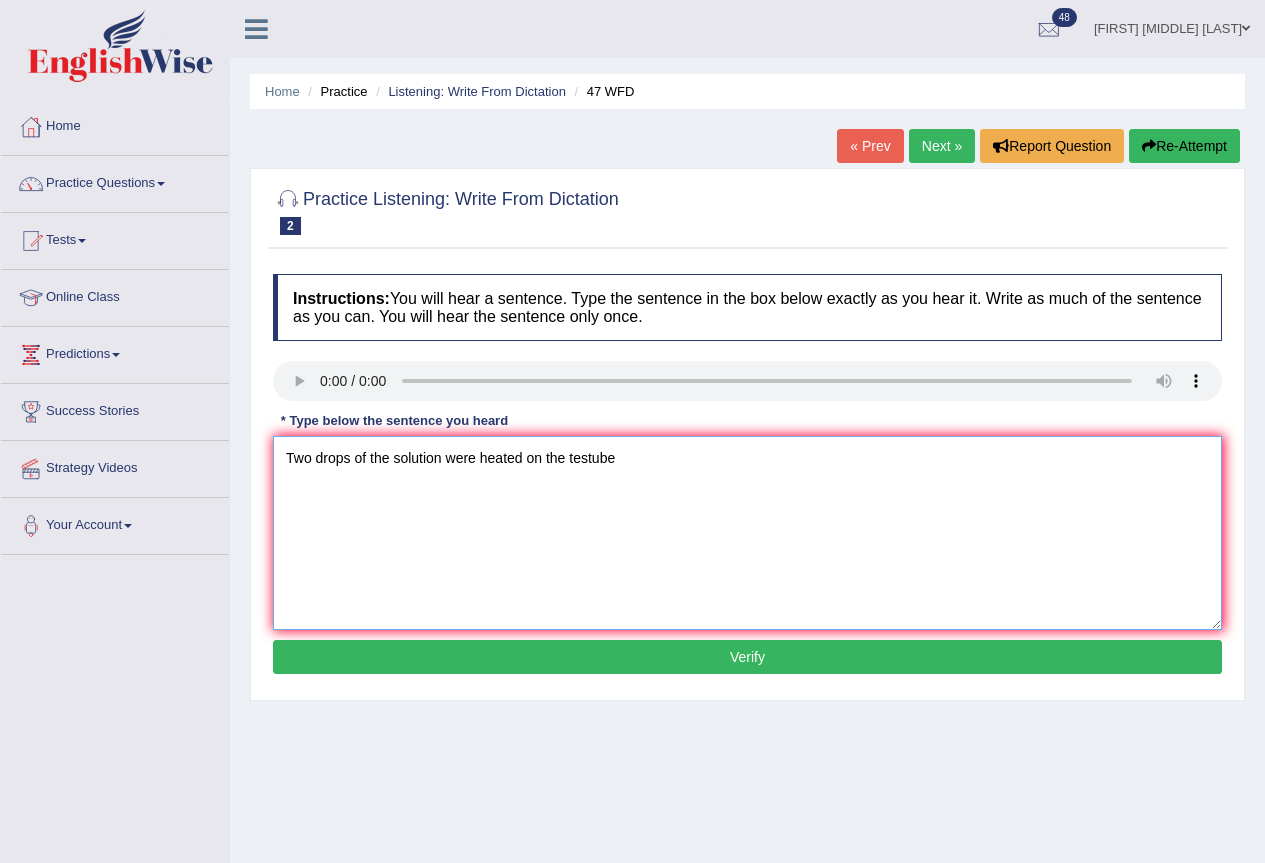 click on "Two drops of the solution were heated on the testube" at bounding box center [747, 533] 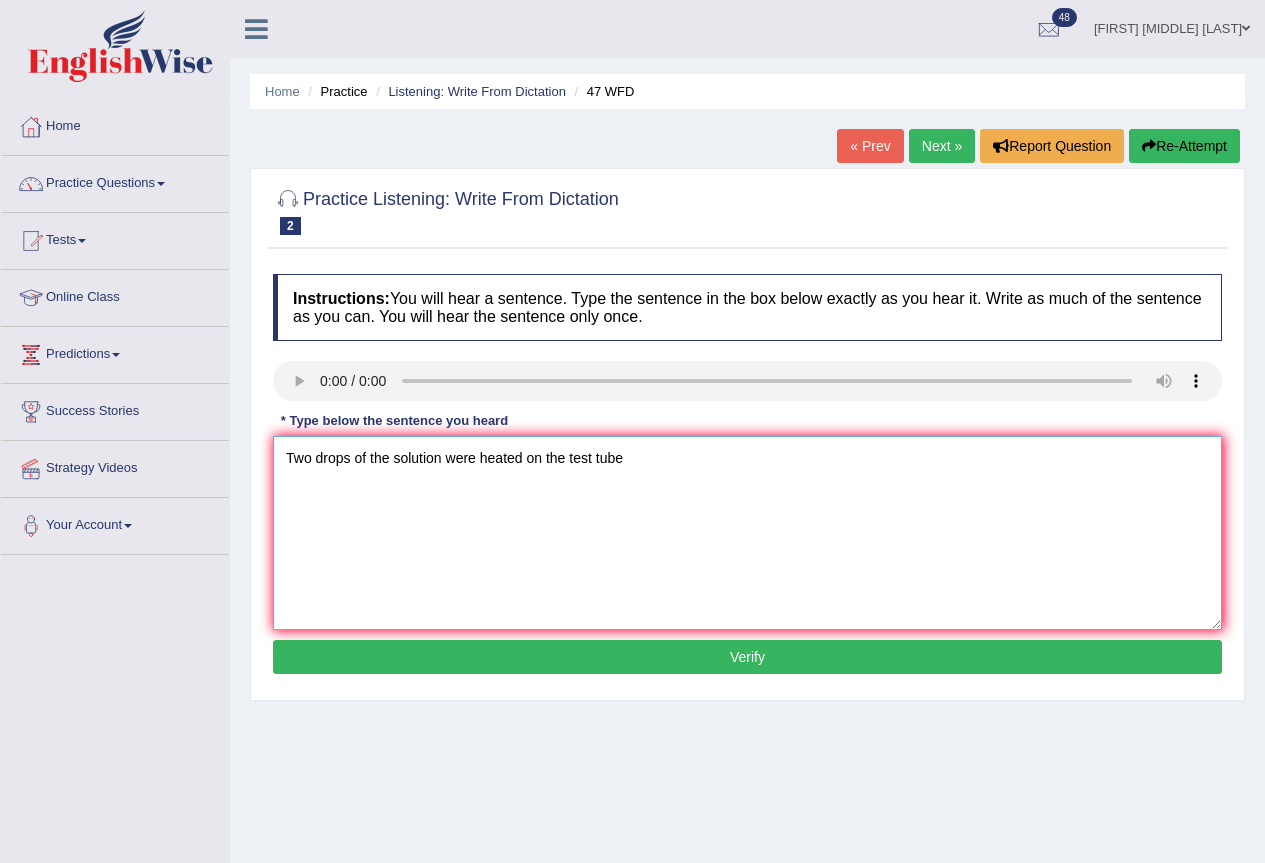 click on "Two drops of the solution were heated on the test tube" at bounding box center (747, 533) 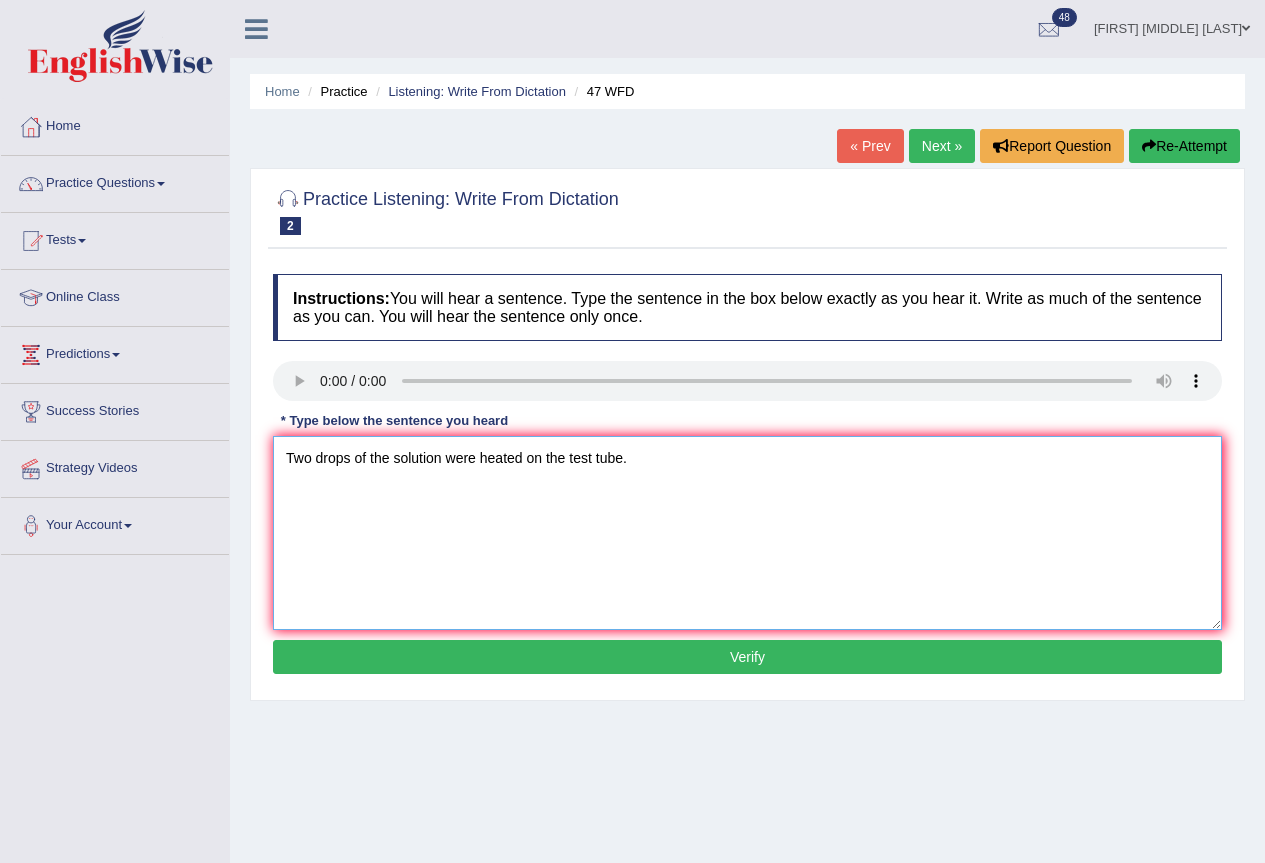 type on "Two drops of the solution were heated on the test tube." 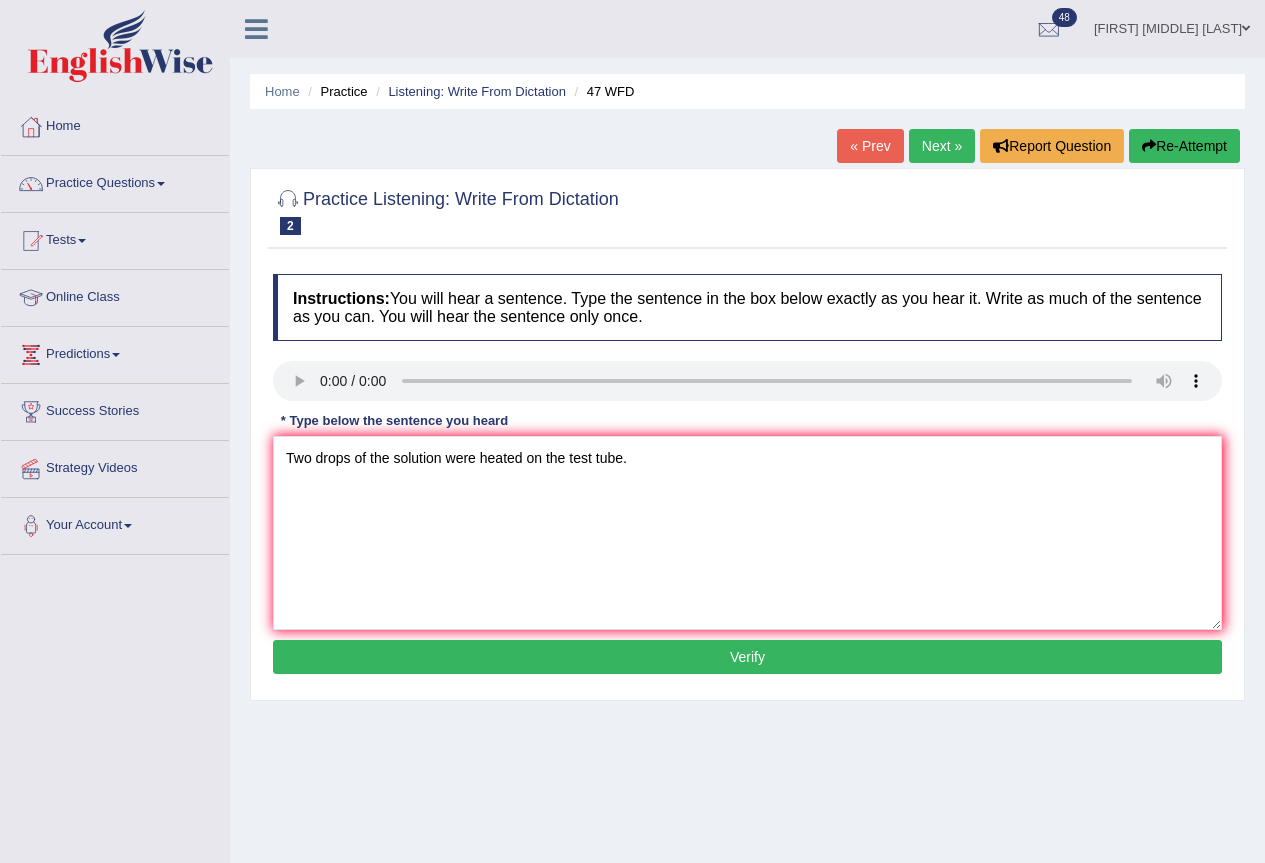 click on "Verify" at bounding box center (747, 657) 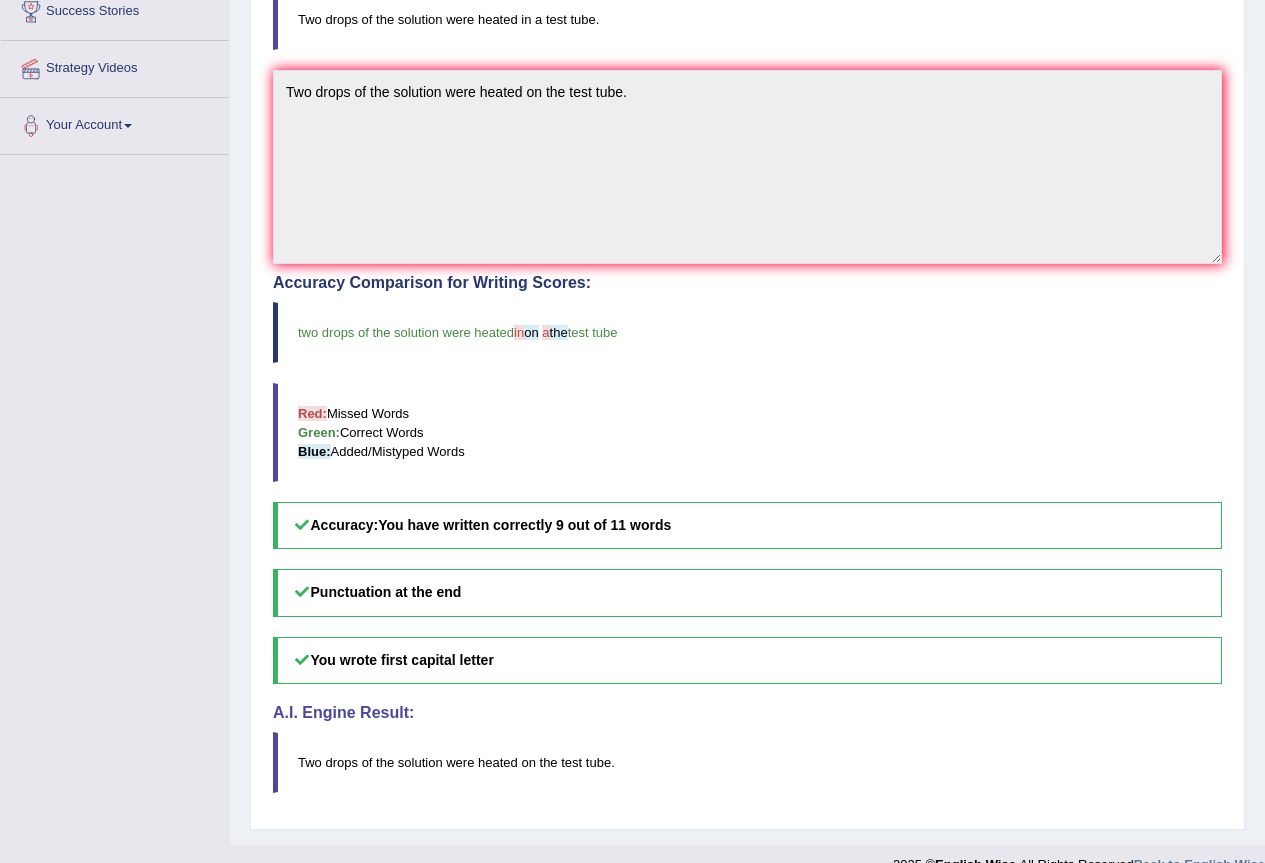 scroll, scrollTop: 100, scrollLeft: 0, axis: vertical 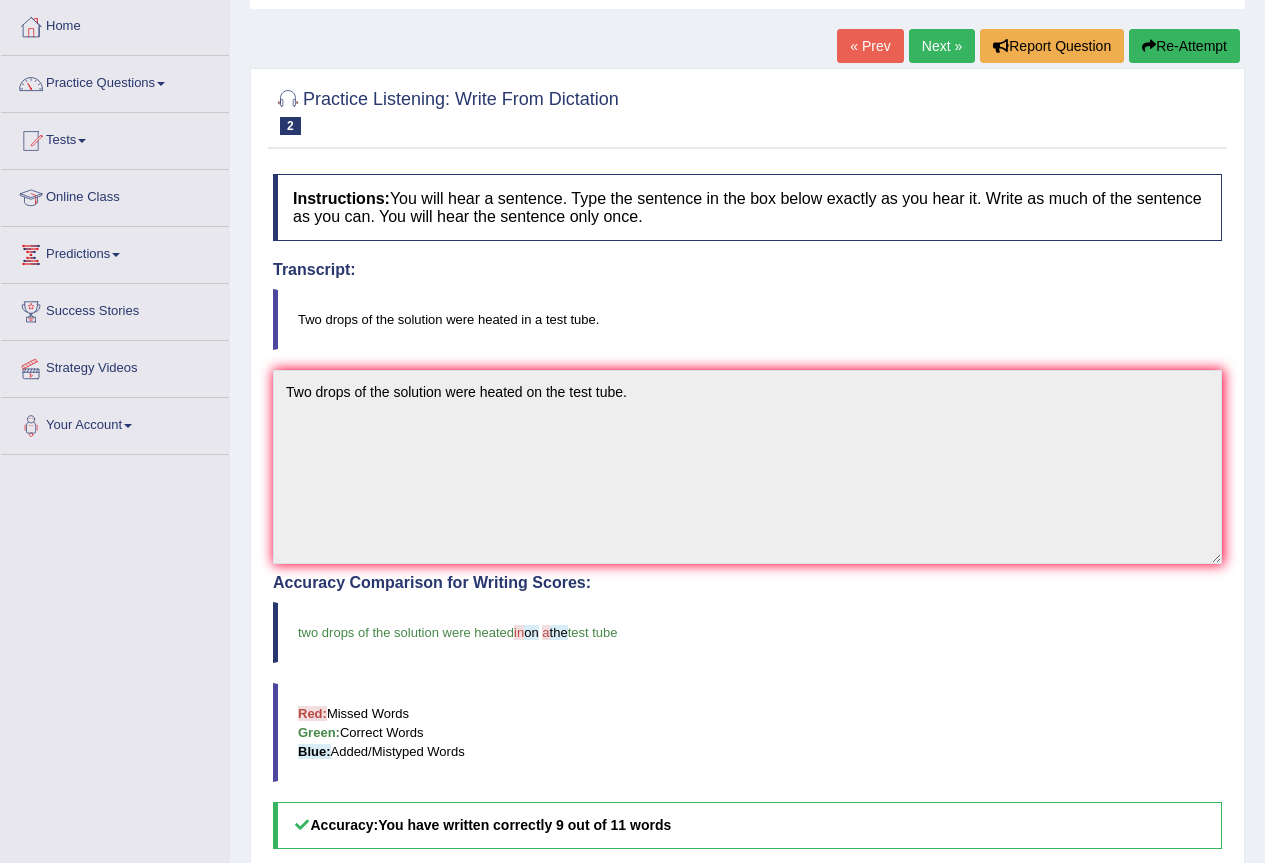 click on "Next »" at bounding box center (942, 46) 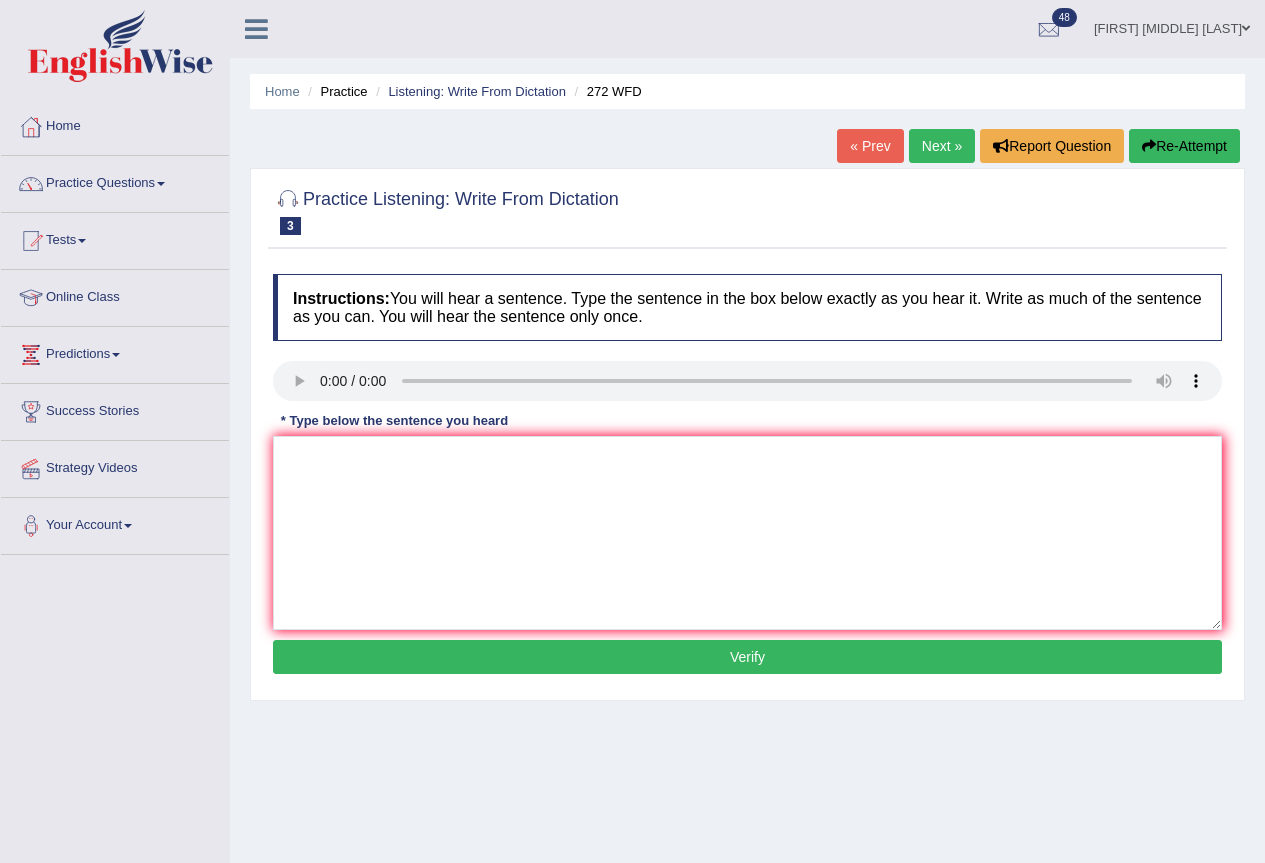 scroll, scrollTop: 0, scrollLeft: 0, axis: both 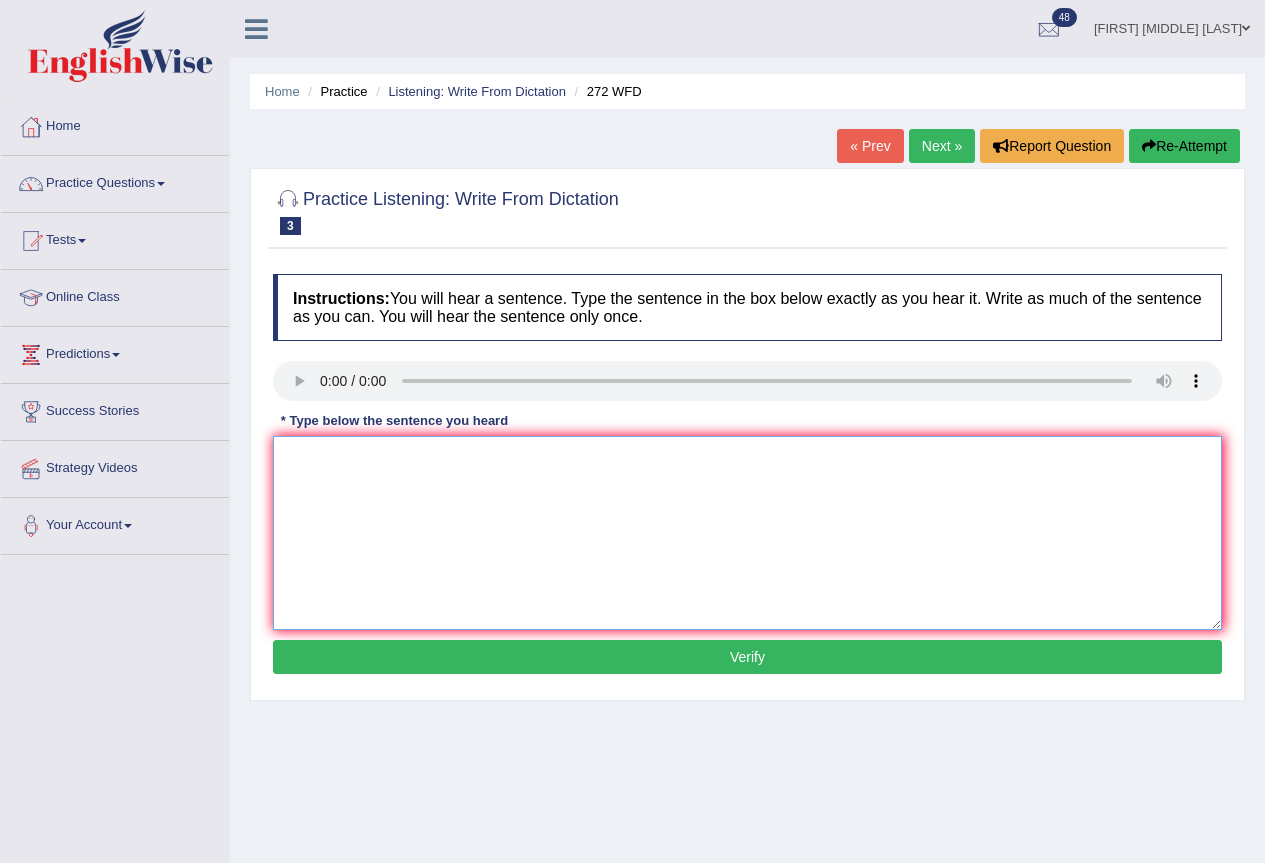 click at bounding box center [747, 533] 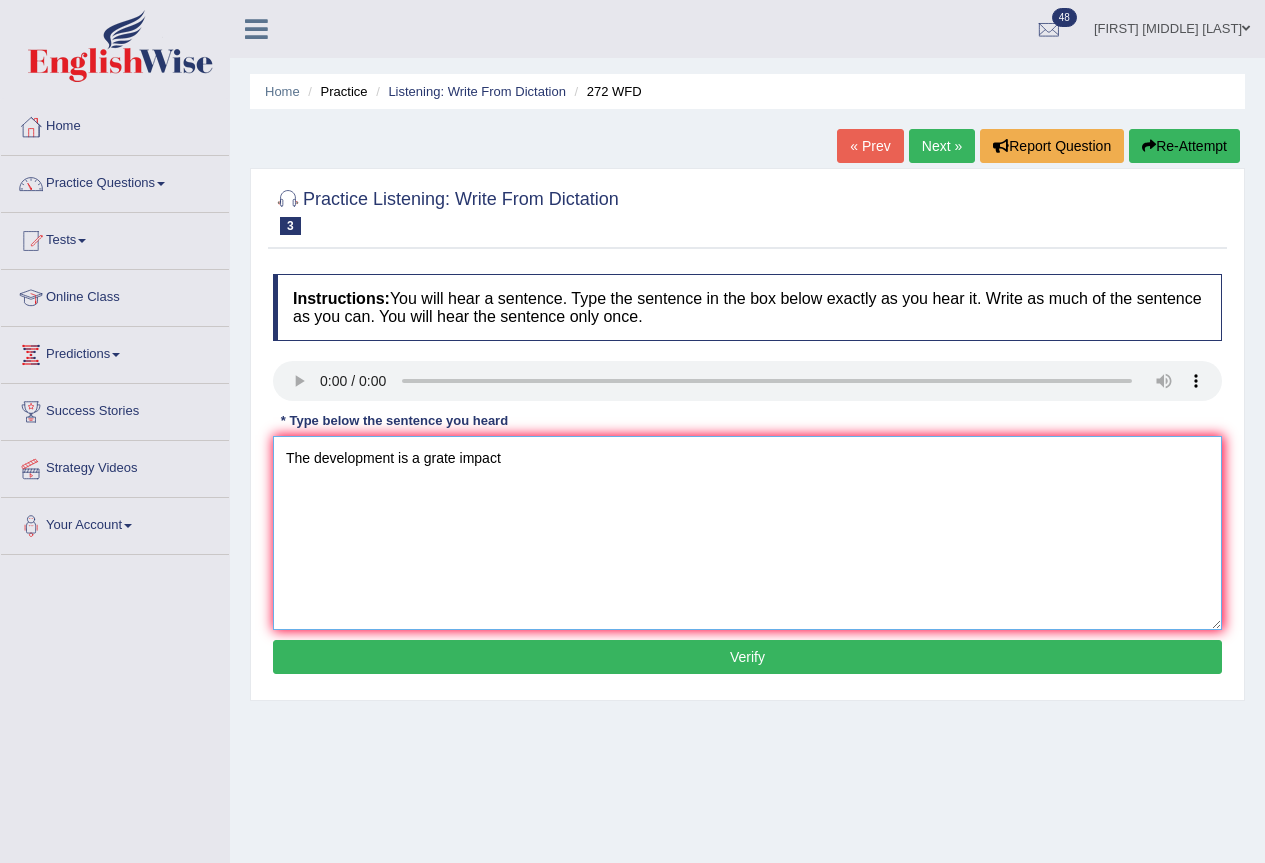 click on "The development is a grate impact" at bounding box center (747, 533) 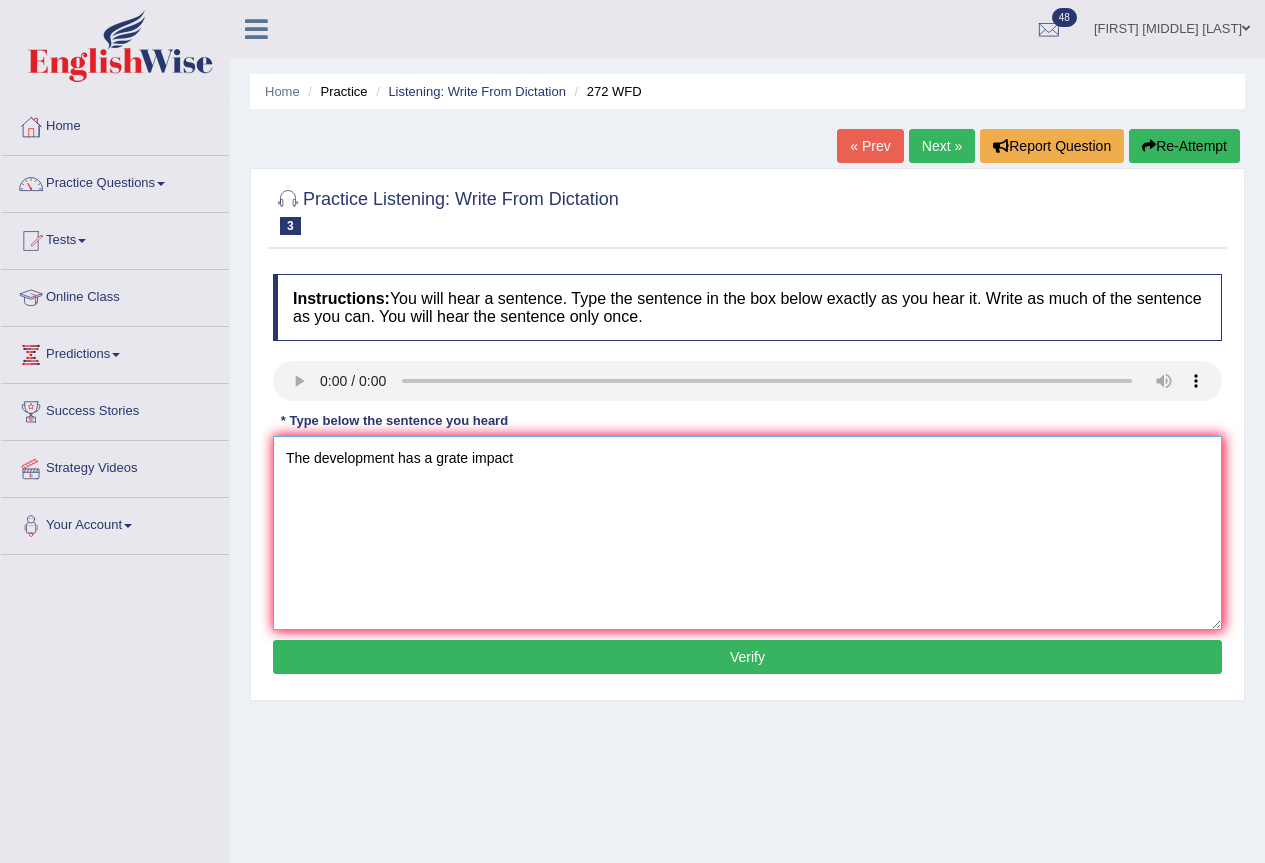 click on "The development has a grate impact" at bounding box center [747, 533] 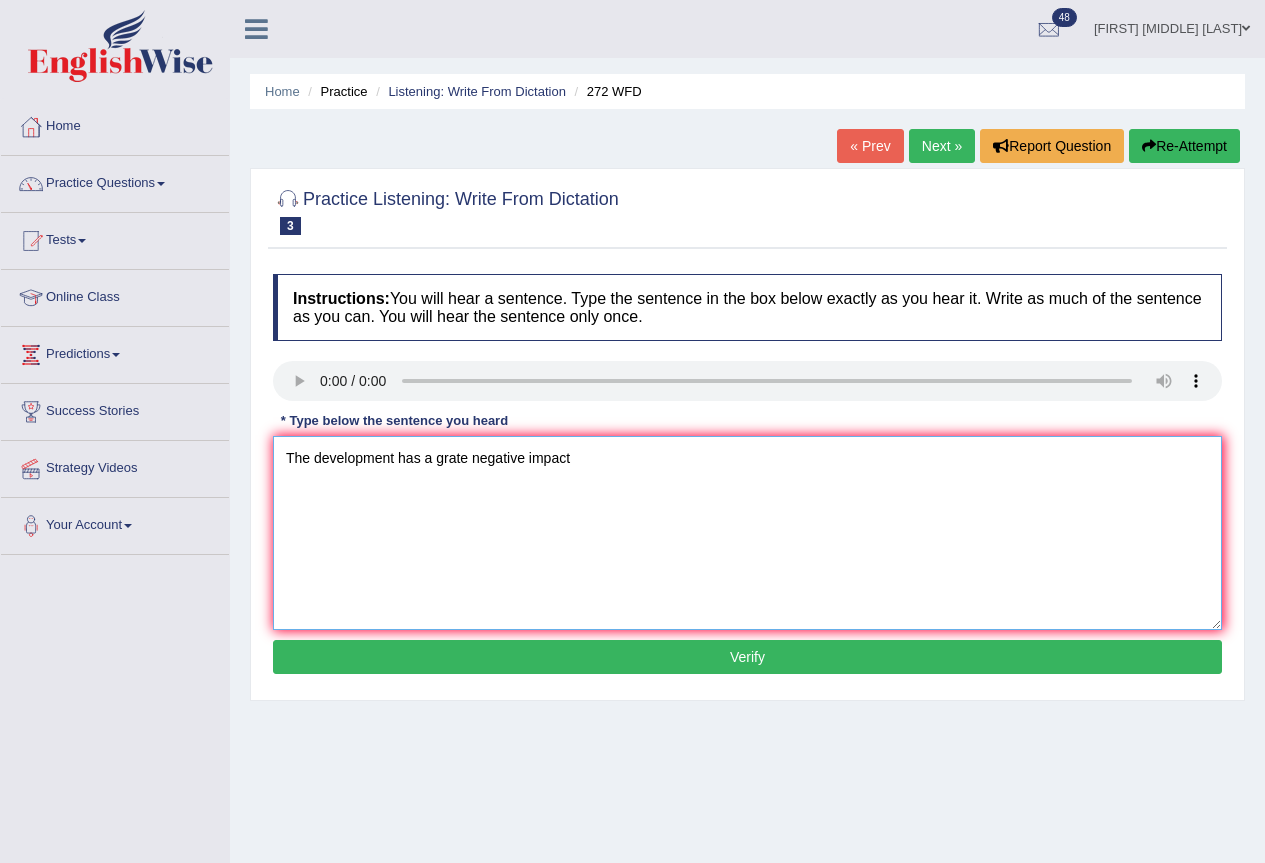click on "The development has a grate negative impact" at bounding box center (747, 533) 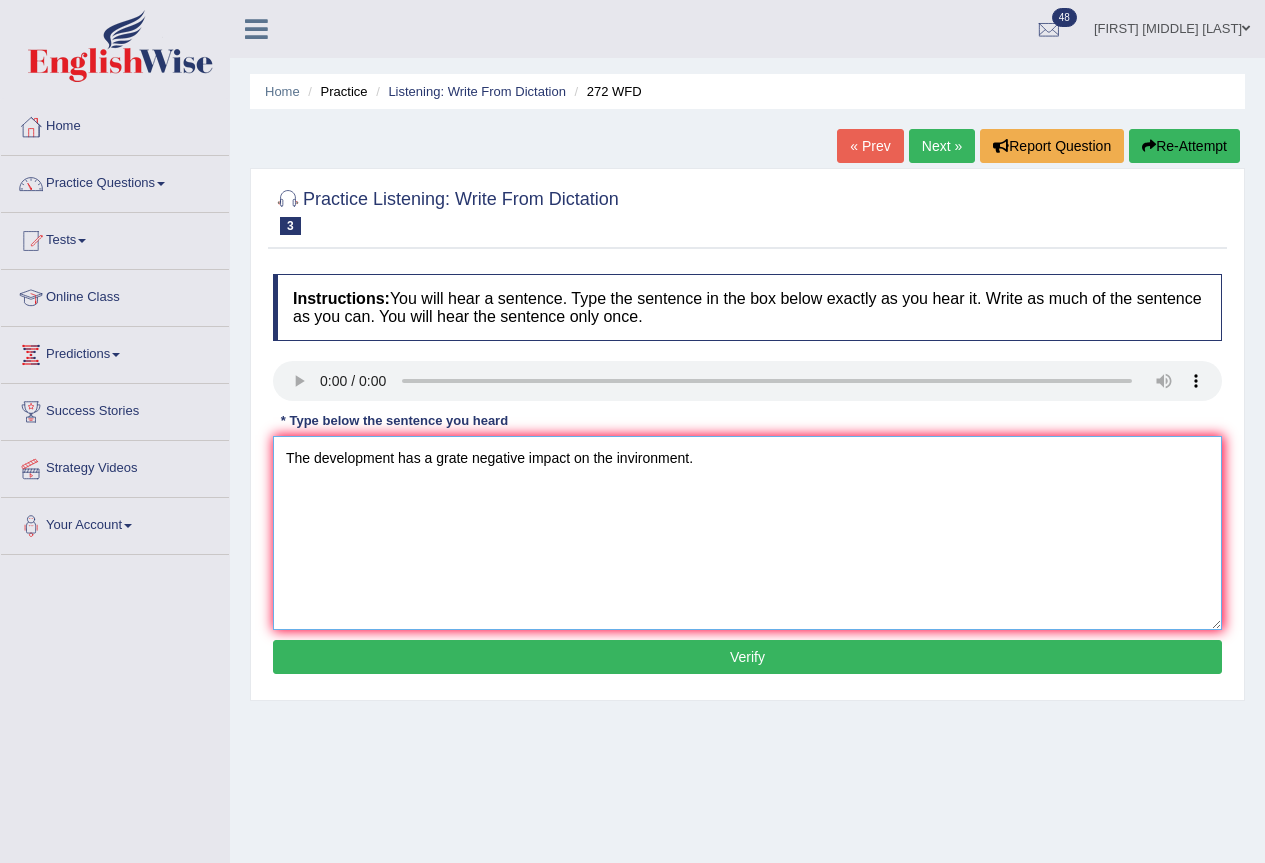 type on "The development has a grate negative impact on the invironment." 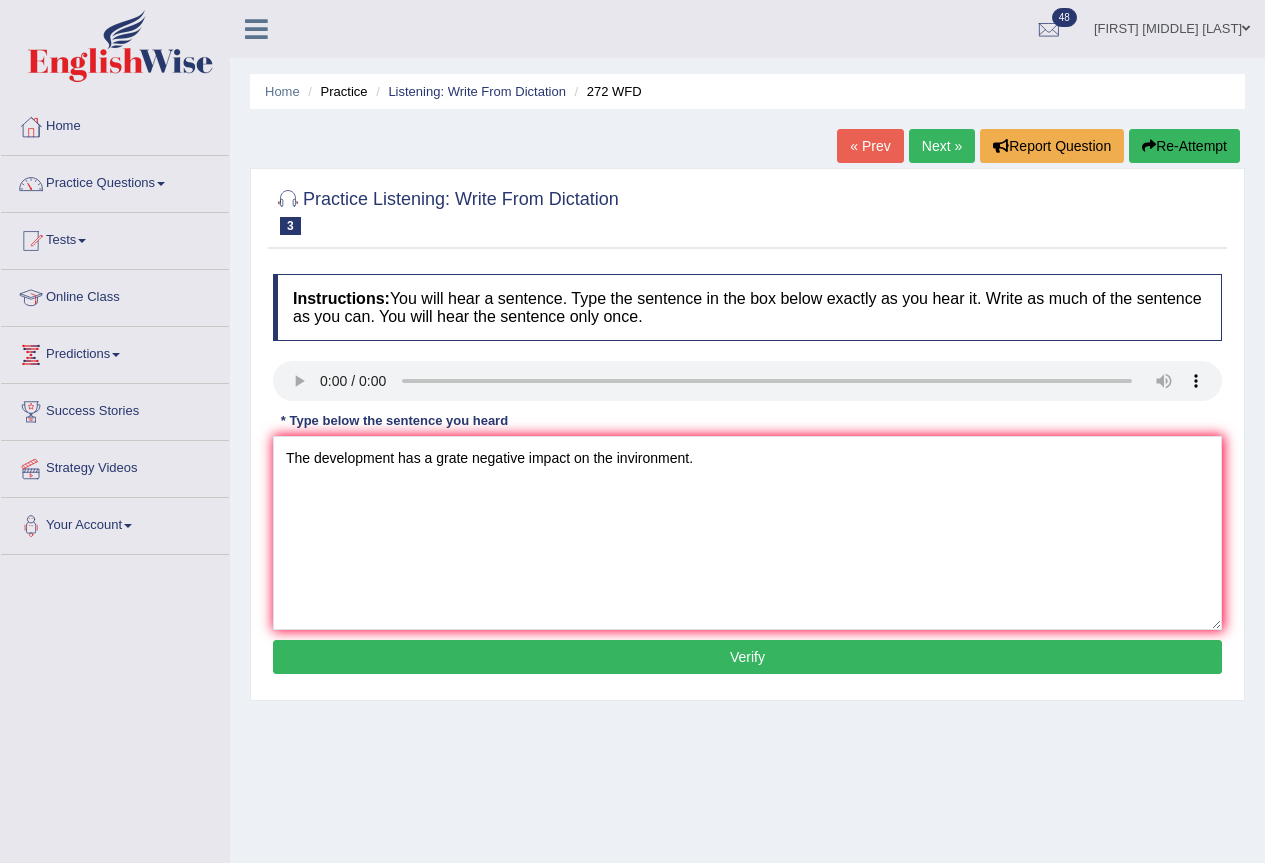 click on "Verify" at bounding box center (747, 657) 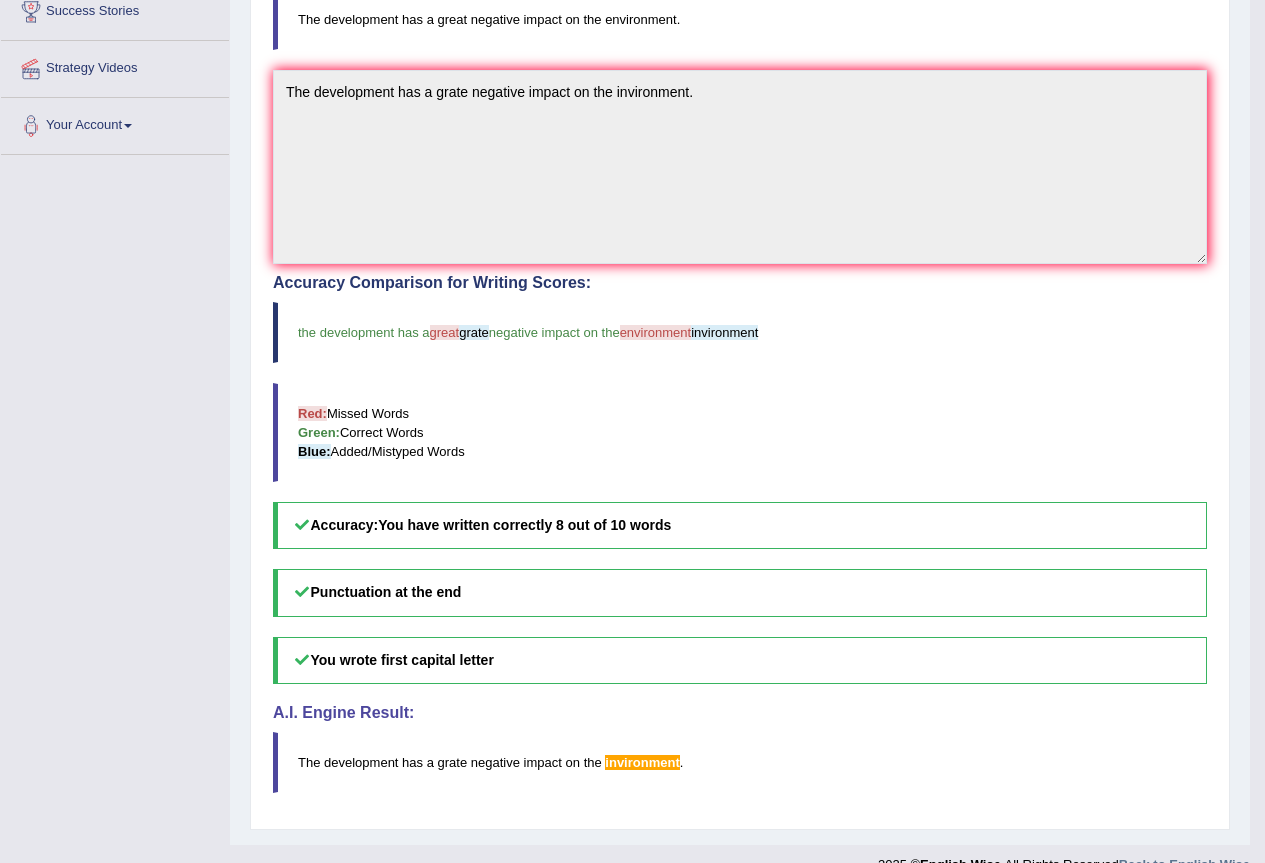 scroll, scrollTop: 0, scrollLeft: 0, axis: both 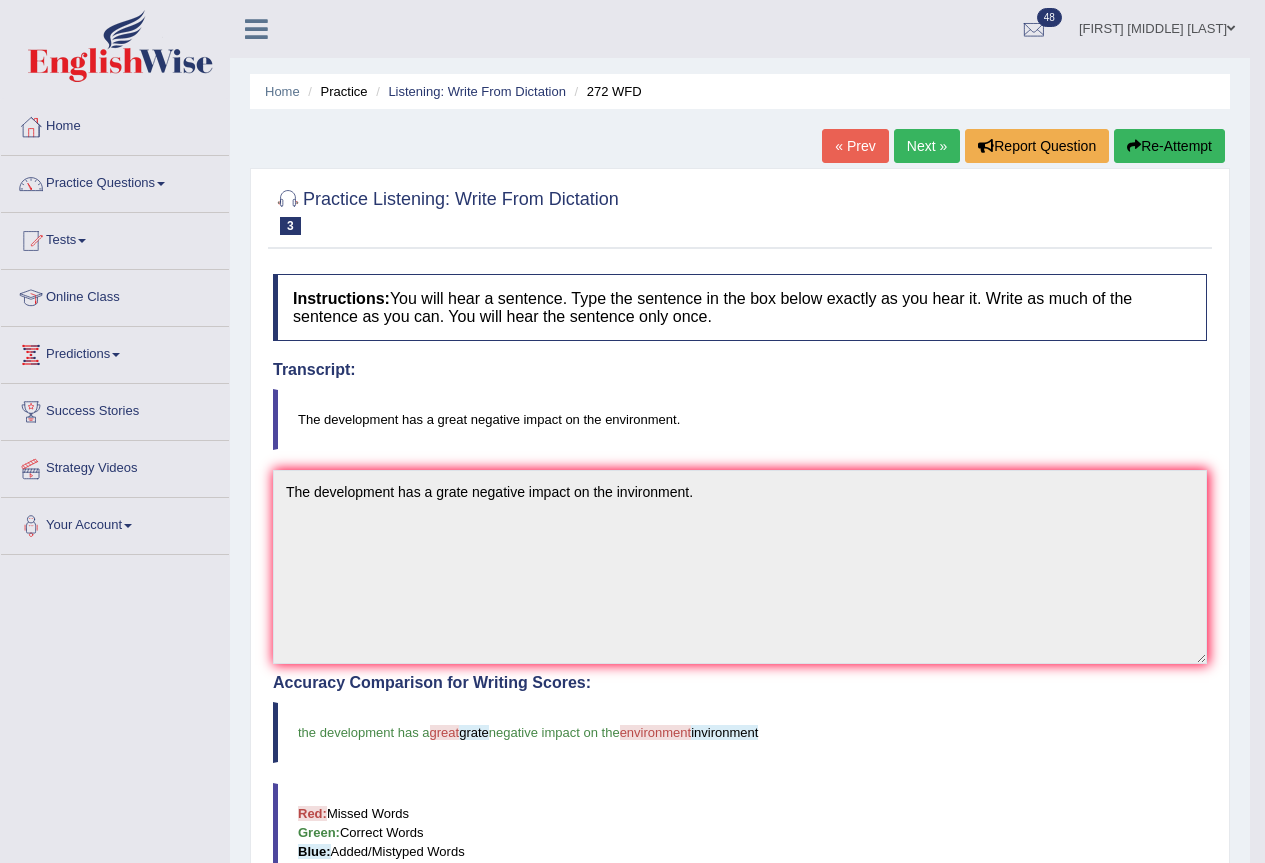 click on "Next »" at bounding box center [927, 146] 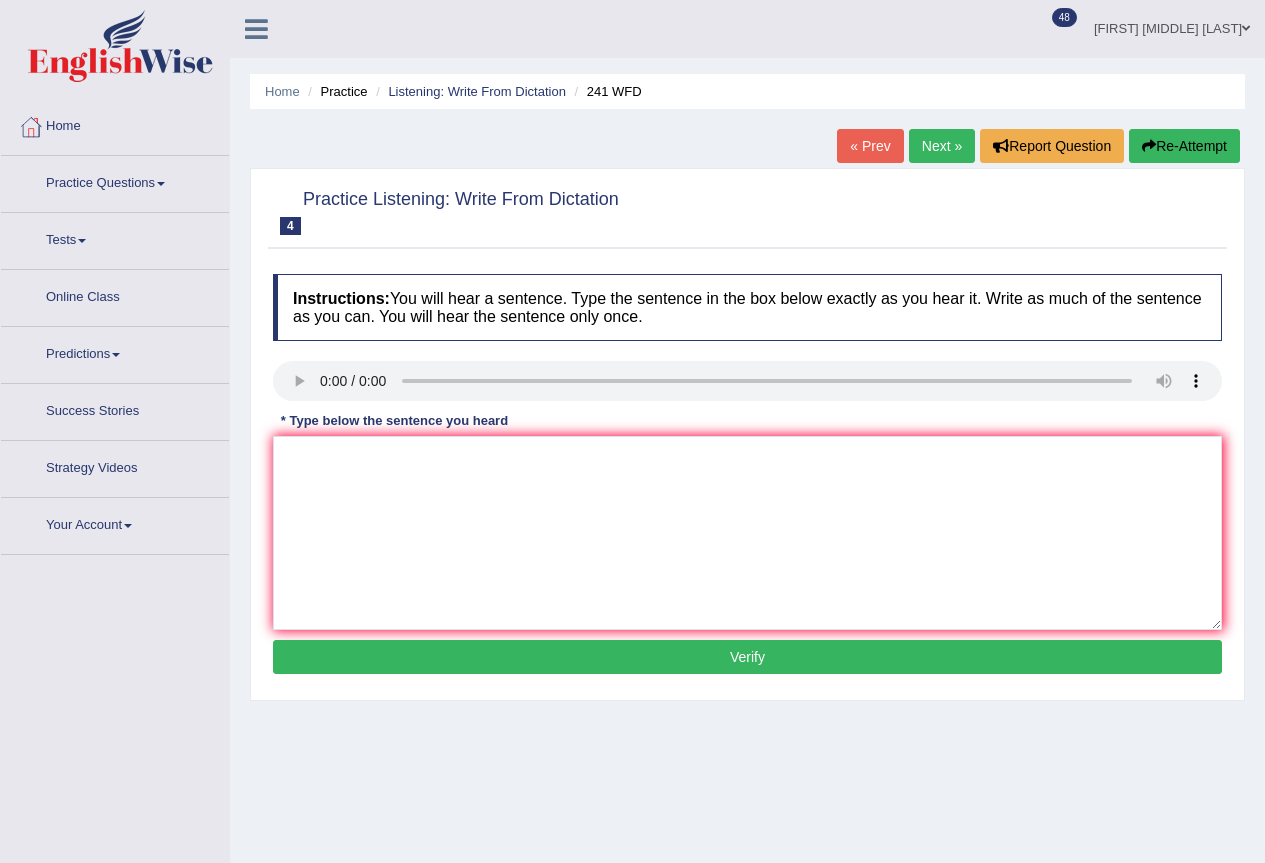 scroll, scrollTop: 0, scrollLeft: 0, axis: both 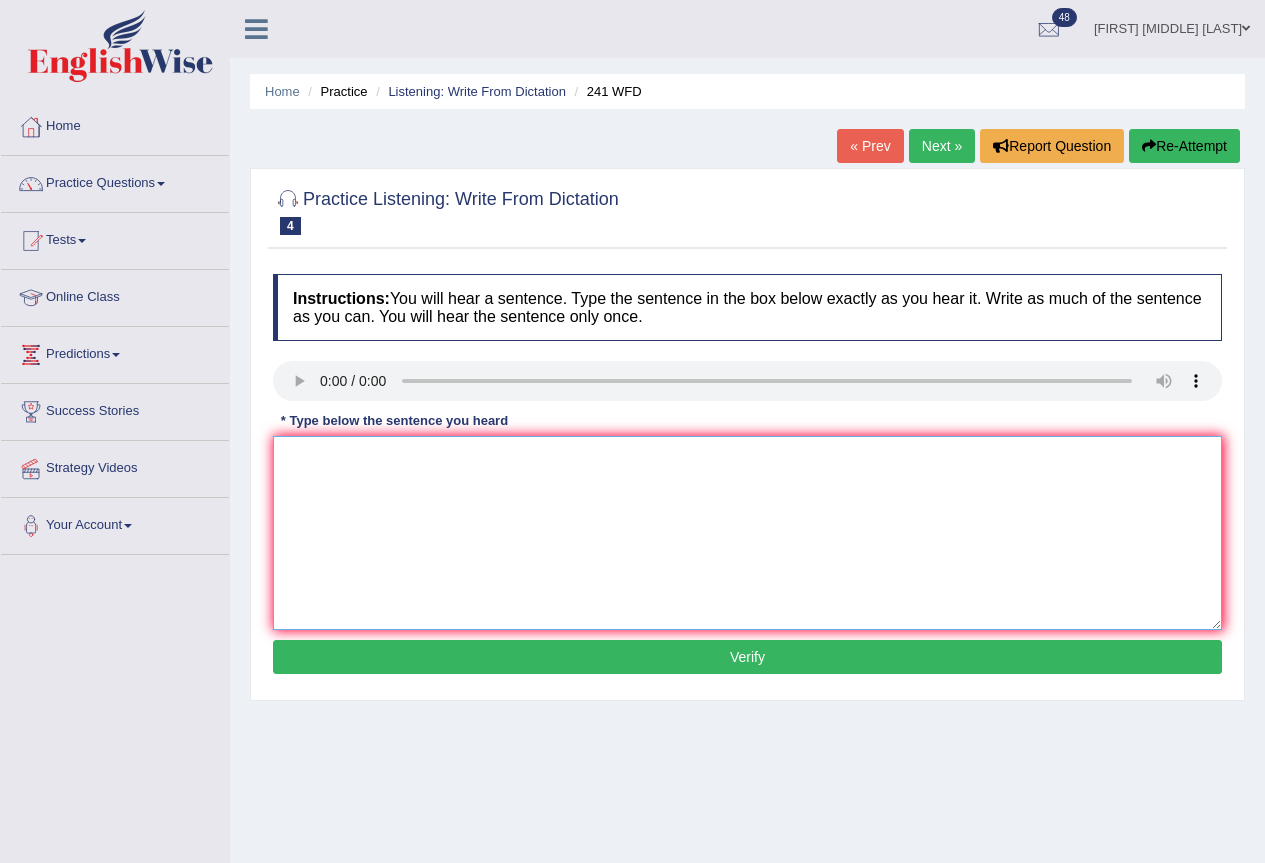 click at bounding box center (747, 533) 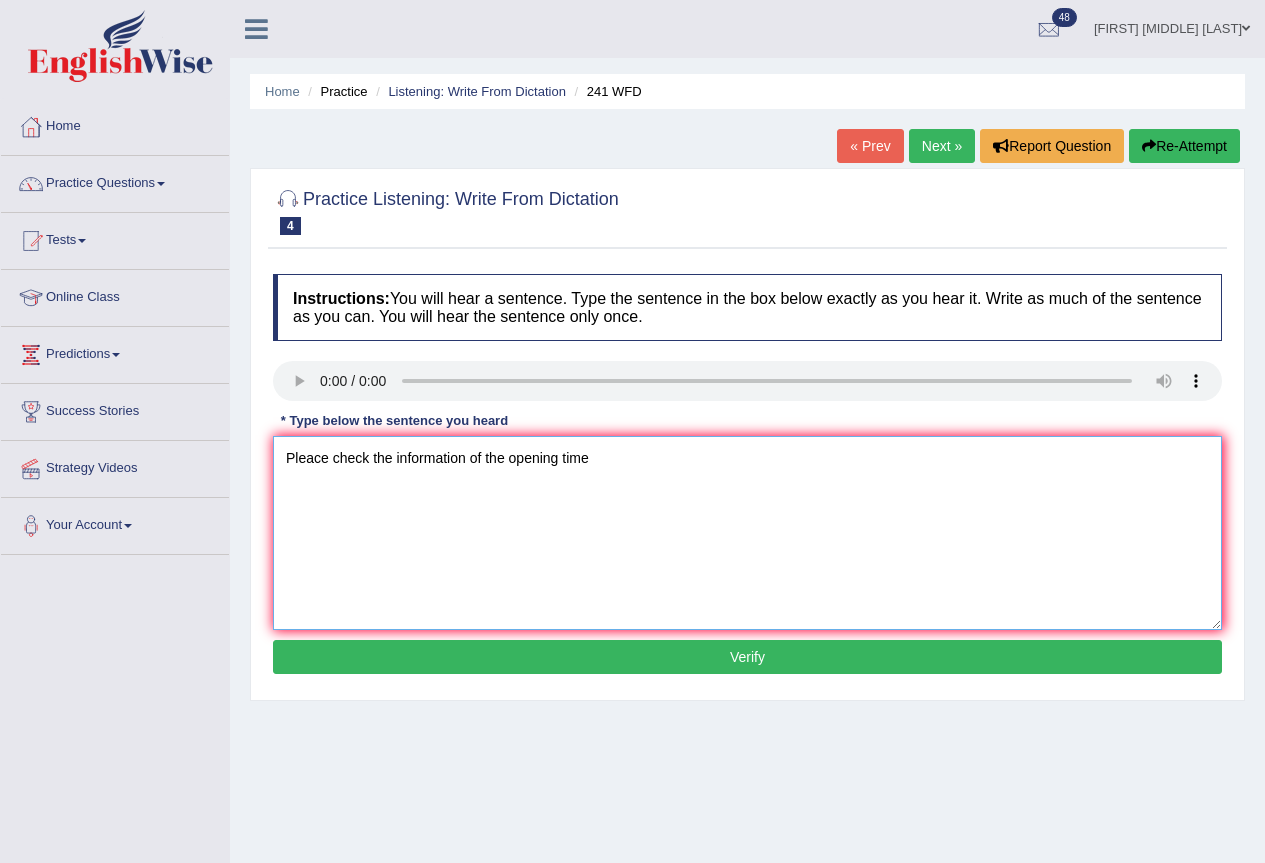 click on "Pleace check the information of the opening time" at bounding box center (747, 533) 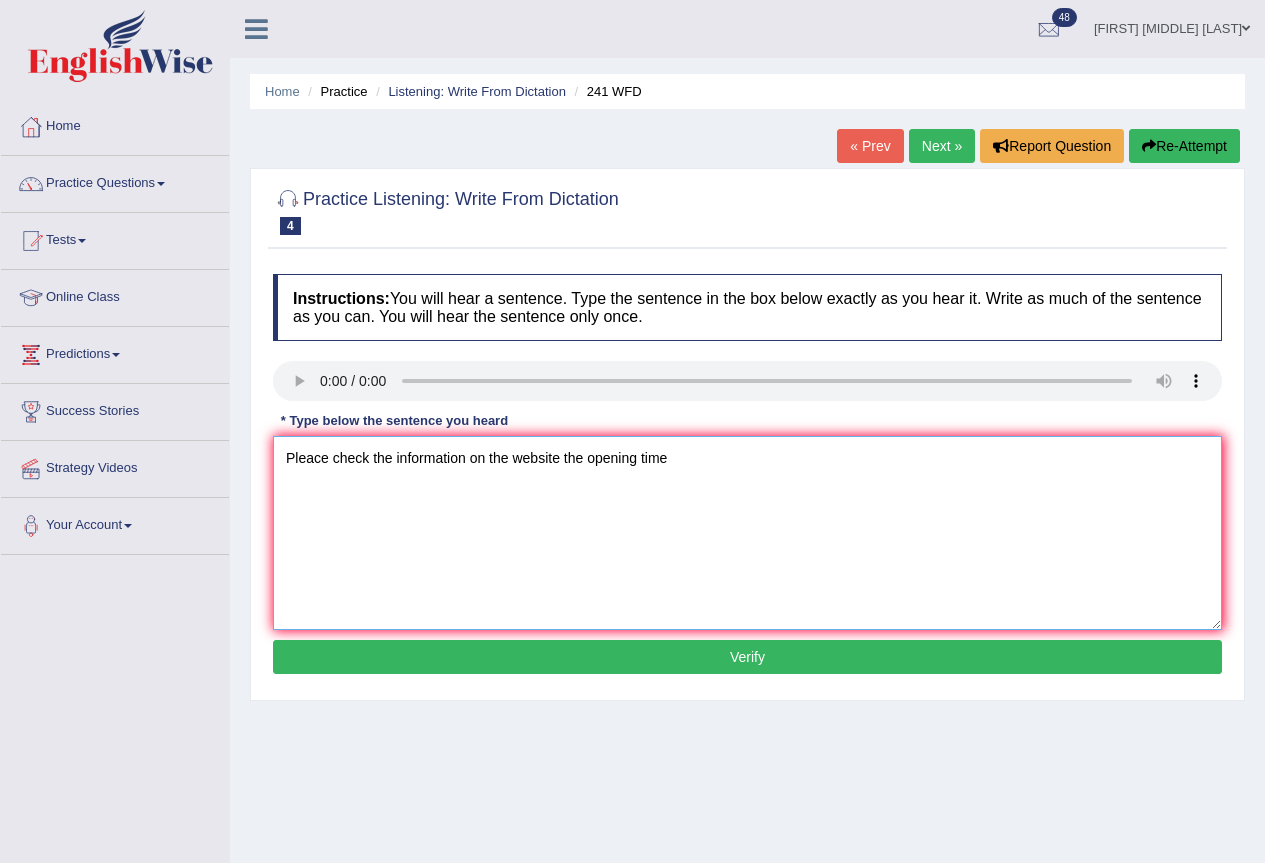 click on "Pleace check the information on the website the opening time" at bounding box center (747, 533) 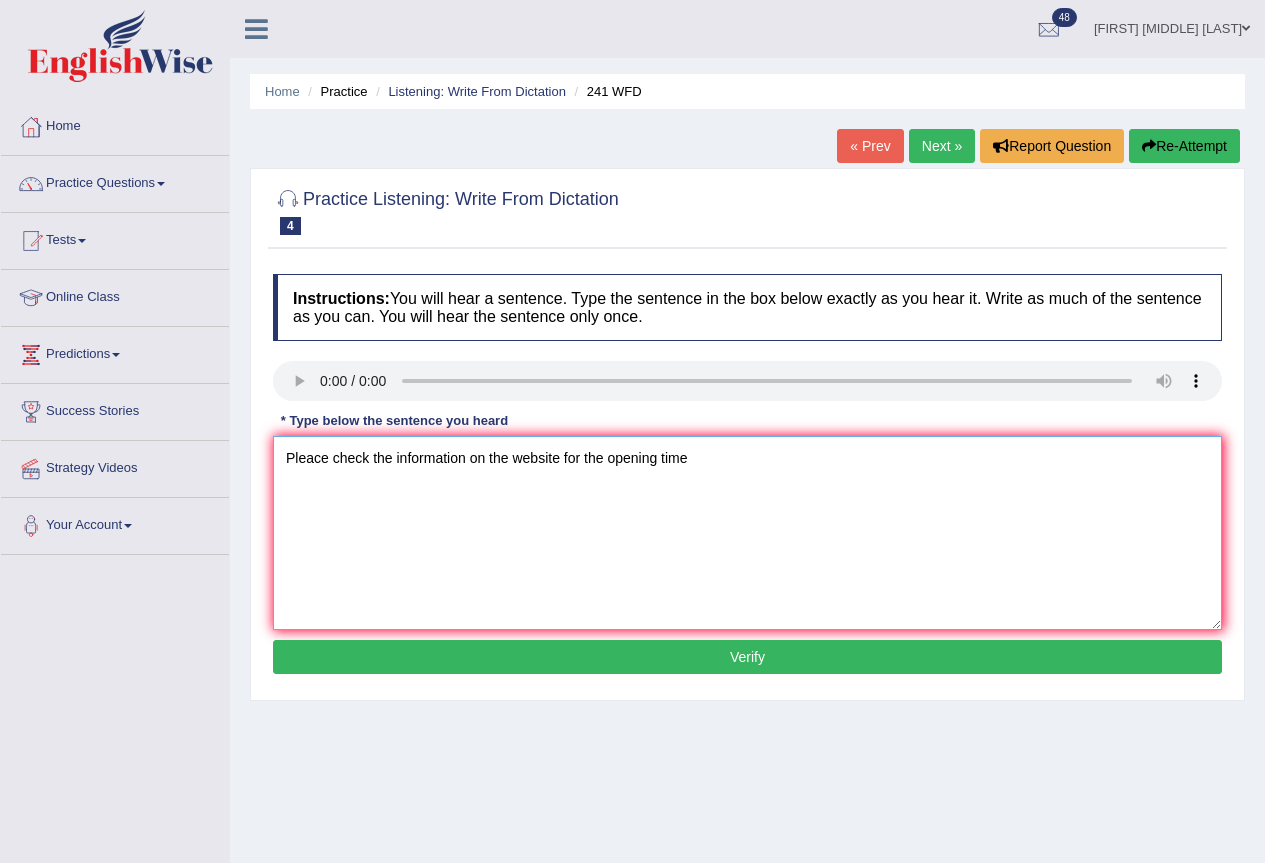 click on "Pleace check the information on the website for the opening time" at bounding box center (747, 533) 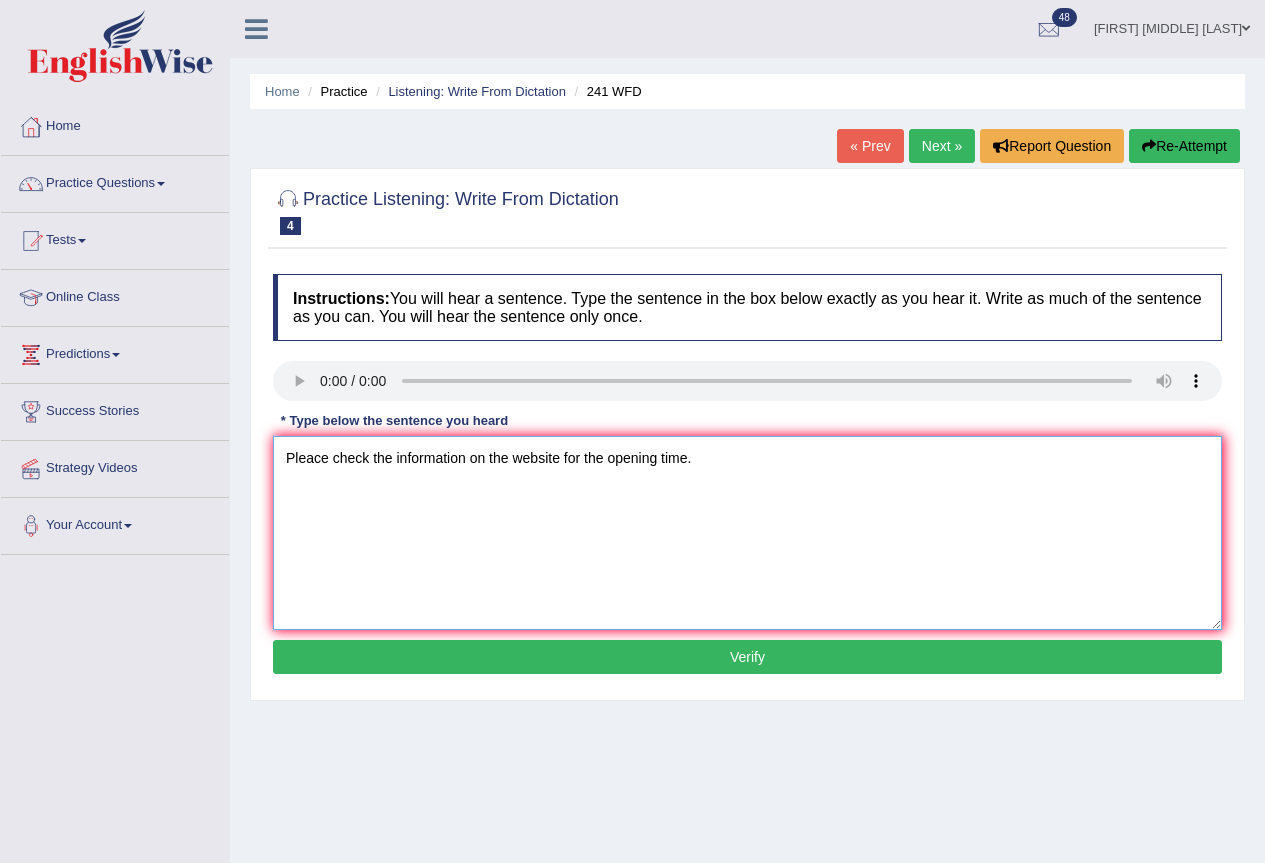 type on "Pleace check the information on the website for the opening time." 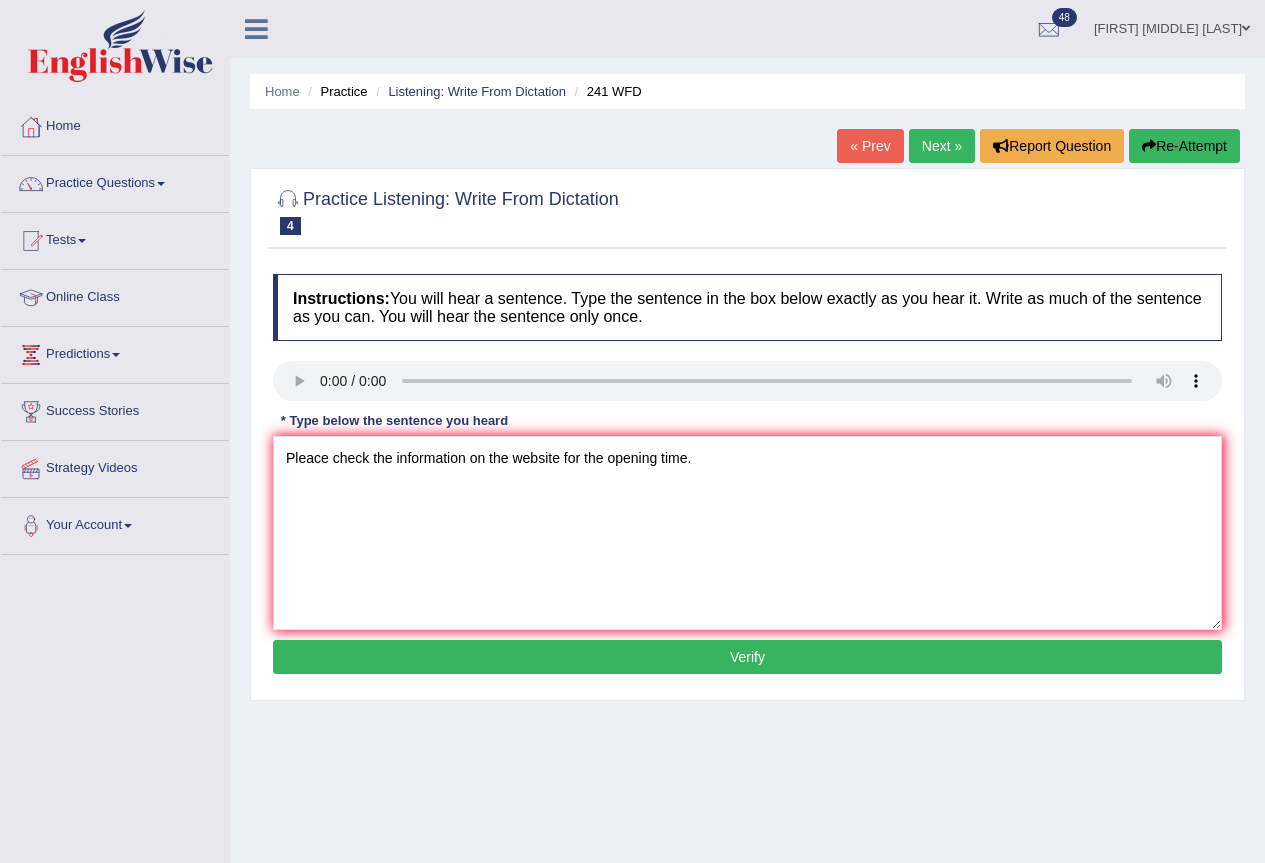 click on "Verify" at bounding box center (747, 657) 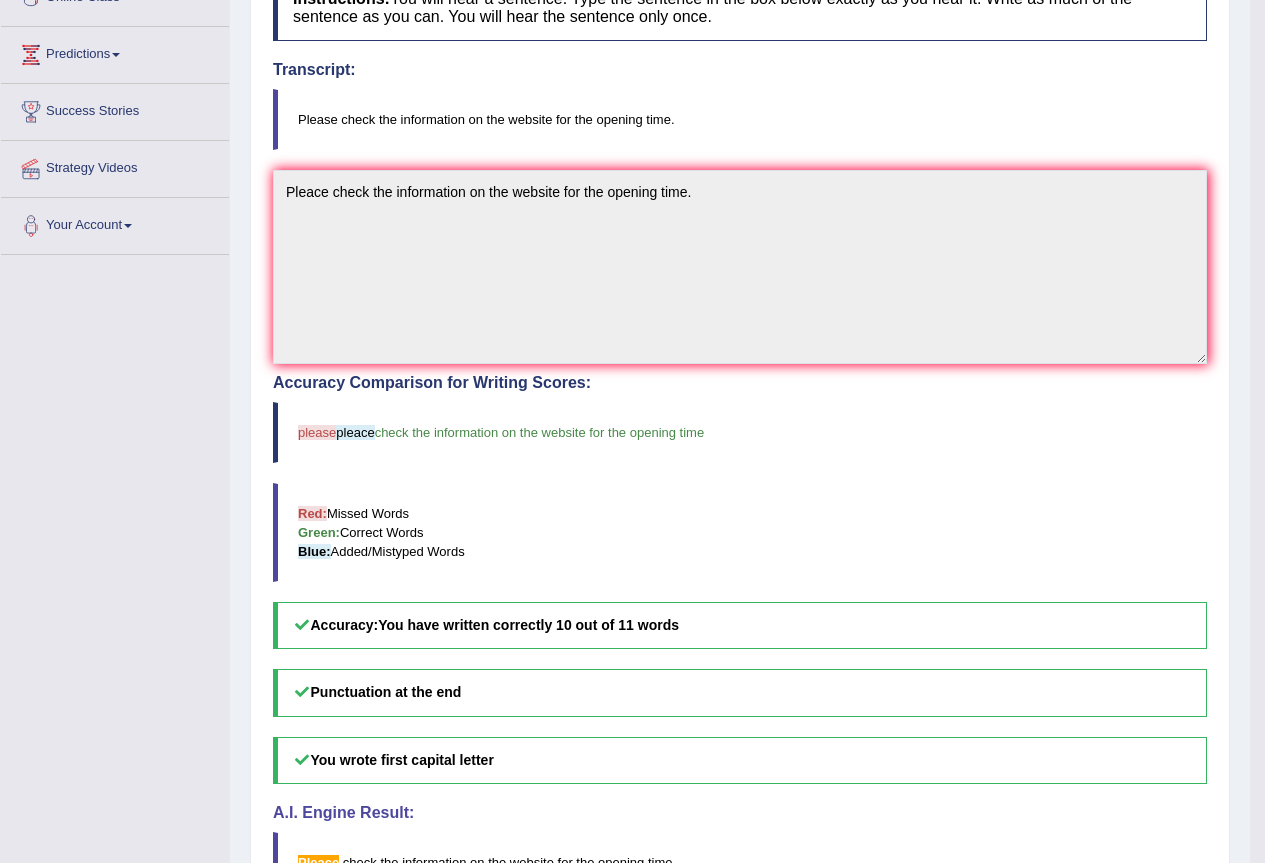 scroll, scrollTop: 0, scrollLeft: 0, axis: both 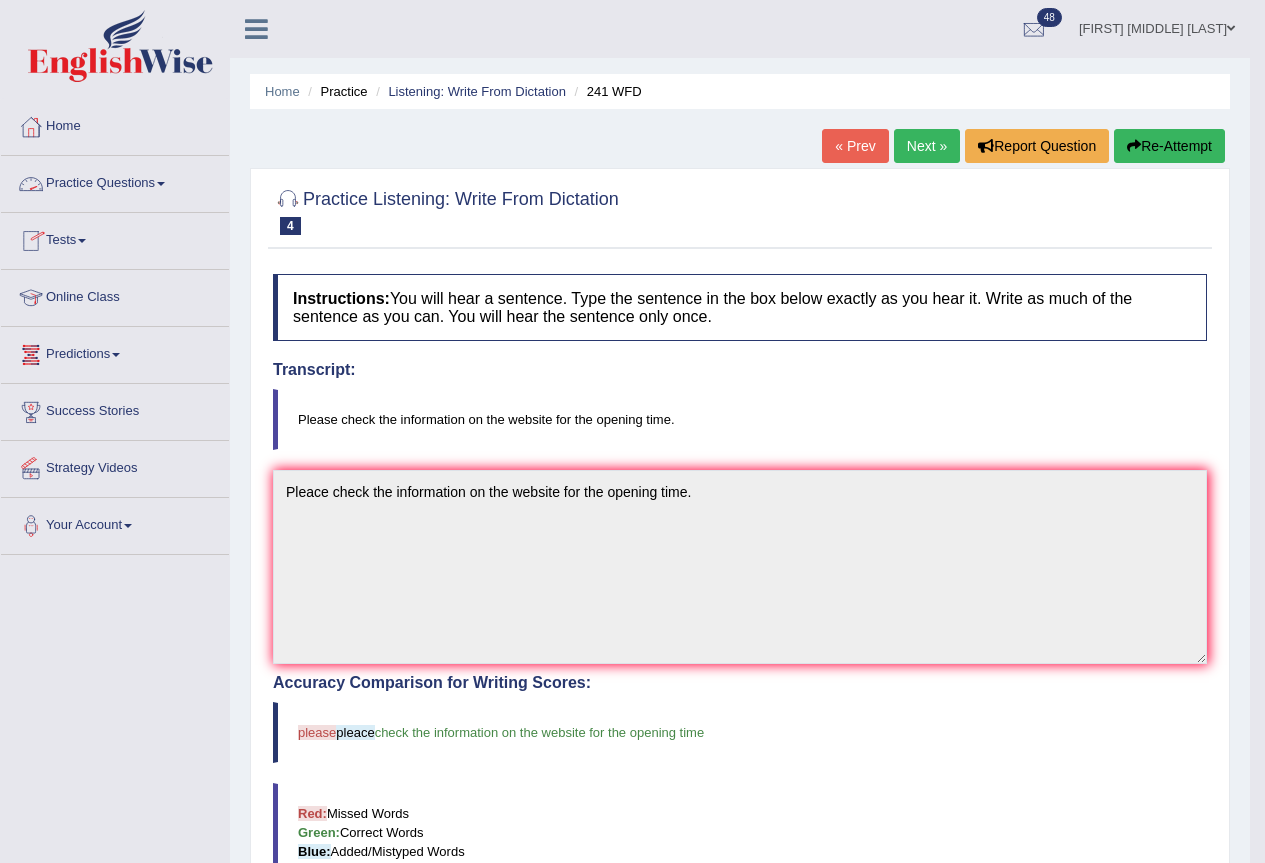 click on "Practice Questions" at bounding box center [115, 181] 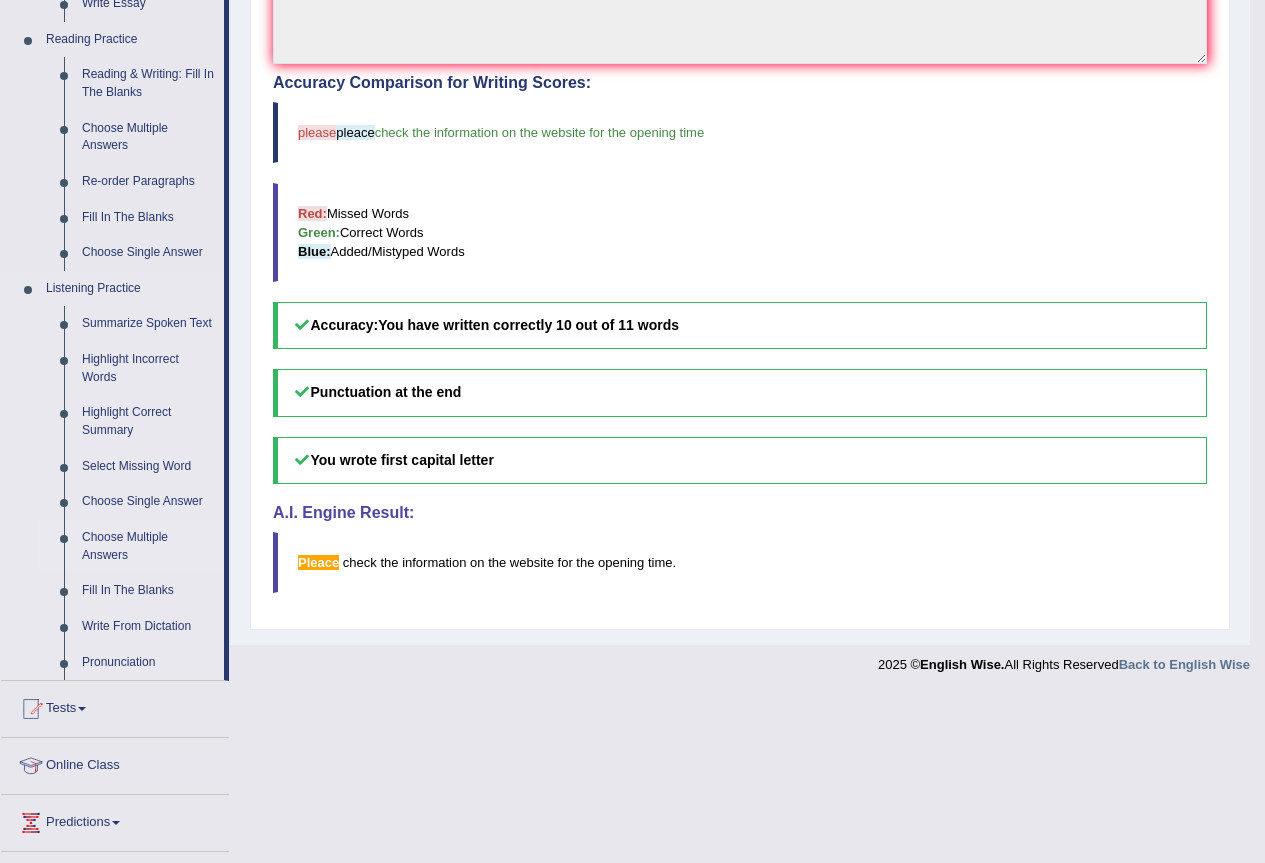 scroll, scrollTop: 500, scrollLeft: 0, axis: vertical 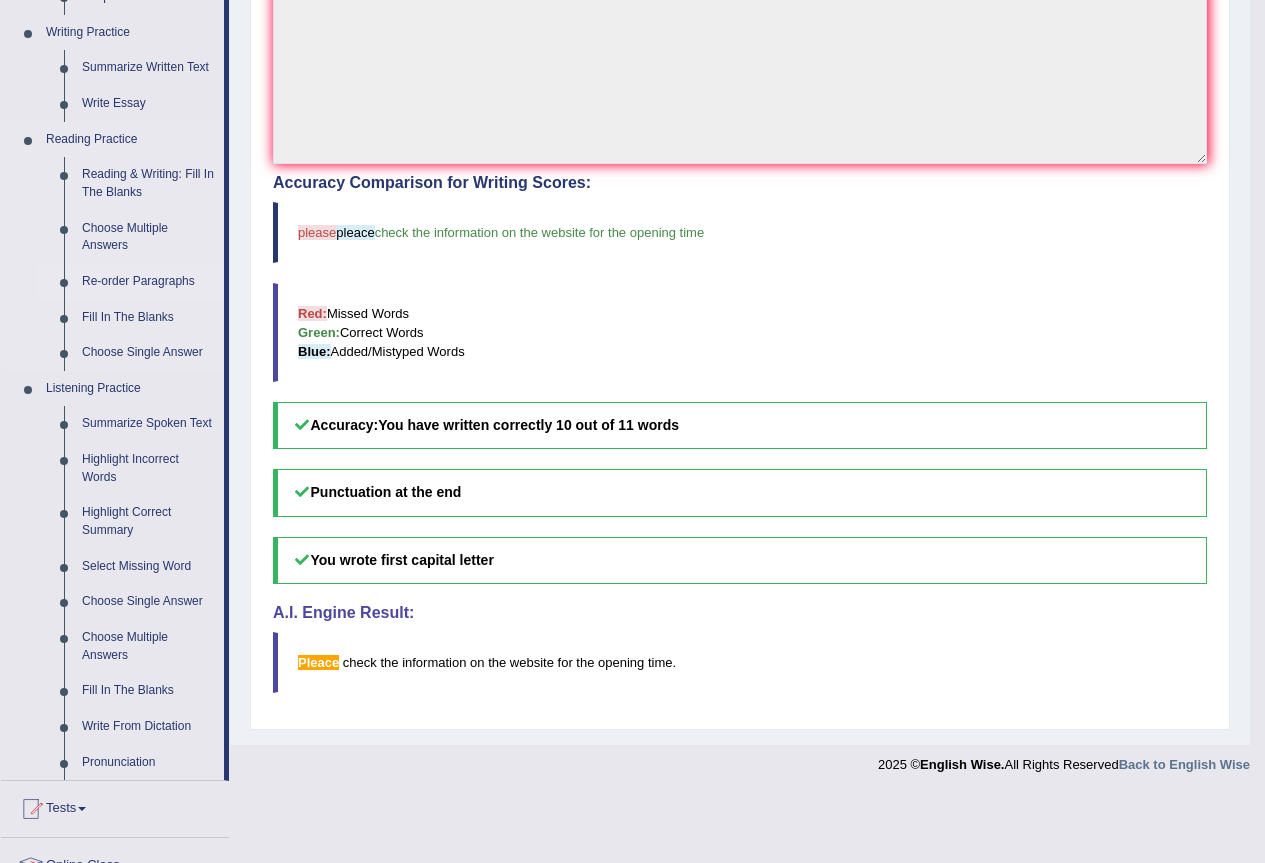 click on "Re-order Paragraphs" at bounding box center [148, 282] 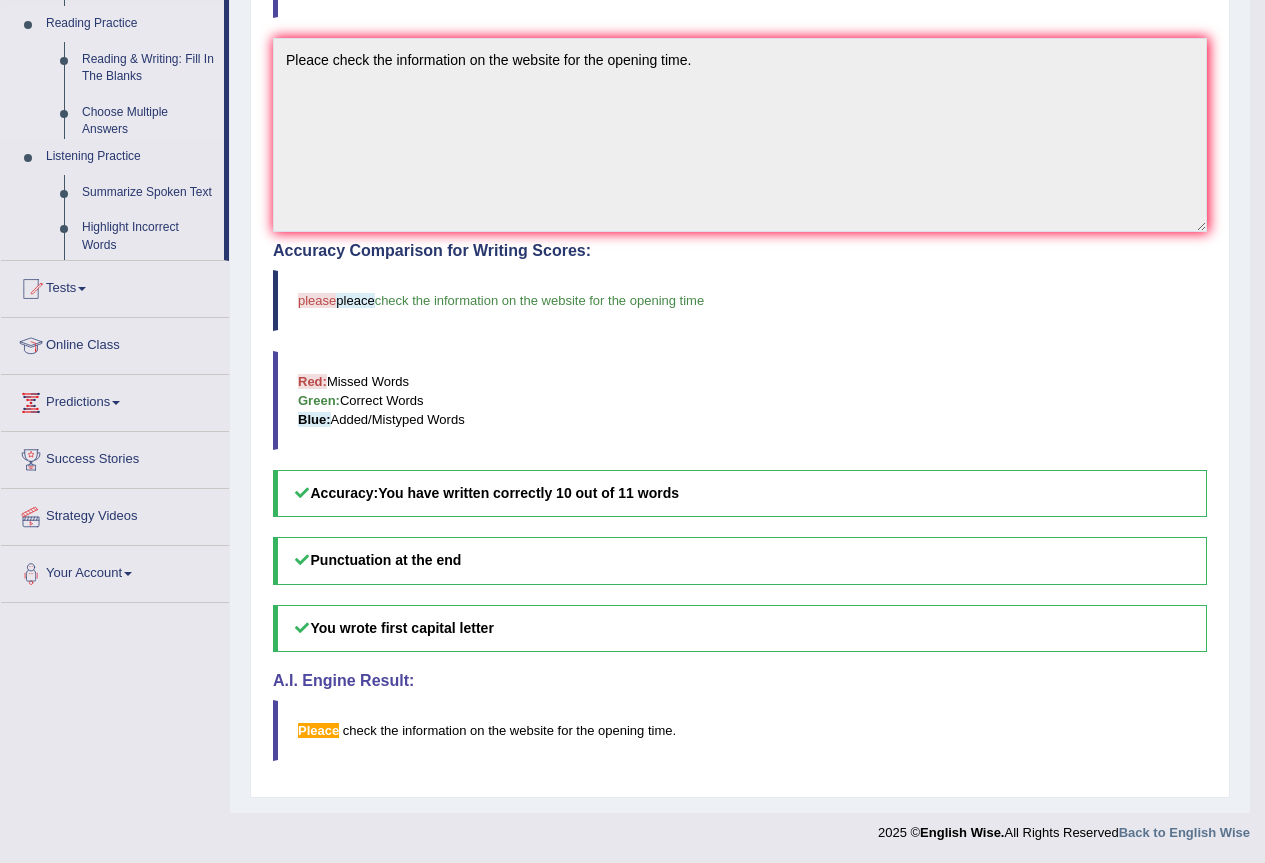 scroll, scrollTop: 432, scrollLeft: 0, axis: vertical 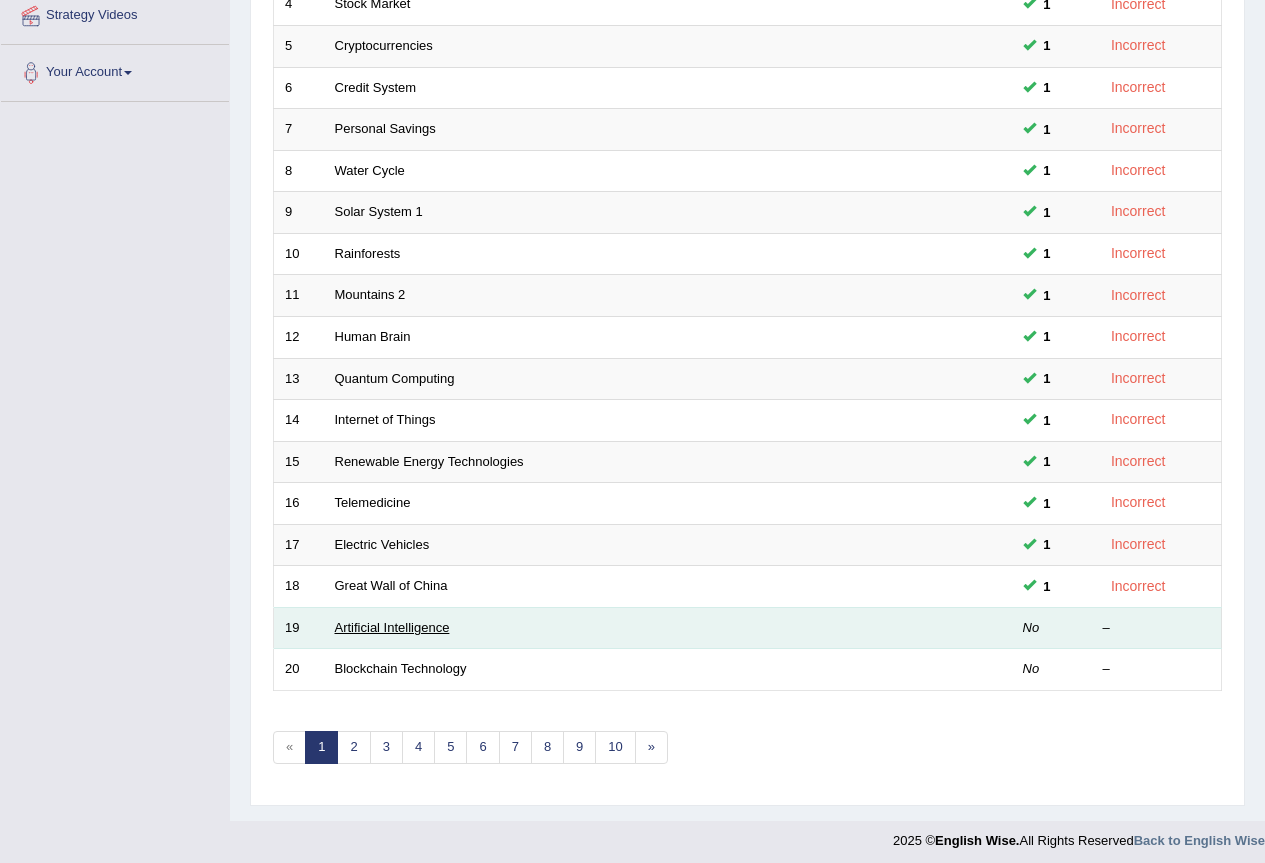 click on "Artificial Intelligence" at bounding box center (392, 627) 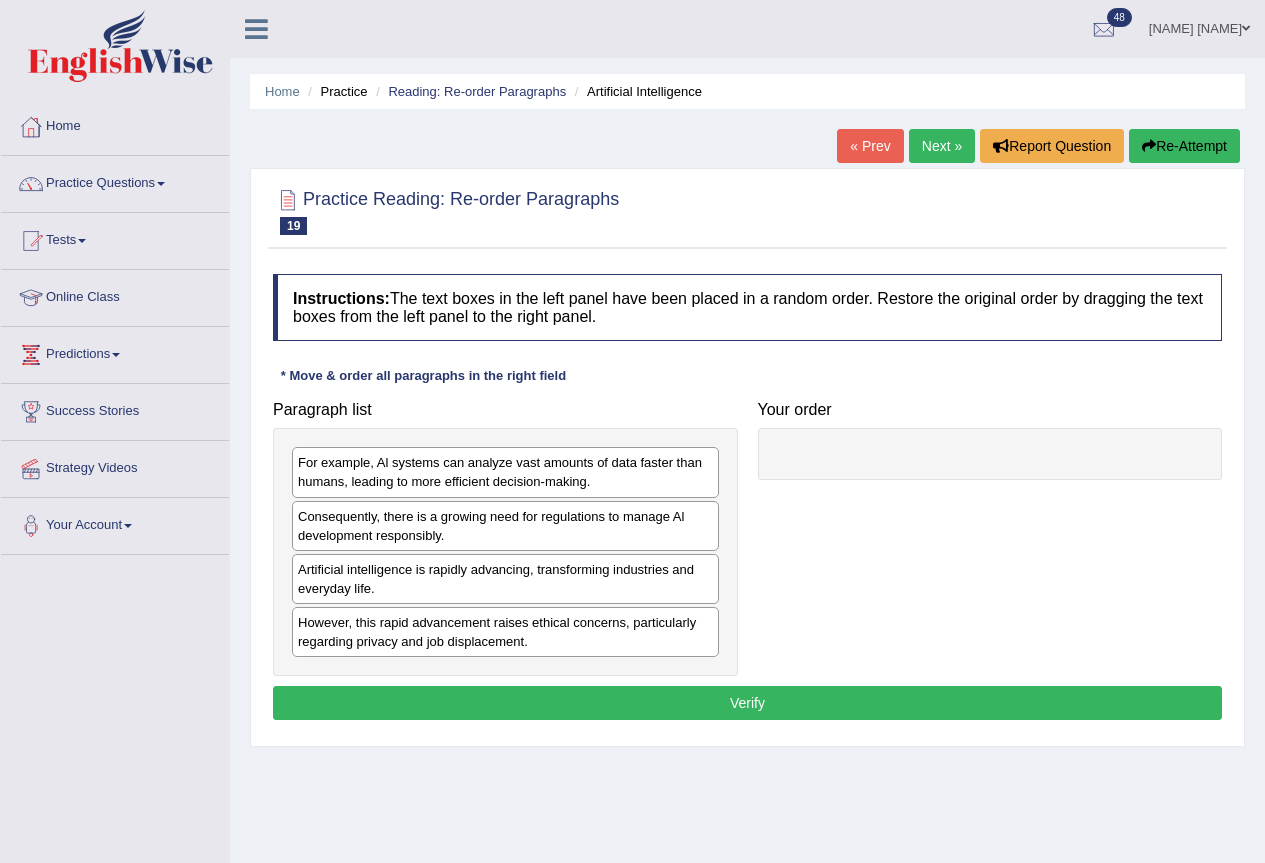 scroll, scrollTop: 0, scrollLeft: 0, axis: both 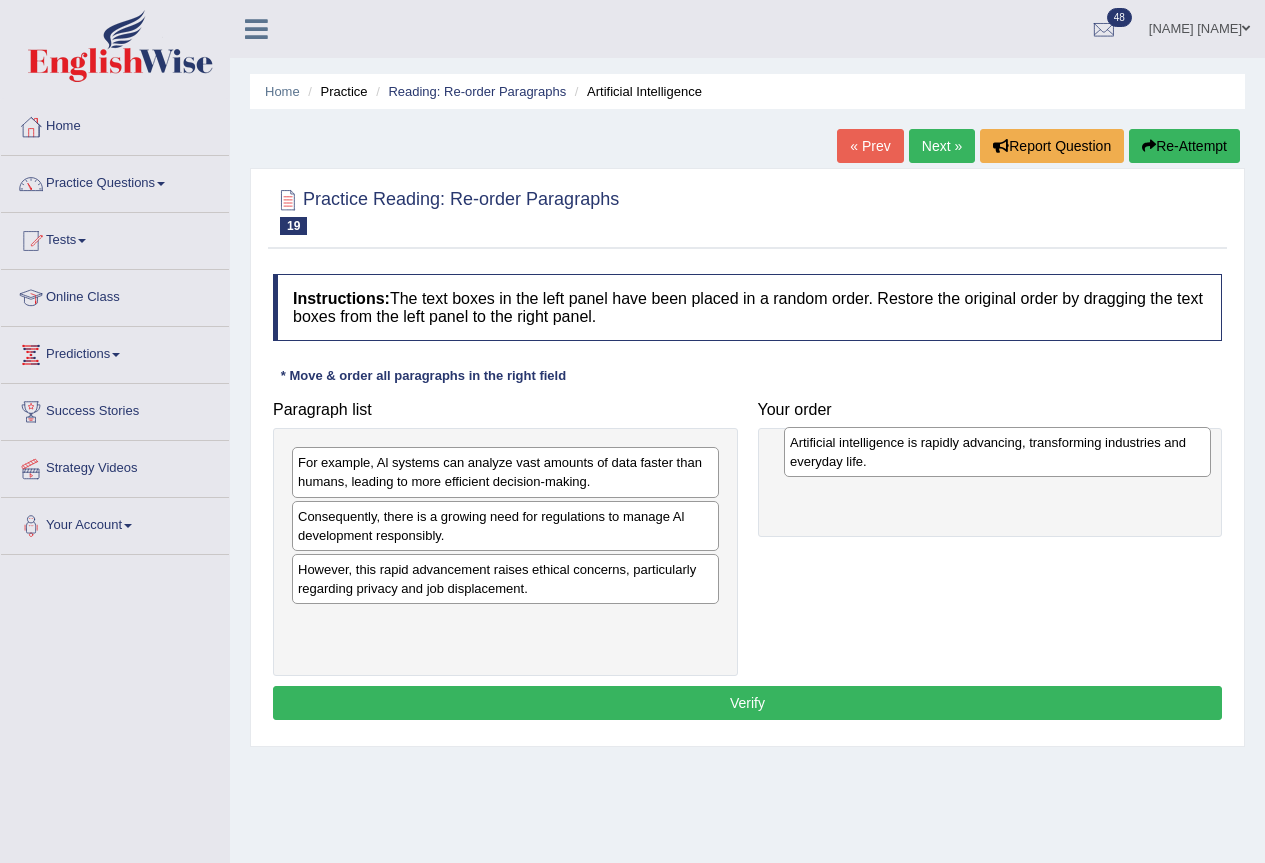 drag, startPoint x: 392, startPoint y: 590, endPoint x: 884, endPoint y: 463, distance: 508.12695 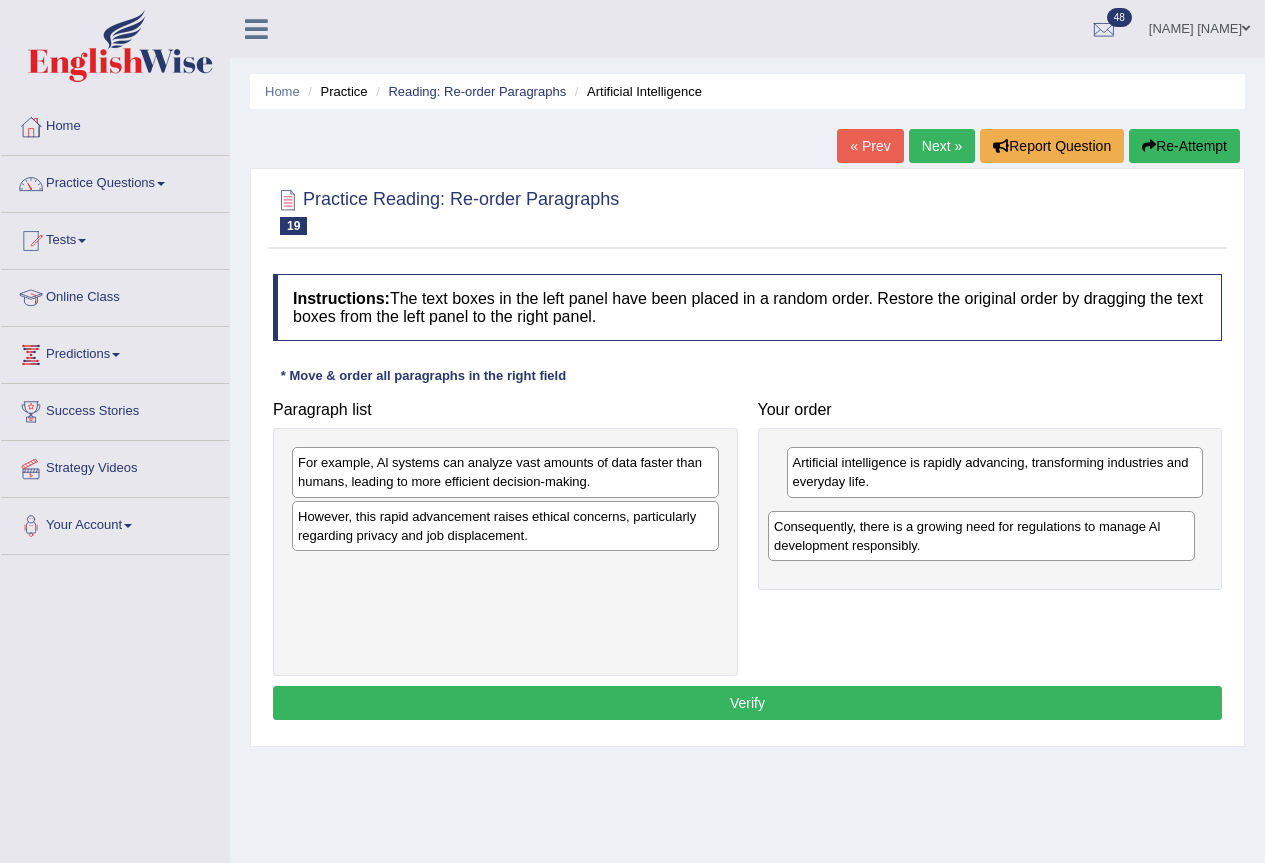 drag, startPoint x: 402, startPoint y: 523, endPoint x: 878, endPoint y: 533, distance: 476.10504 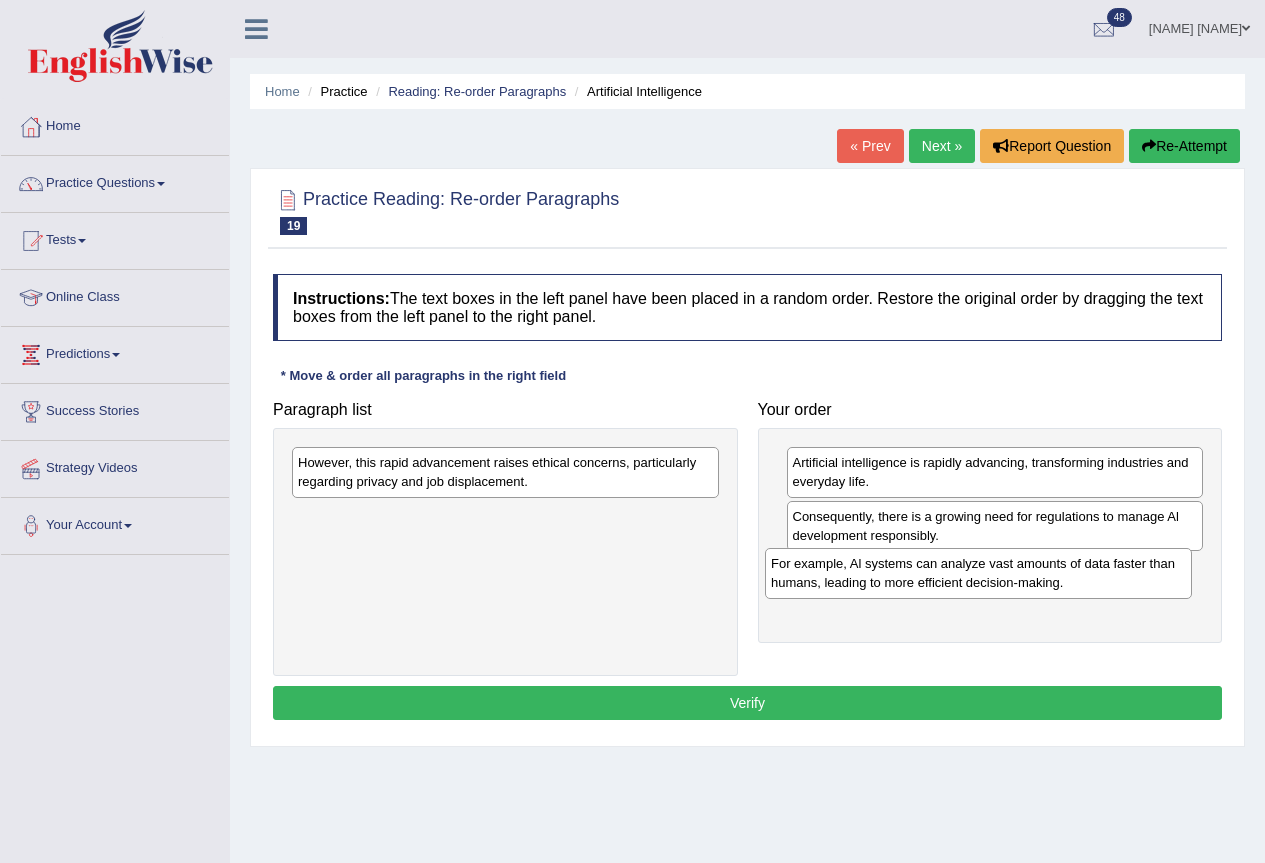 drag, startPoint x: 458, startPoint y: 480, endPoint x: 931, endPoint y: 581, distance: 483.66312 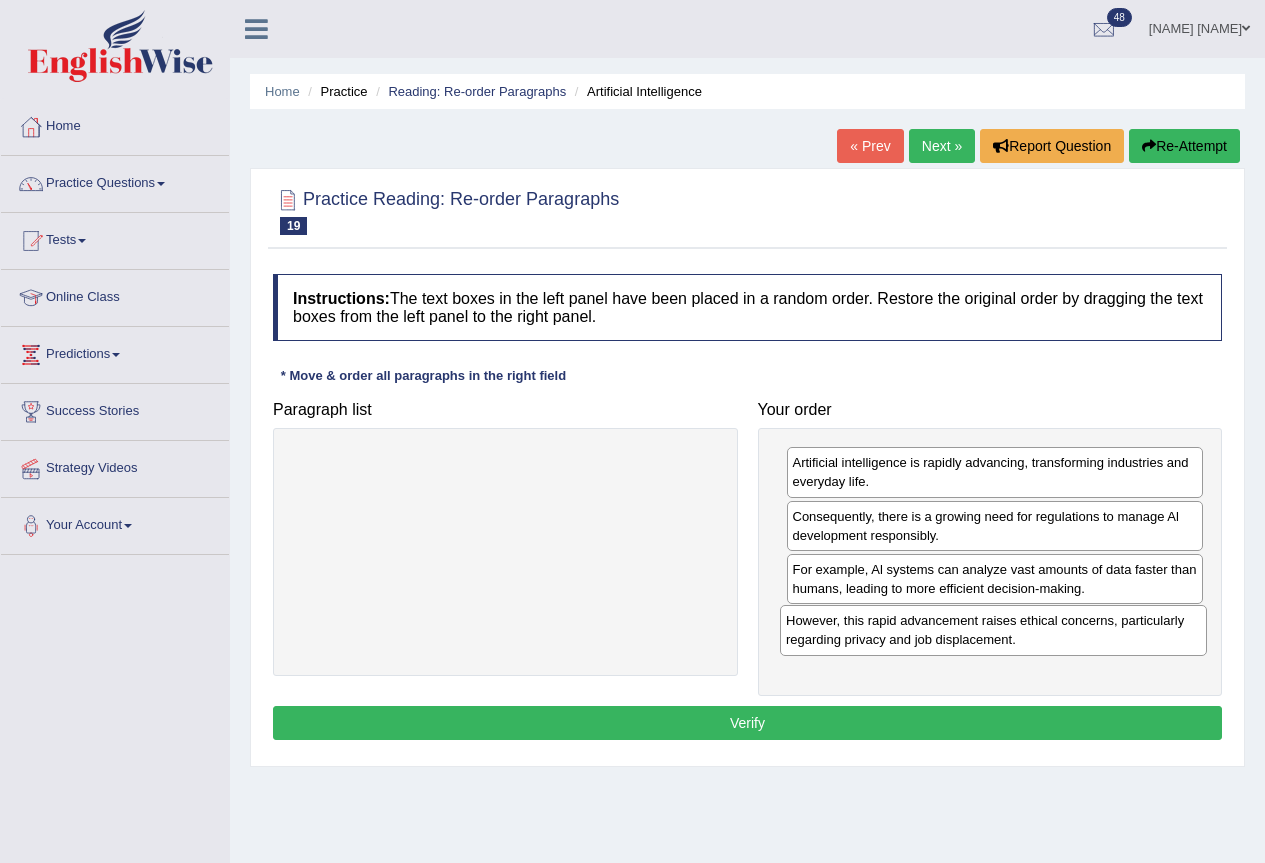 drag, startPoint x: 342, startPoint y: 475, endPoint x: 830, endPoint y: 633, distance: 512.94055 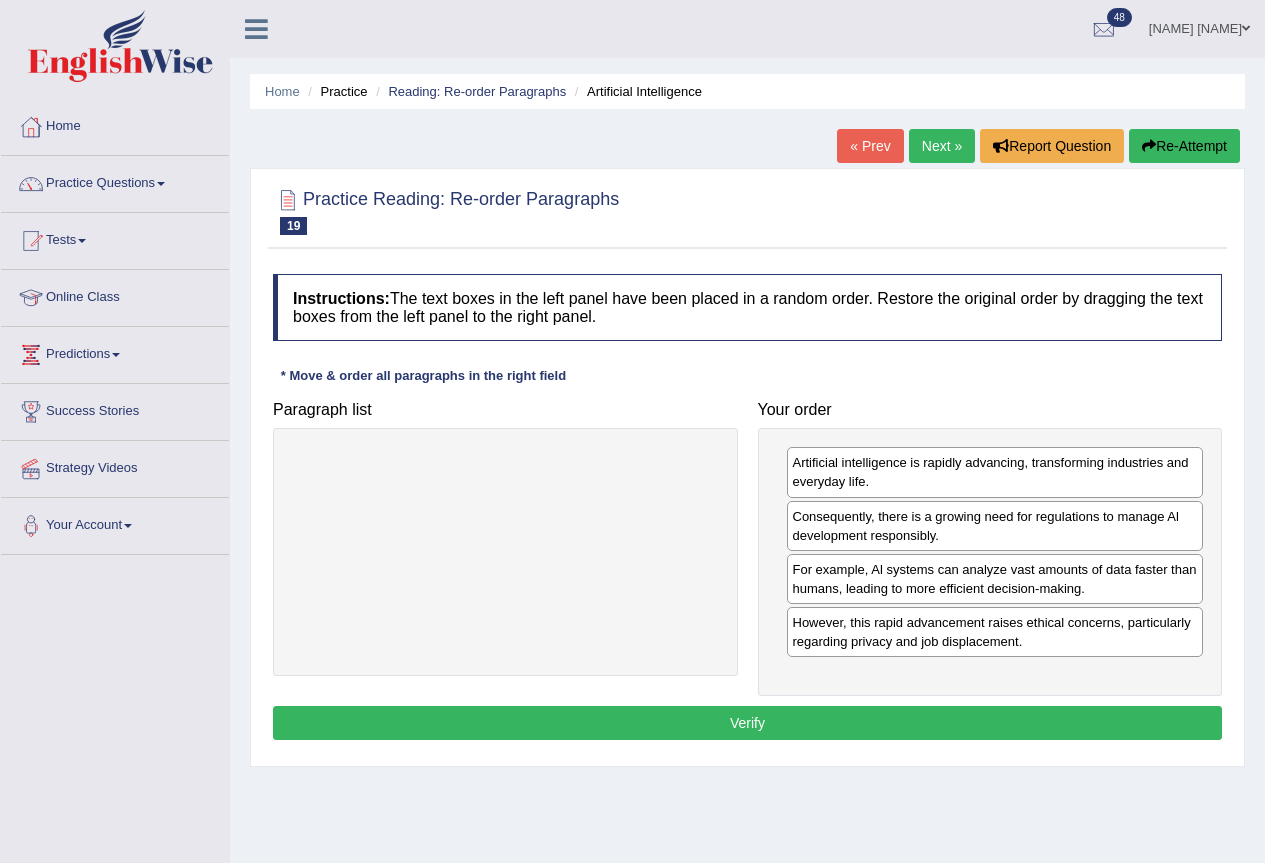click on "Verify" at bounding box center [747, 723] 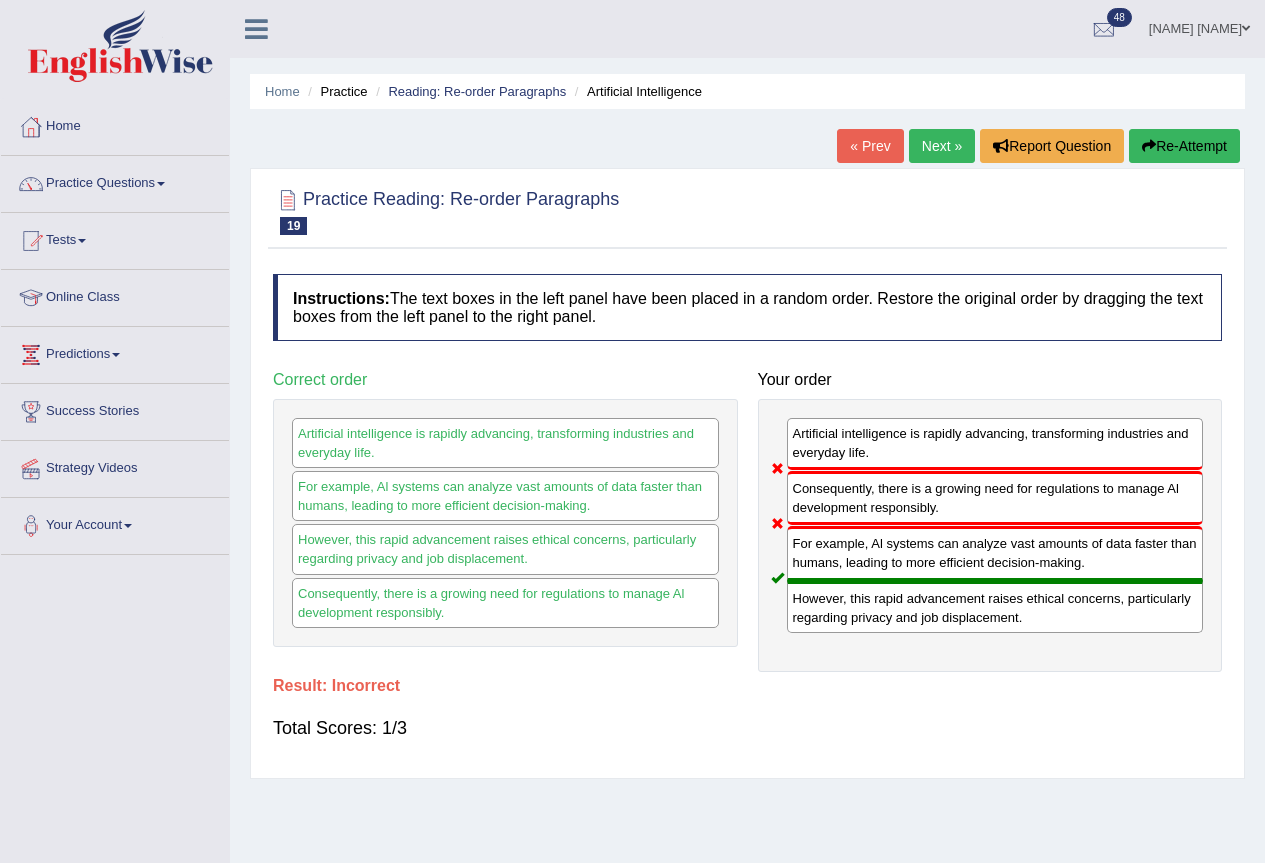 click on "Next »" at bounding box center [942, 146] 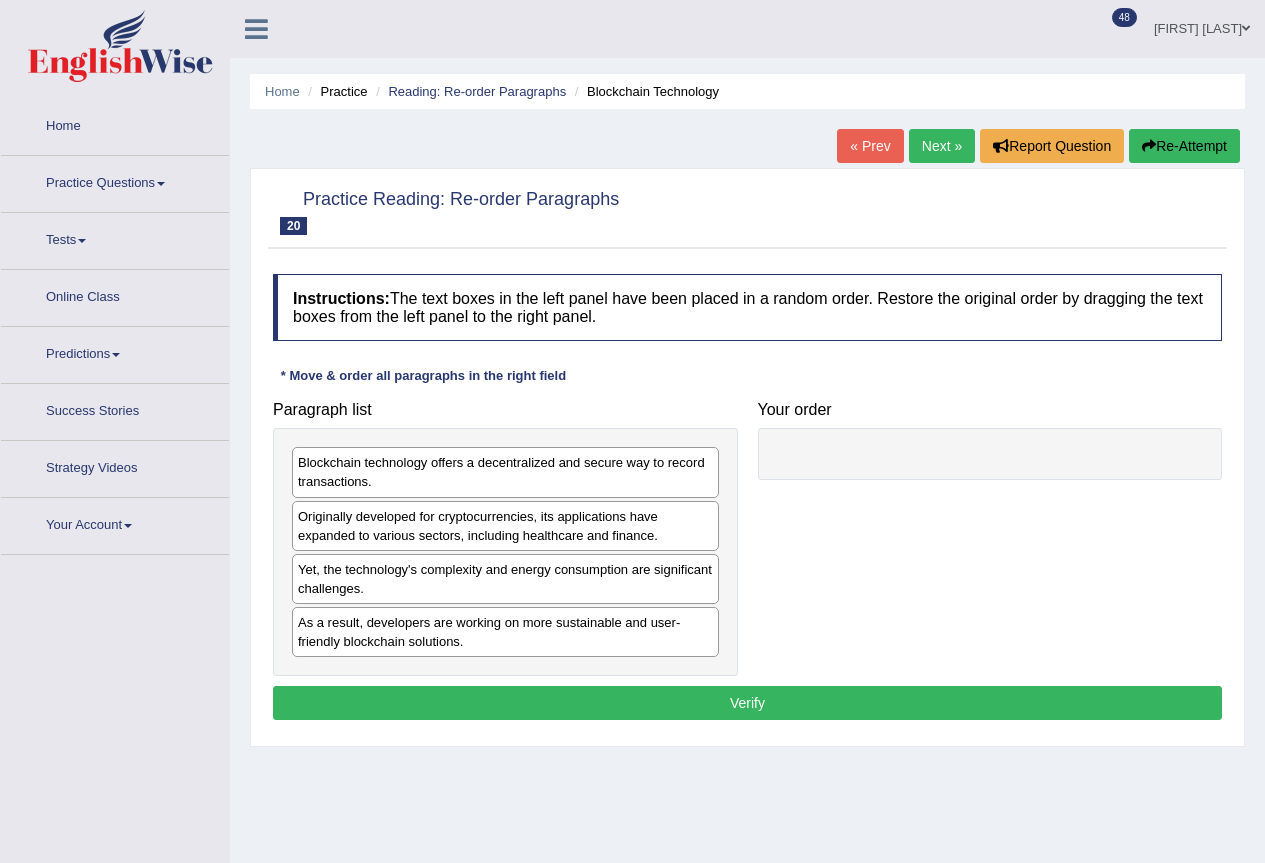 scroll, scrollTop: 0, scrollLeft: 0, axis: both 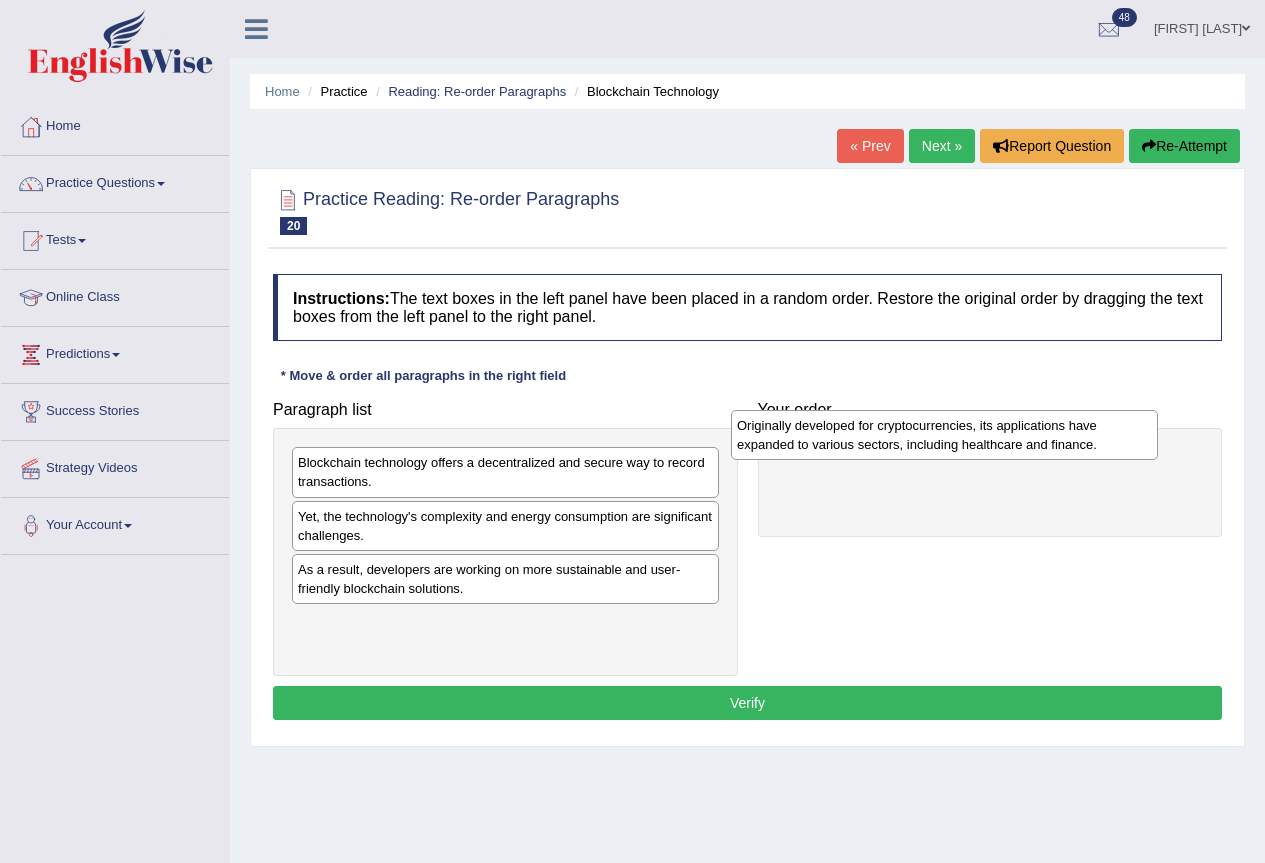 drag, startPoint x: 395, startPoint y: 543, endPoint x: 834, endPoint y: 452, distance: 448.33246 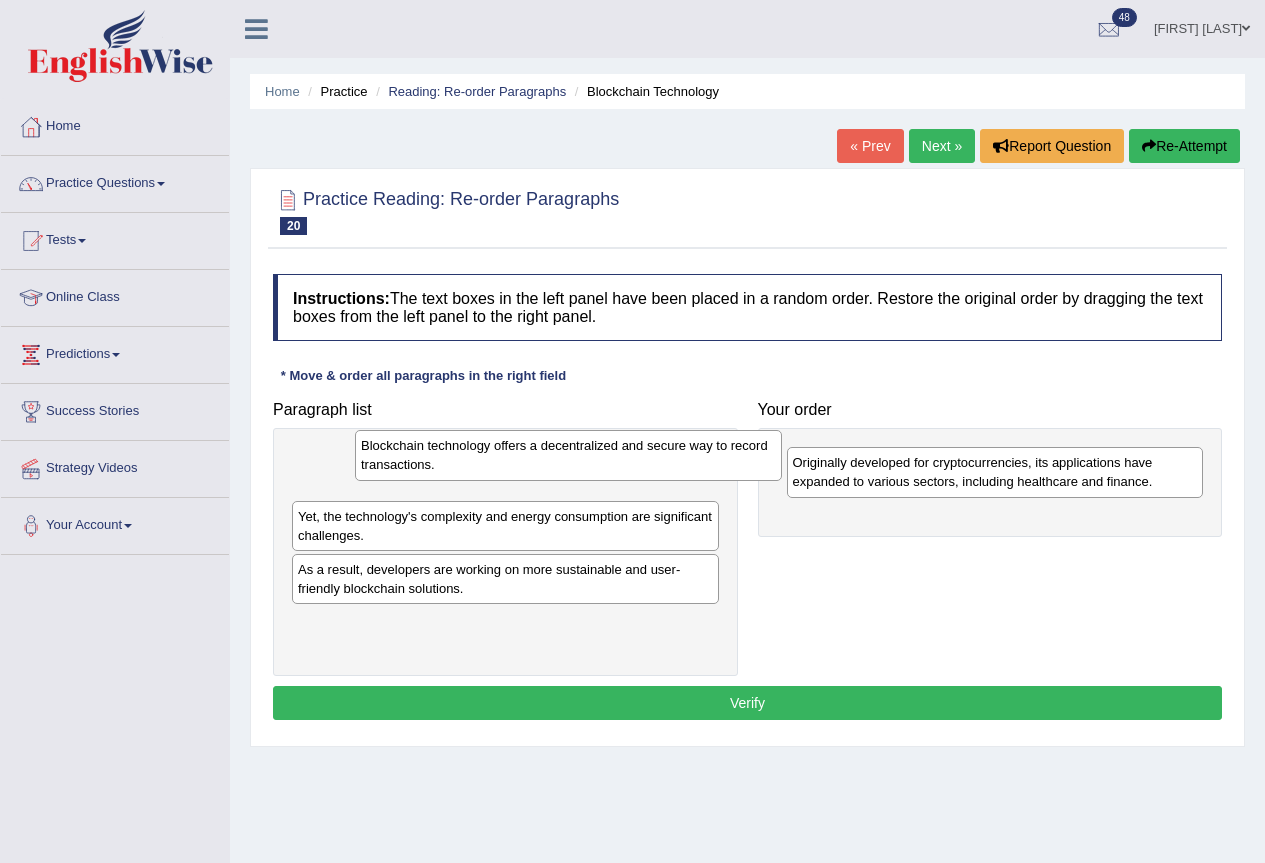 drag, startPoint x: 448, startPoint y: 459, endPoint x: 510, endPoint y: 437, distance: 65.78754 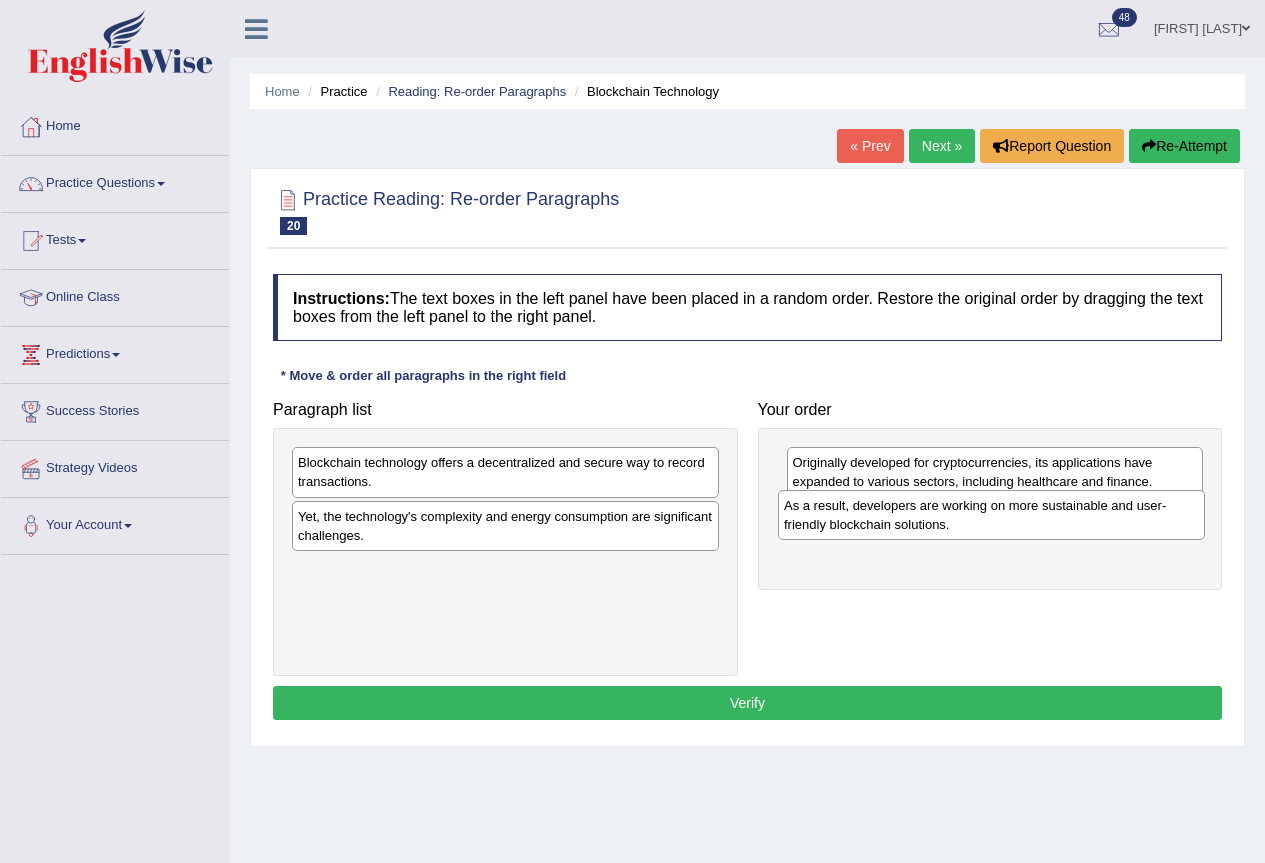 drag, startPoint x: 390, startPoint y: 587, endPoint x: 876, endPoint y: 523, distance: 490.1959 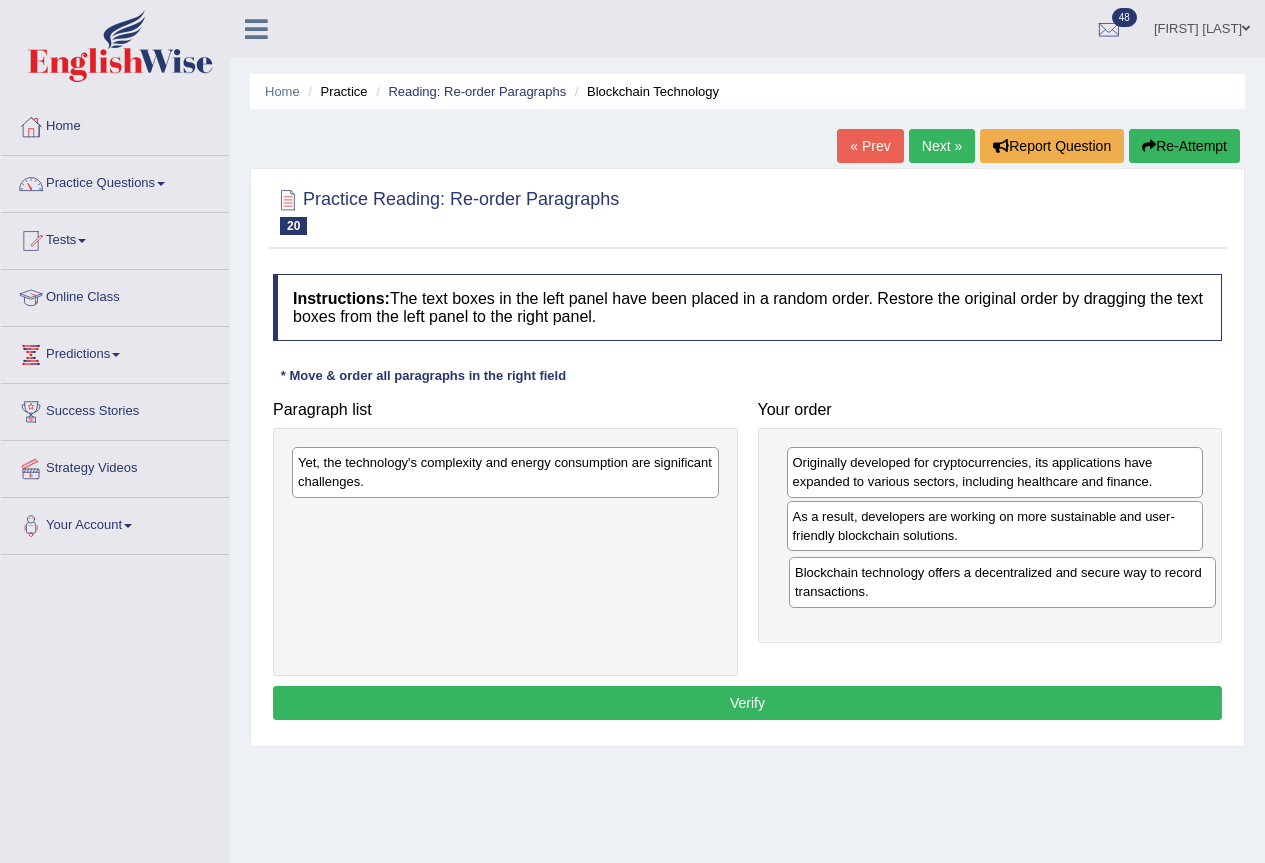 drag, startPoint x: 500, startPoint y: 493, endPoint x: 997, endPoint y: 603, distance: 509.0275 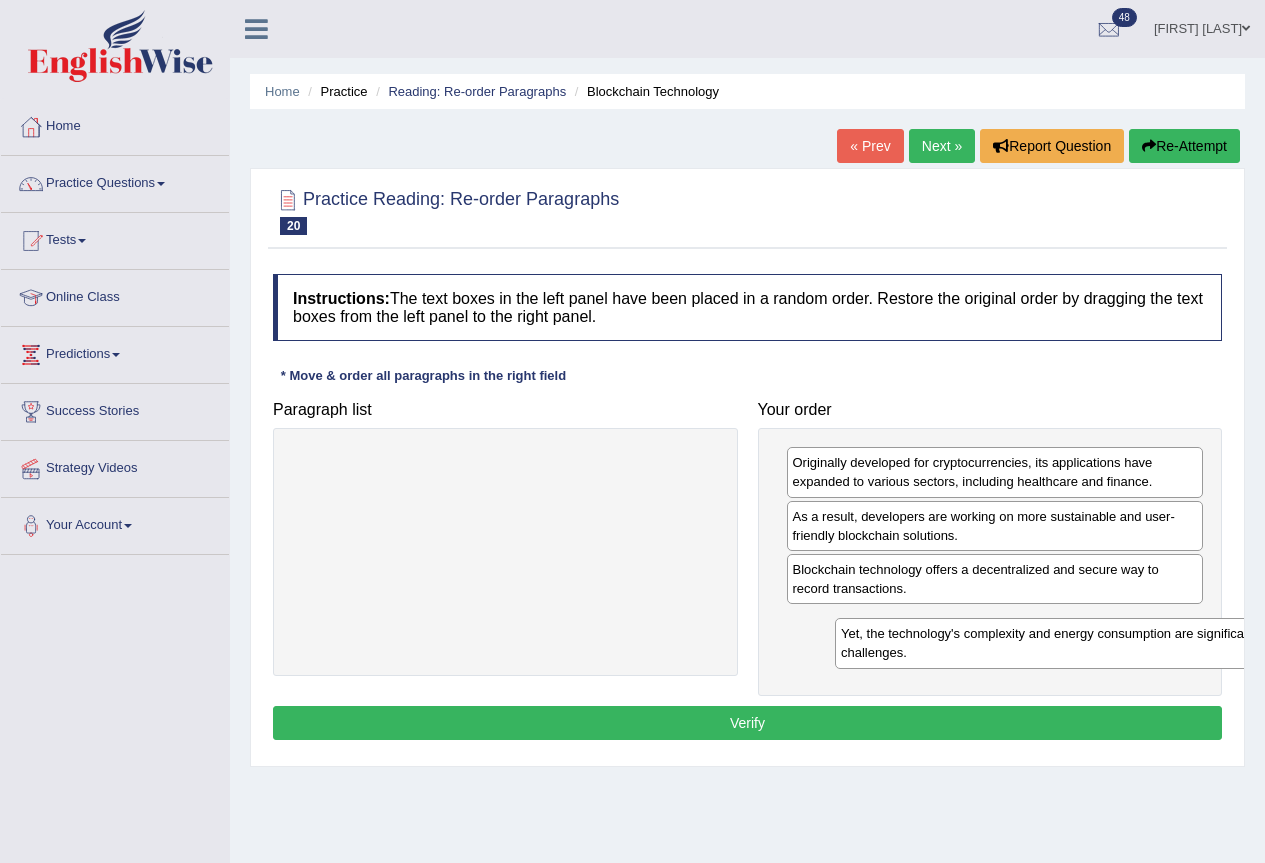 drag, startPoint x: 501, startPoint y: 493, endPoint x: 1044, endPoint y: 664, distance: 569.289 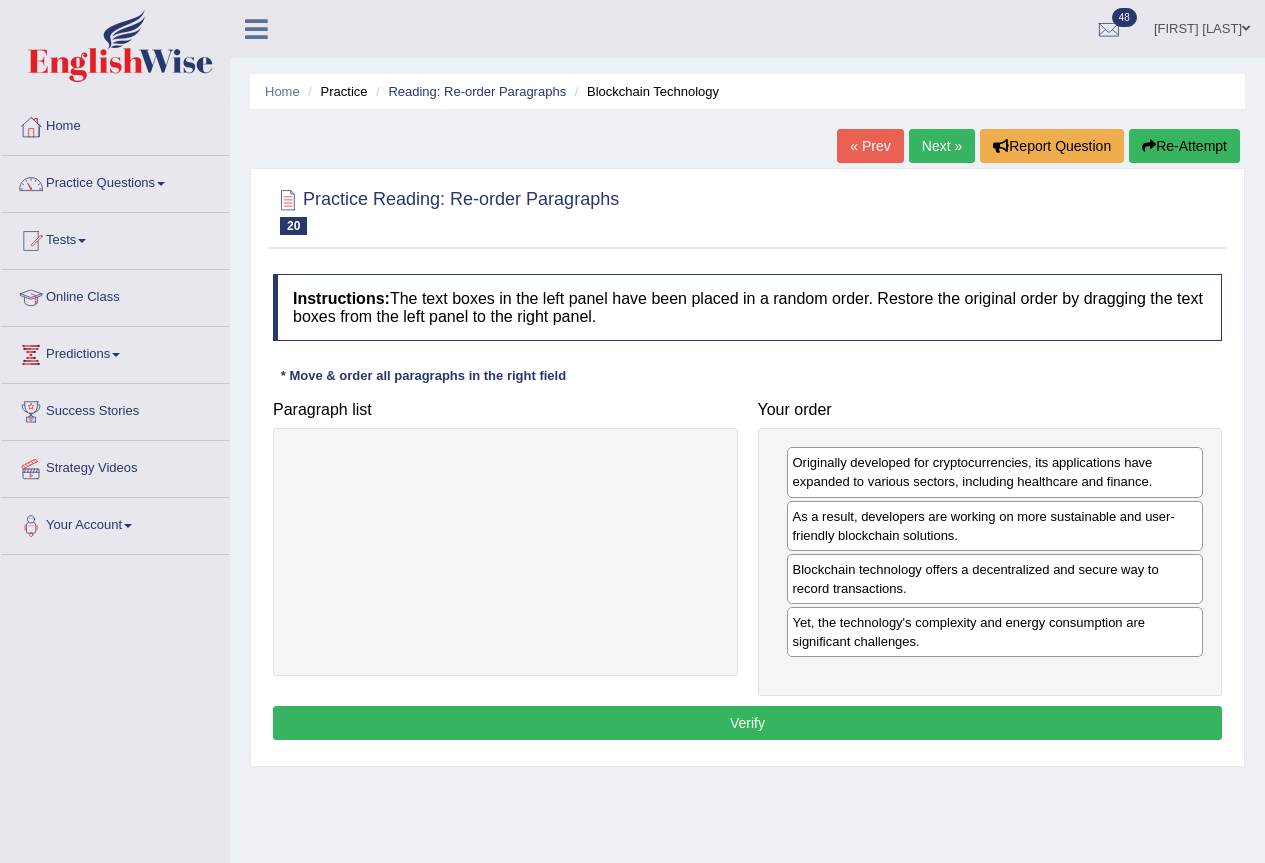 click on "Verify" at bounding box center [747, 723] 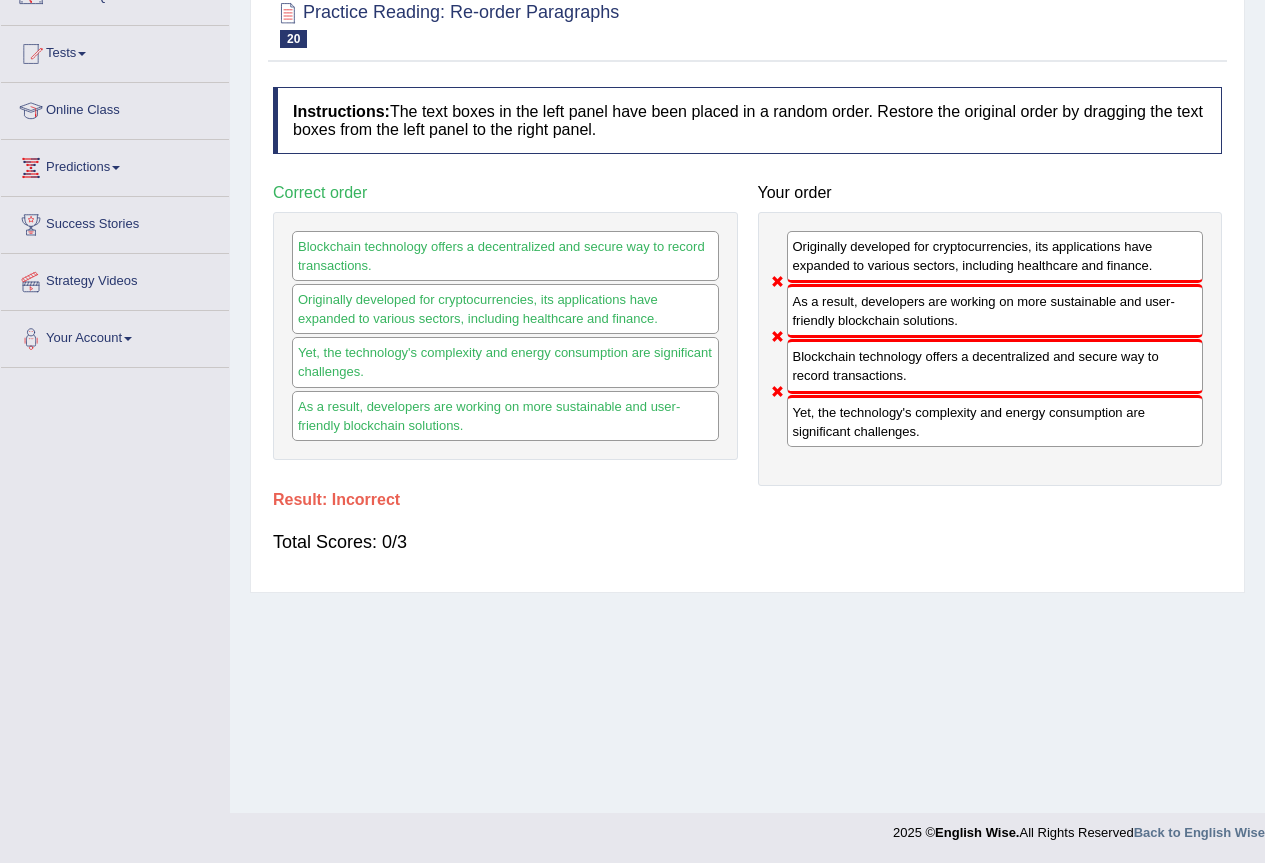 scroll, scrollTop: 0, scrollLeft: 0, axis: both 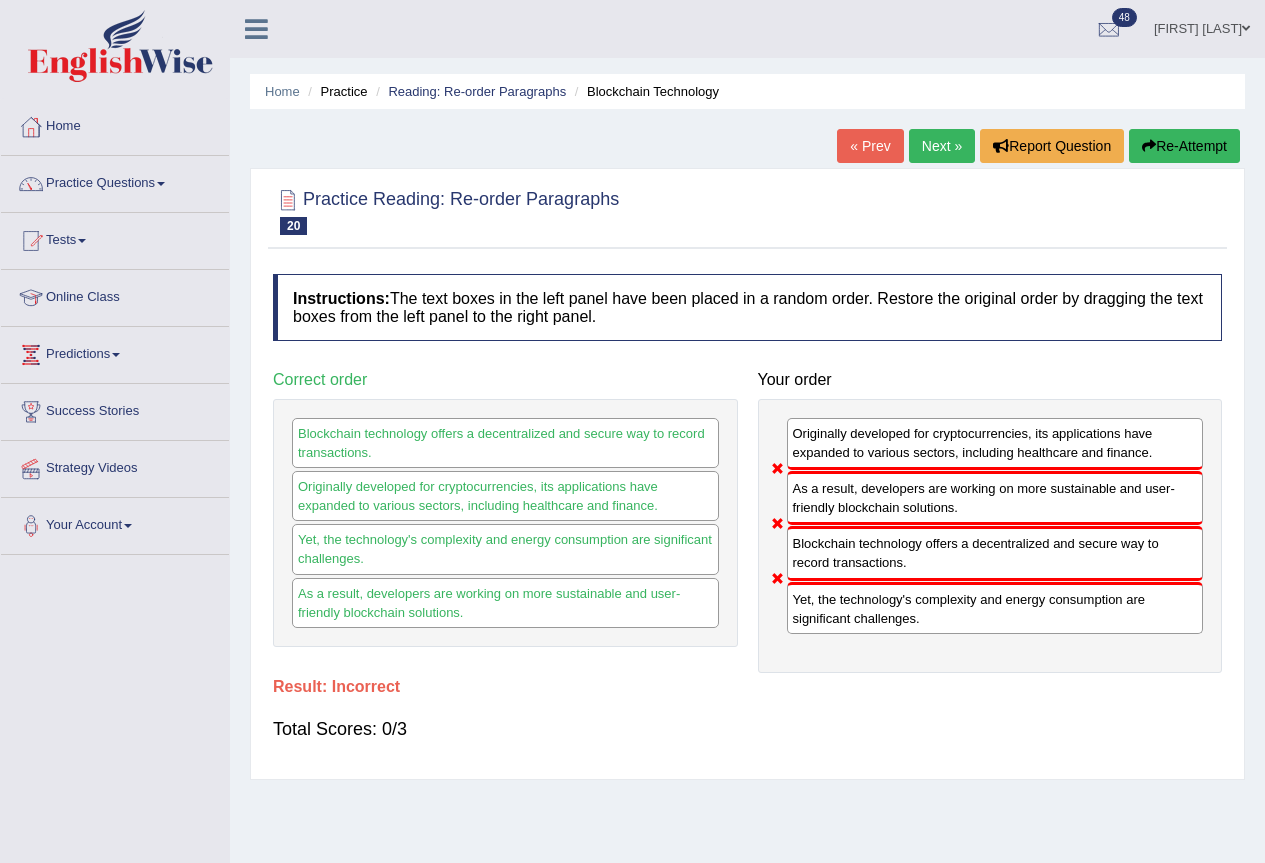 click on "Next »" at bounding box center [942, 146] 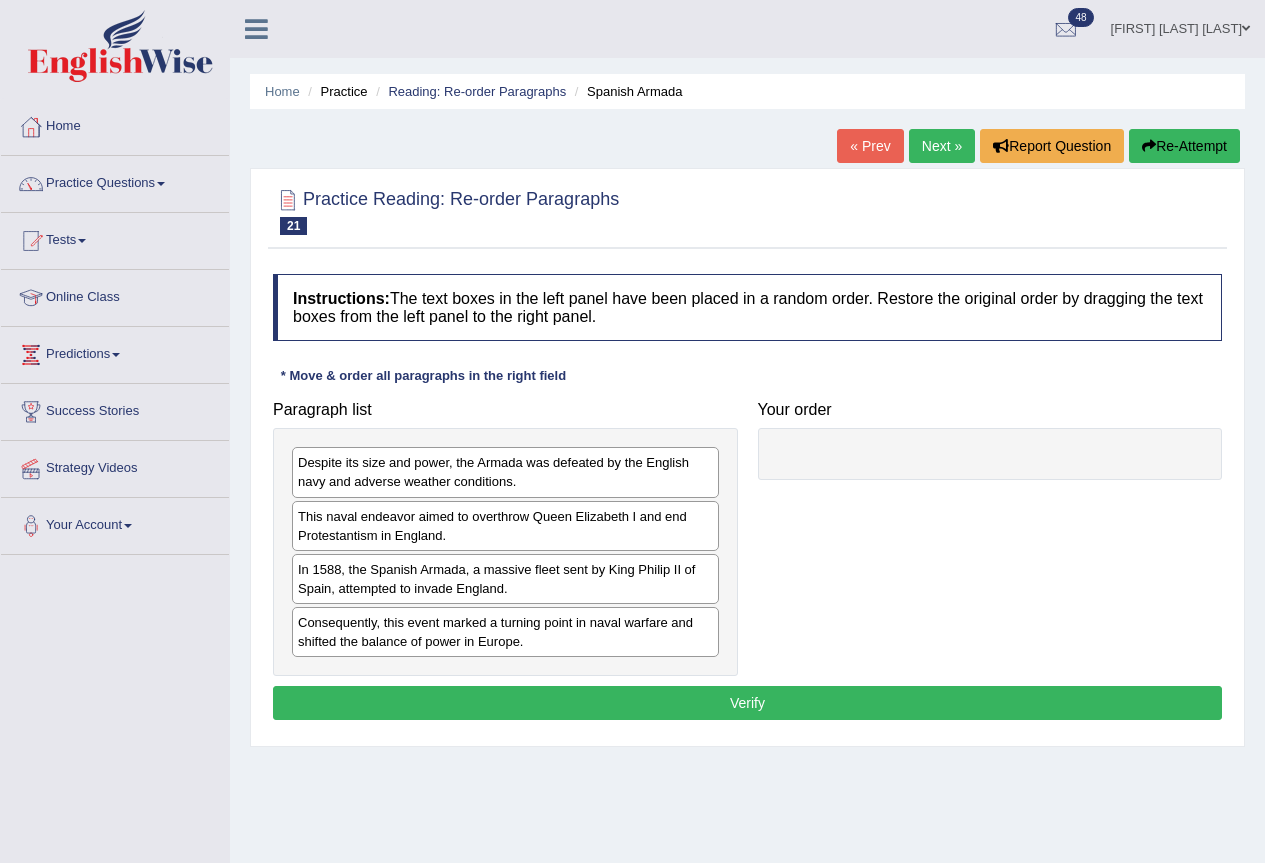 scroll, scrollTop: 0, scrollLeft: 0, axis: both 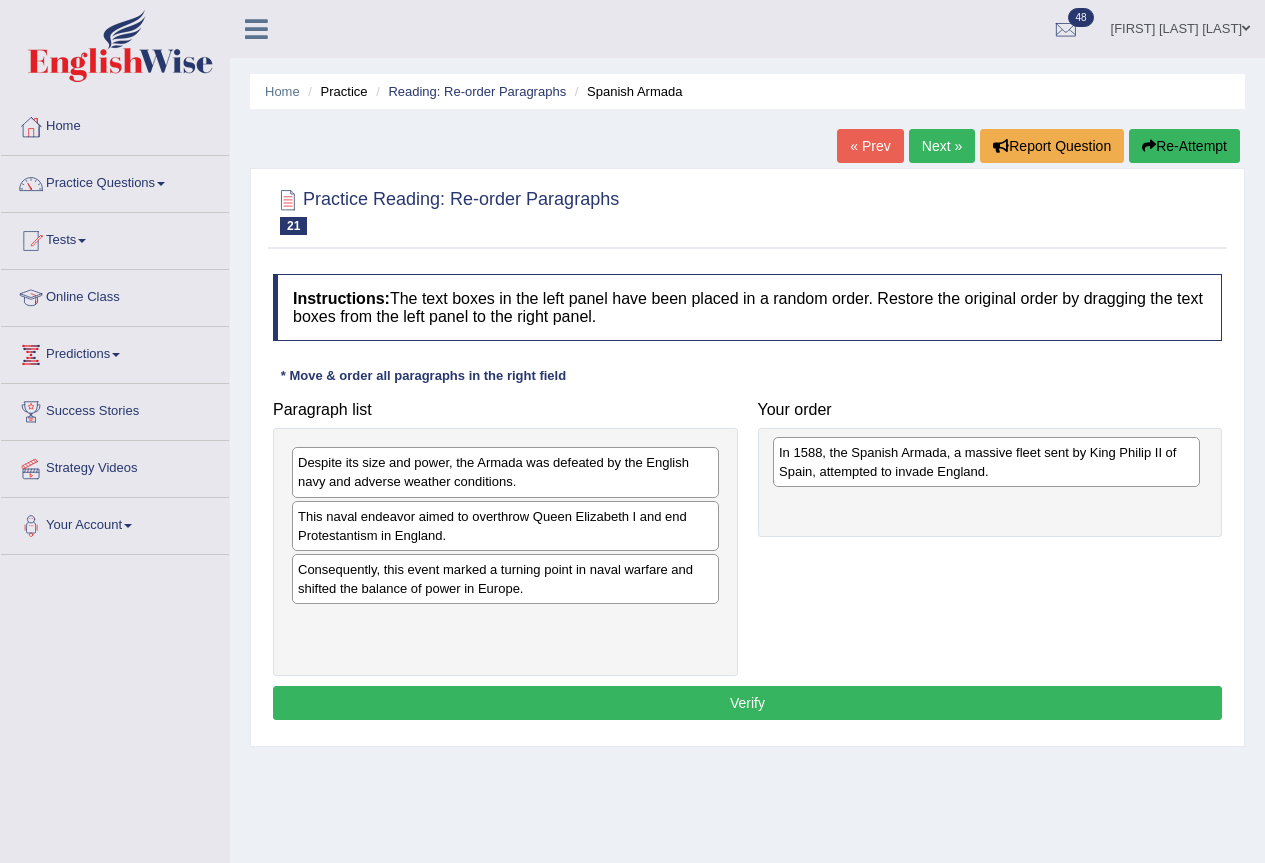 drag, startPoint x: 386, startPoint y: 590, endPoint x: 867, endPoint y: 473, distance: 495.02524 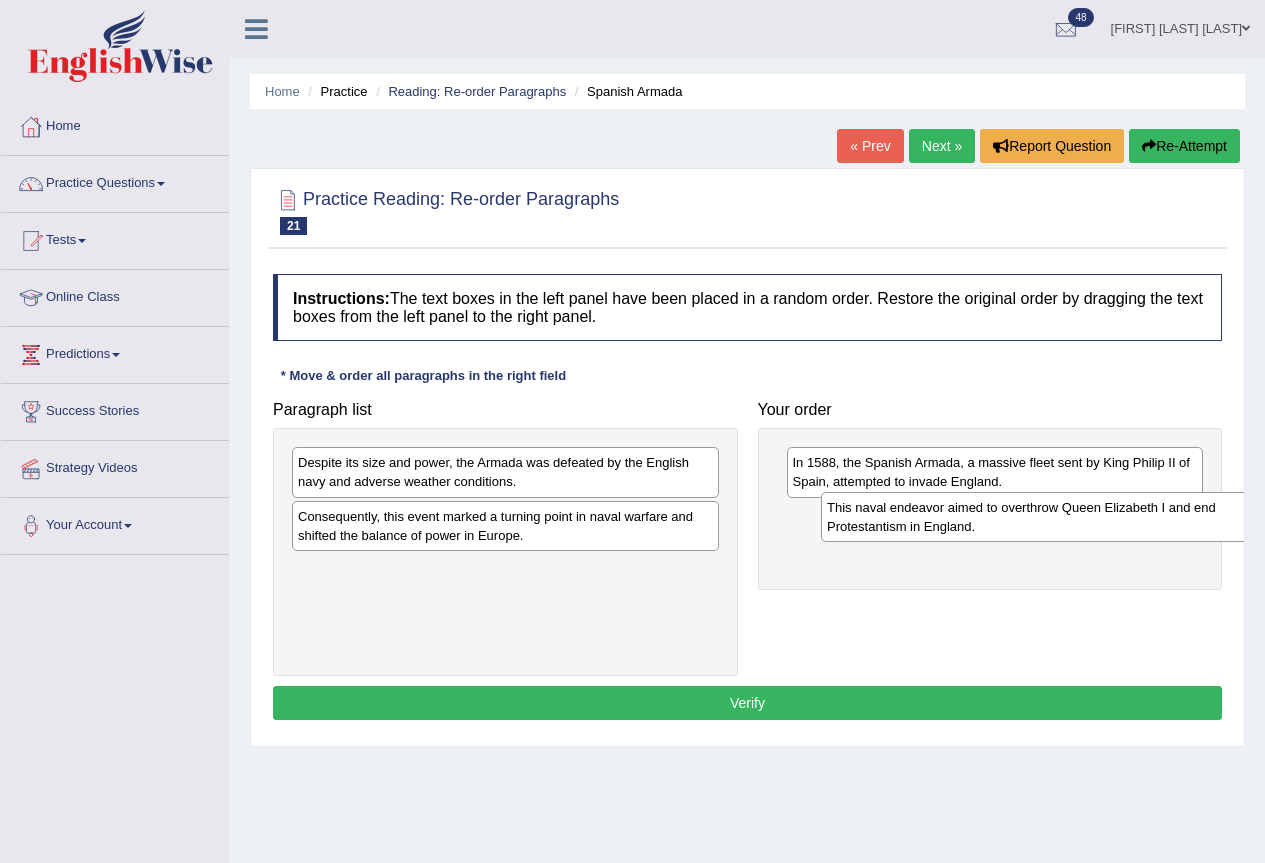 drag, startPoint x: 436, startPoint y: 529, endPoint x: 934, endPoint y: 514, distance: 498.22586 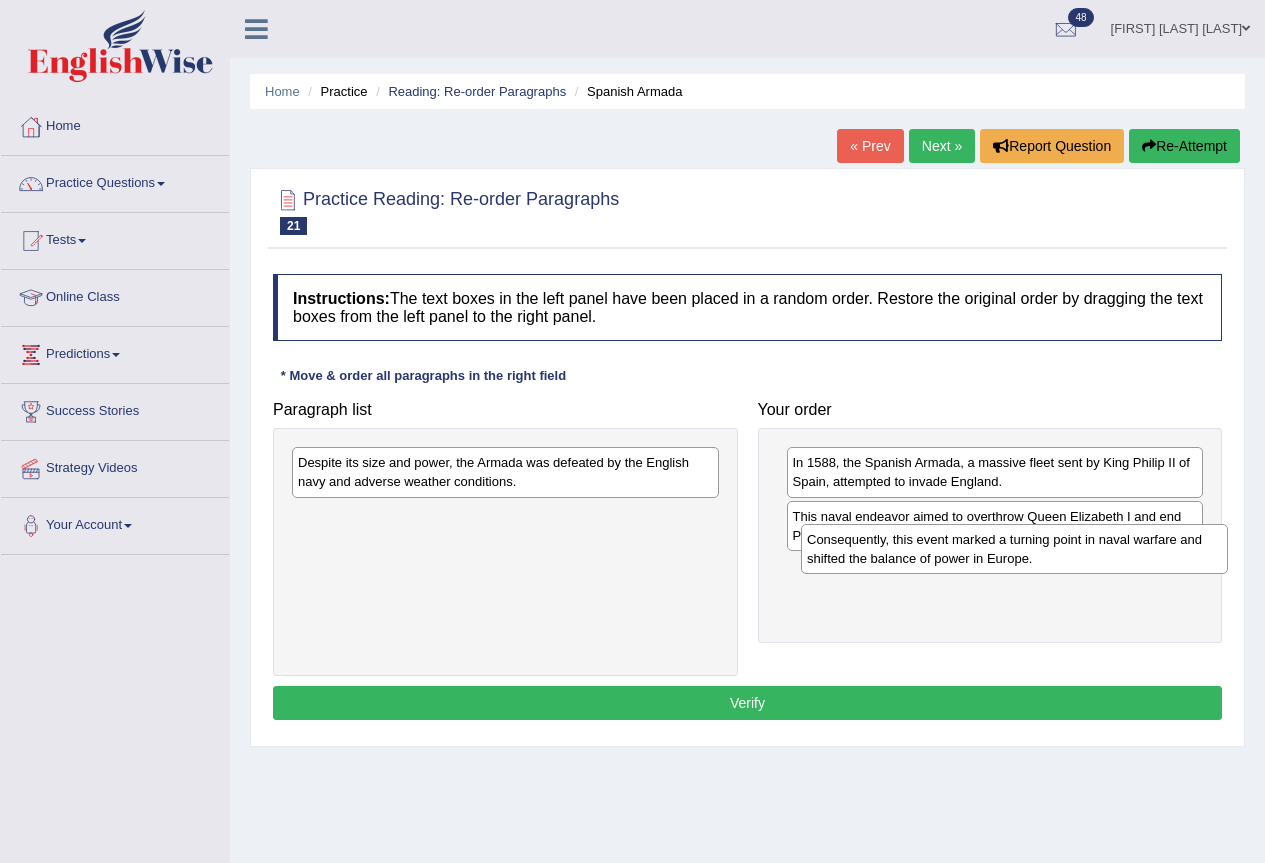 drag, startPoint x: 396, startPoint y: 541, endPoint x: 901, endPoint y: 578, distance: 506.35364 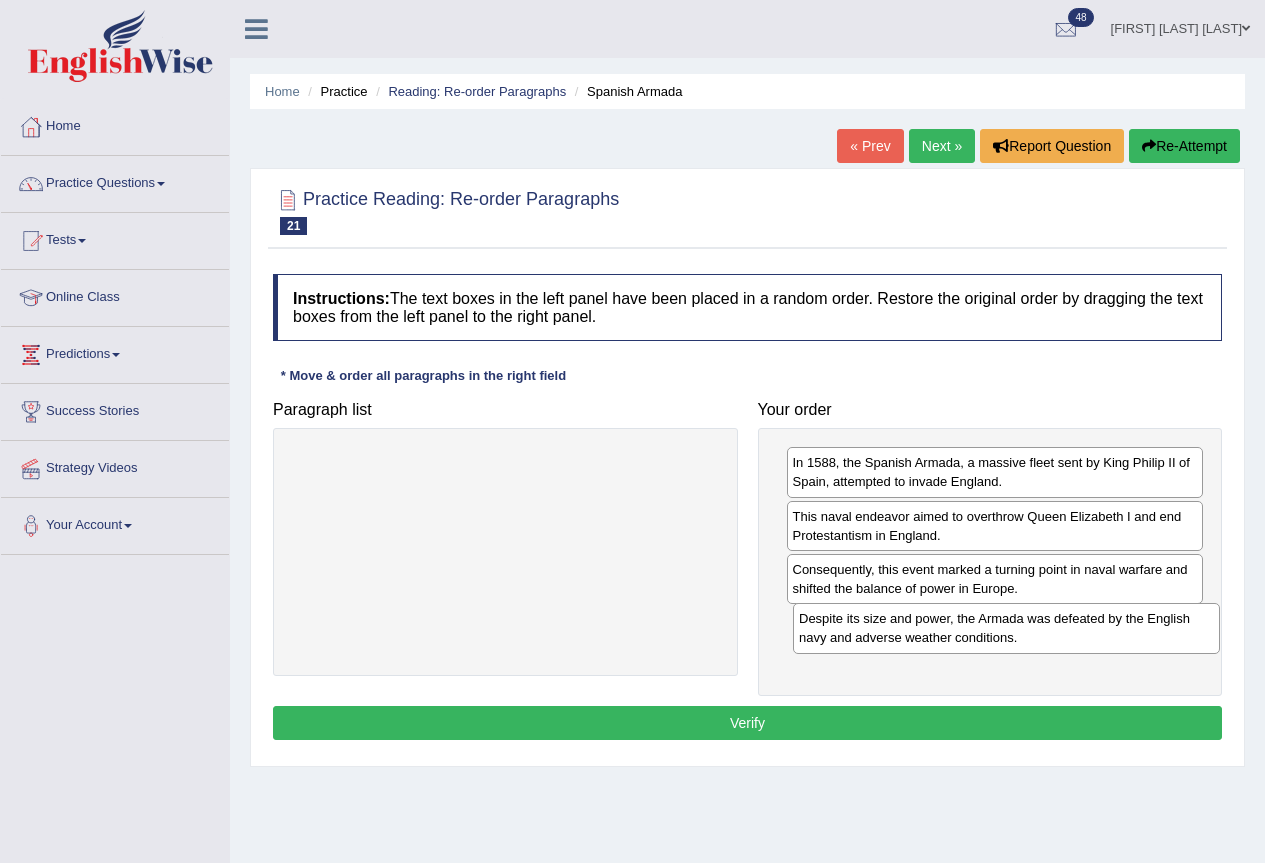 drag, startPoint x: 332, startPoint y: 467, endPoint x: 832, endPoint y: 624, distance: 524.06964 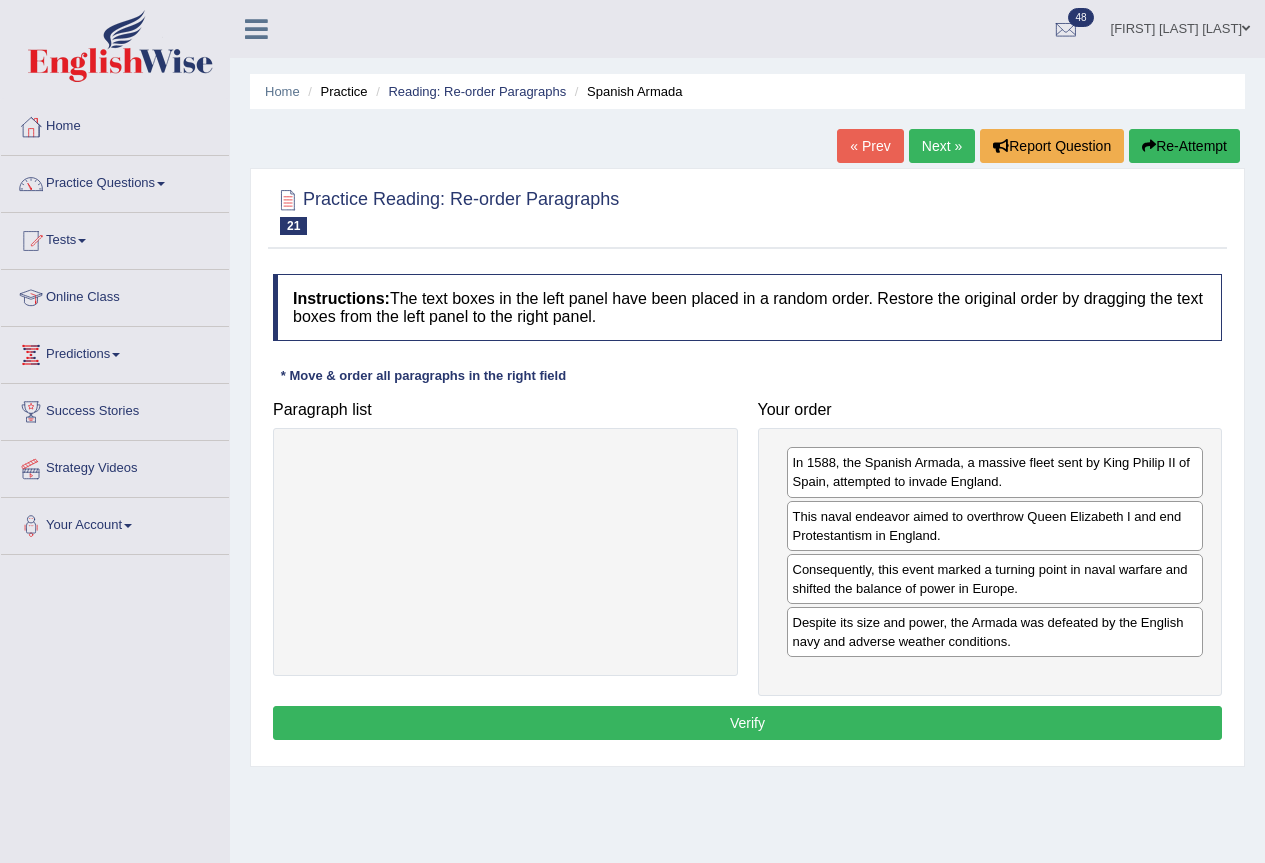 click on "Verify" at bounding box center [747, 723] 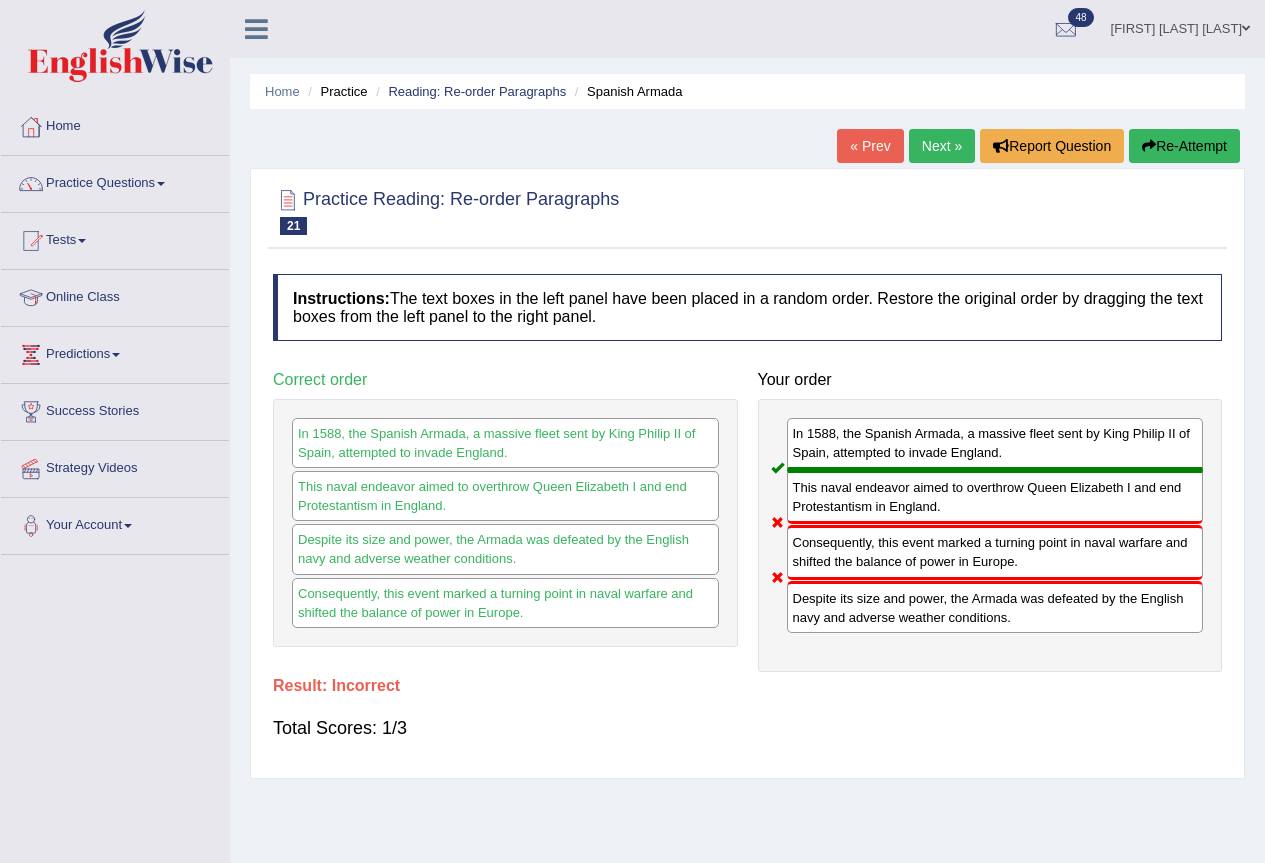 click on "Next »" at bounding box center (942, 146) 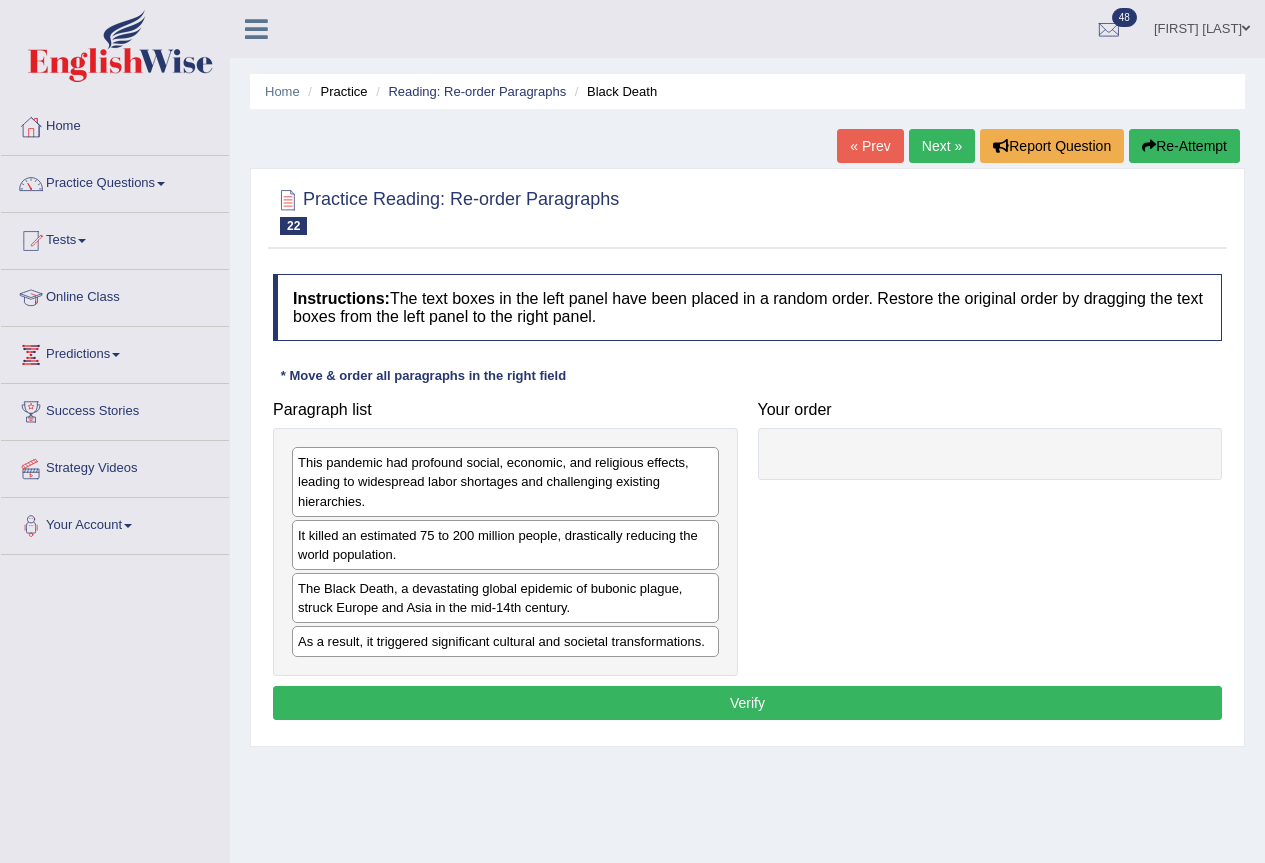 scroll, scrollTop: 0, scrollLeft: 0, axis: both 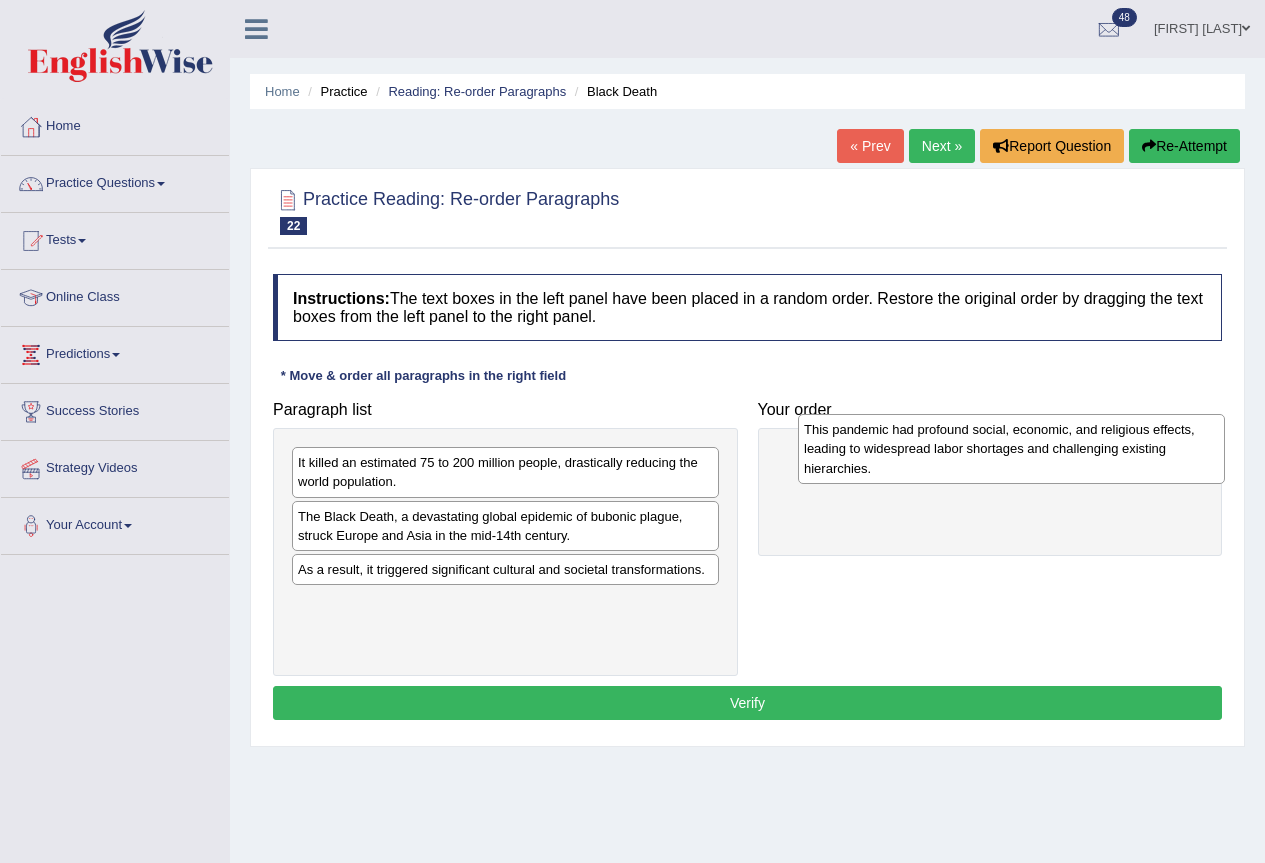 drag, startPoint x: 391, startPoint y: 479, endPoint x: 897, endPoint y: 446, distance: 507.07495 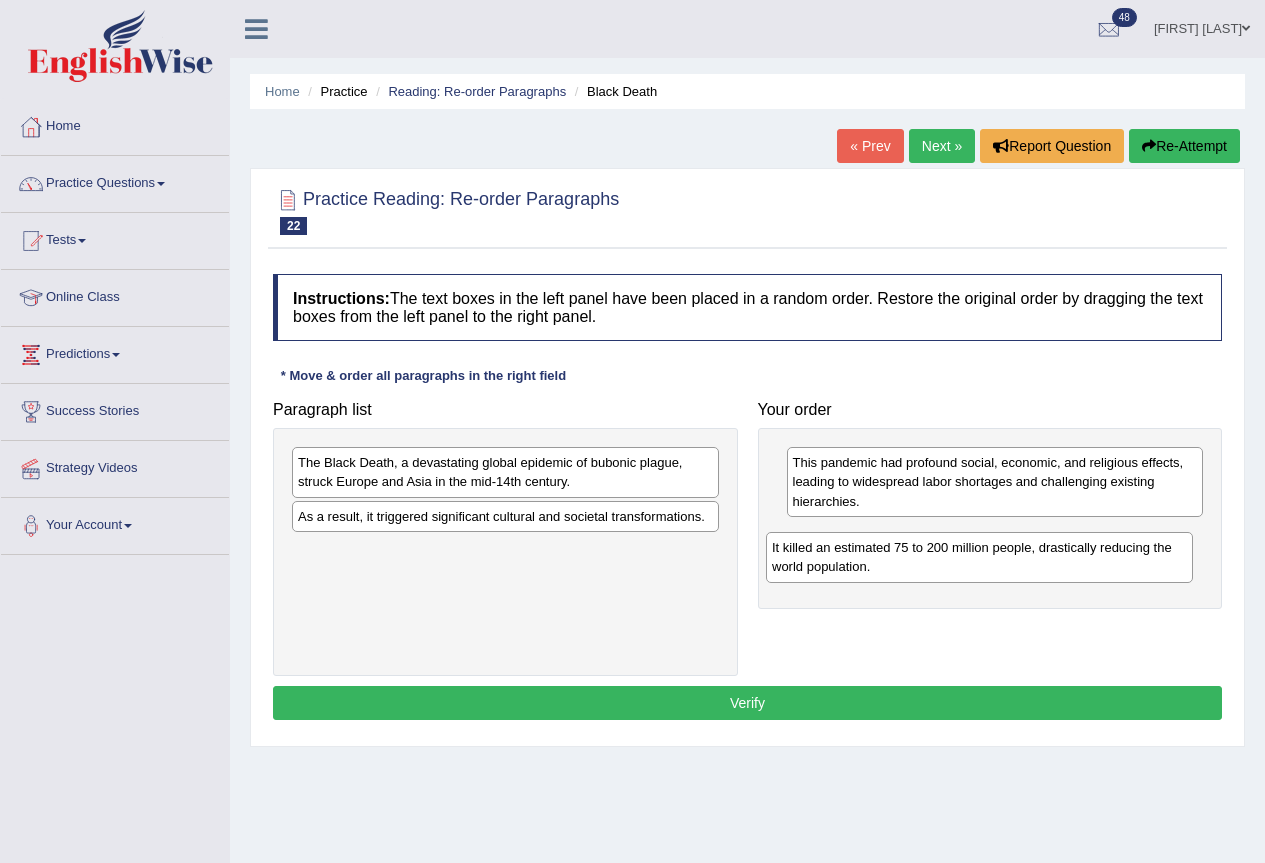 drag, startPoint x: 406, startPoint y: 472, endPoint x: 884, endPoint y: 552, distance: 484.64832 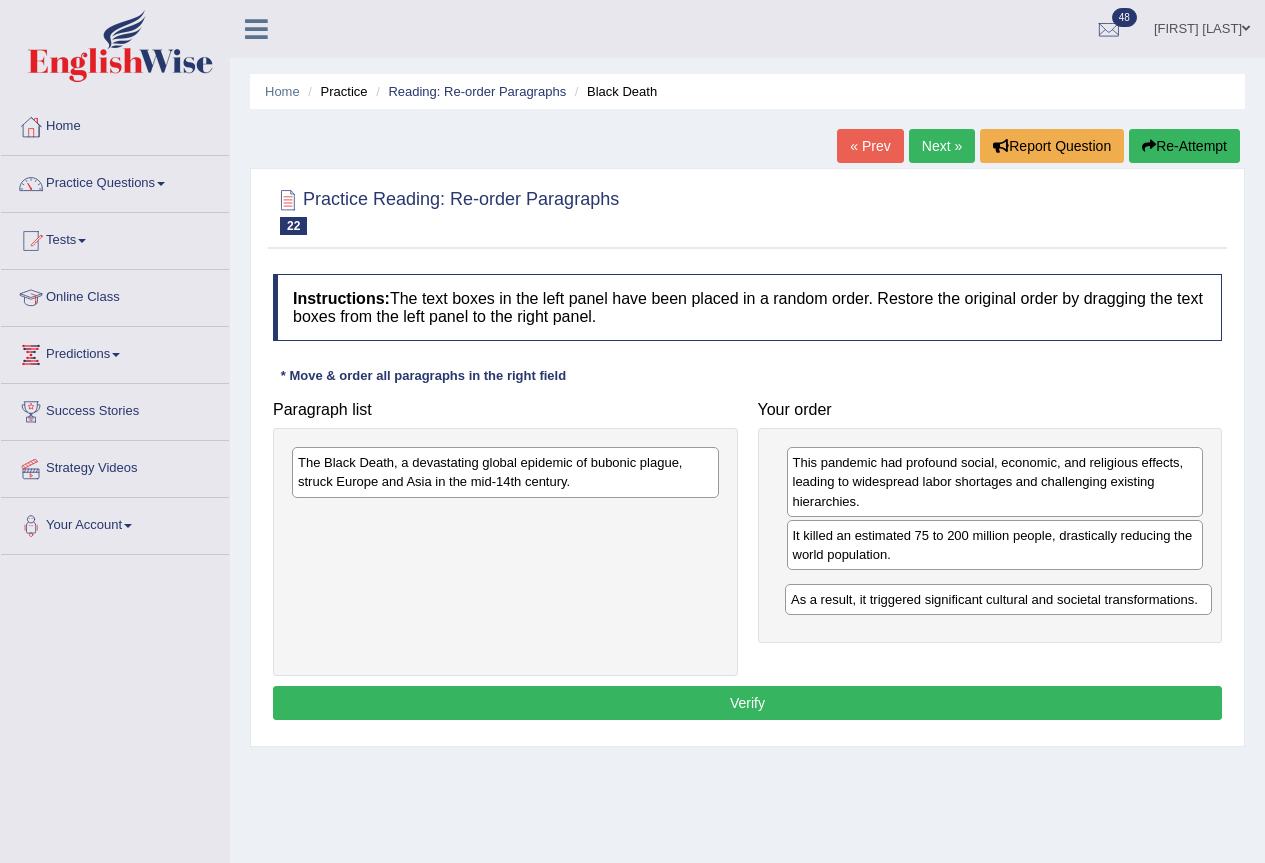 drag, startPoint x: 391, startPoint y: 523, endPoint x: 884, endPoint y: 606, distance: 499.938 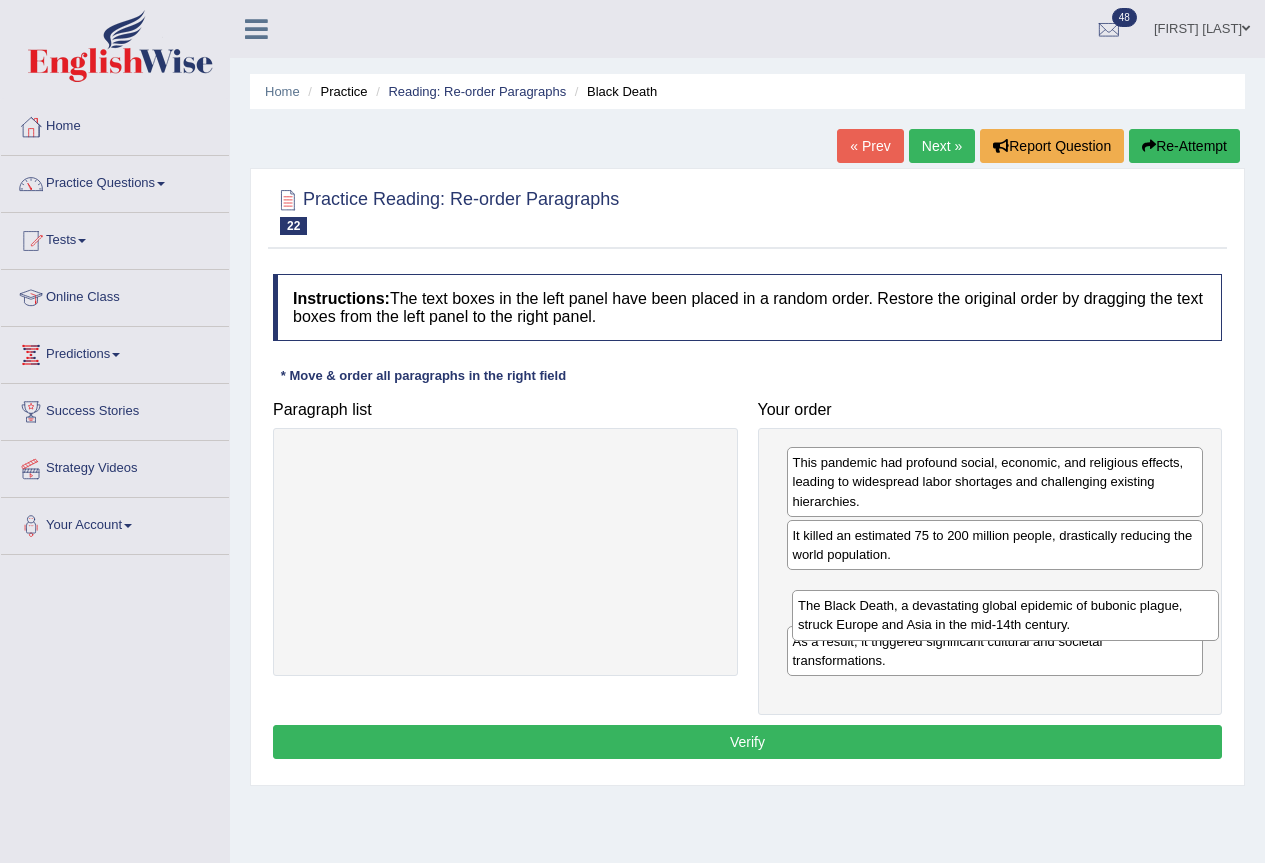 drag, startPoint x: 464, startPoint y: 481, endPoint x: 964, endPoint y: 624, distance: 520.0471 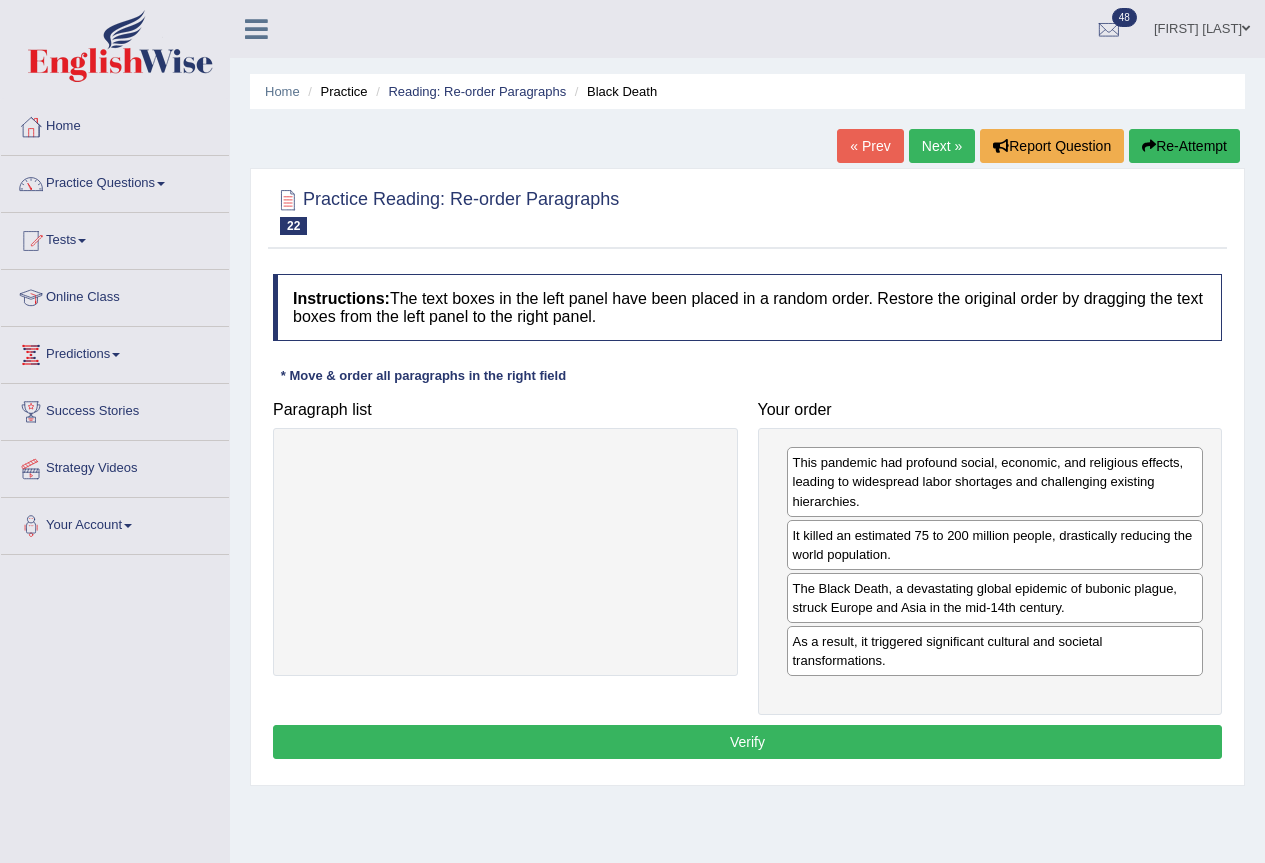 click on "Verify" at bounding box center (747, 742) 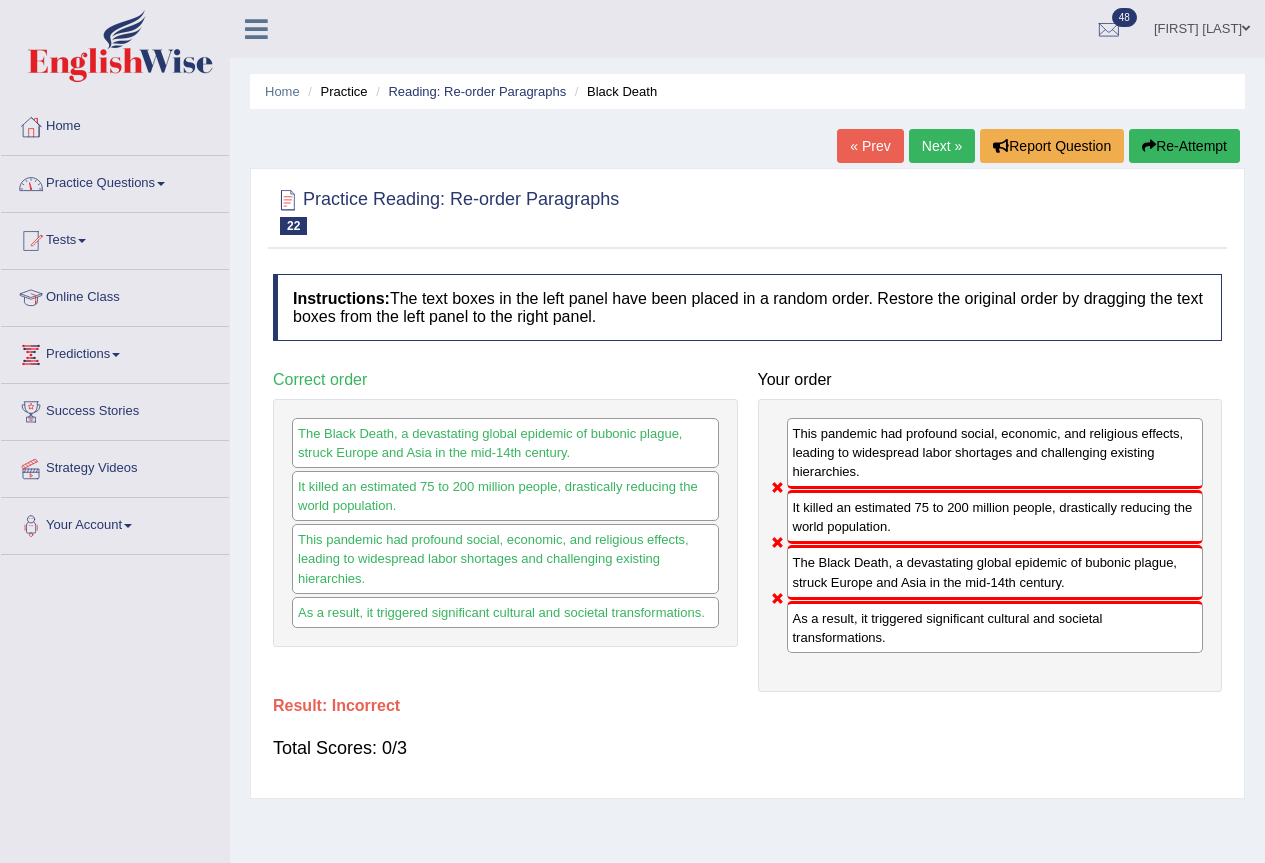 click on "Practice Questions" at bounding box center (115, 181) 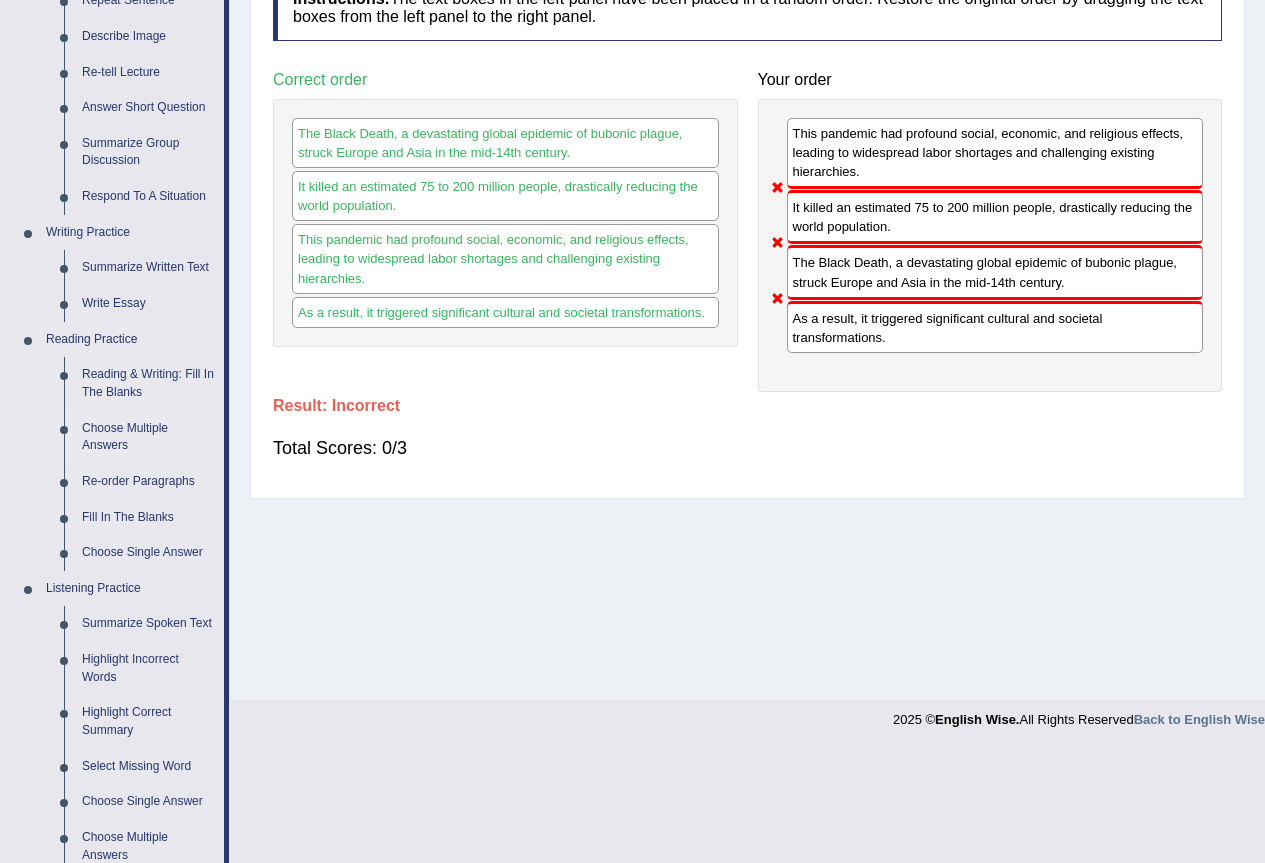 scroll, scrollTop: 500, scrollLeft: 0, axis: vertical 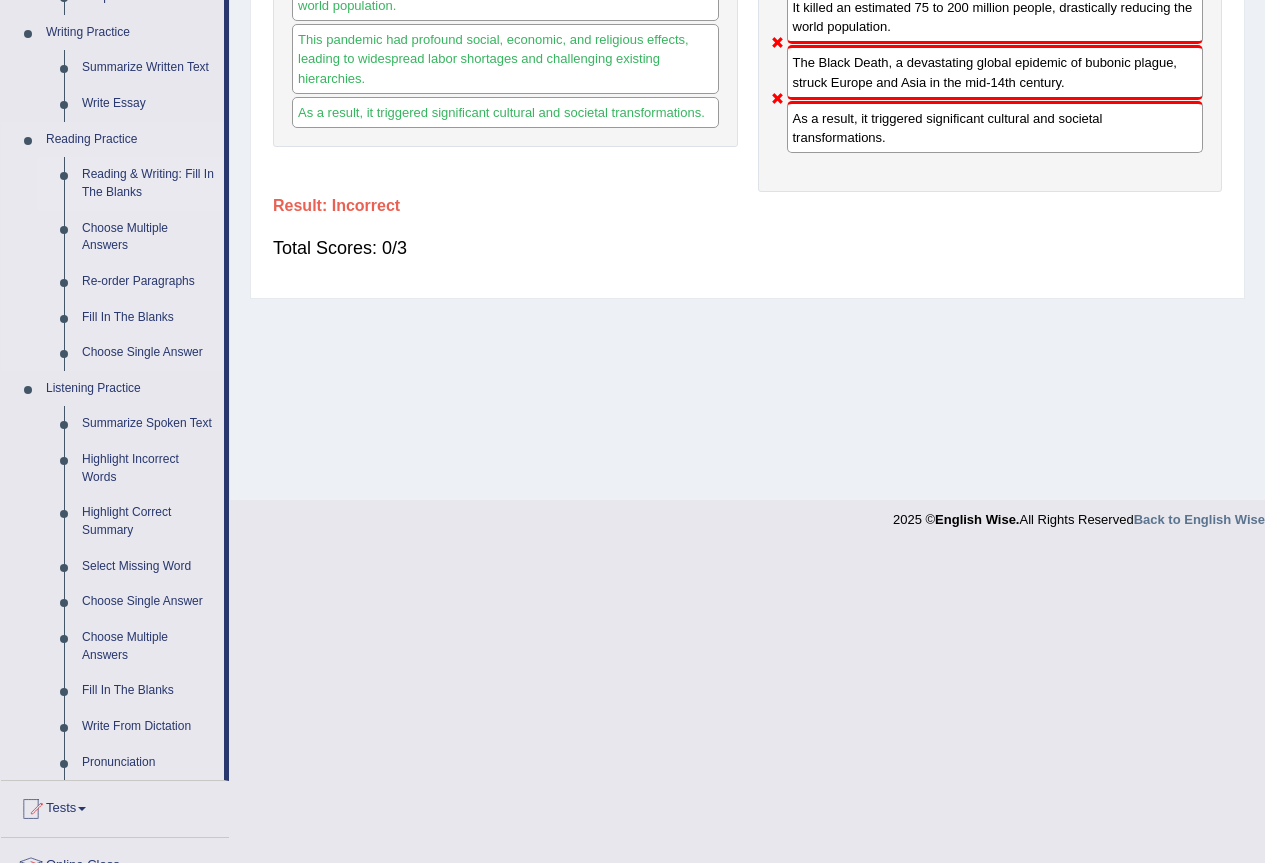 click on "Reading & Writing: Fill In The Blanks" at bounding box center (148, 183) 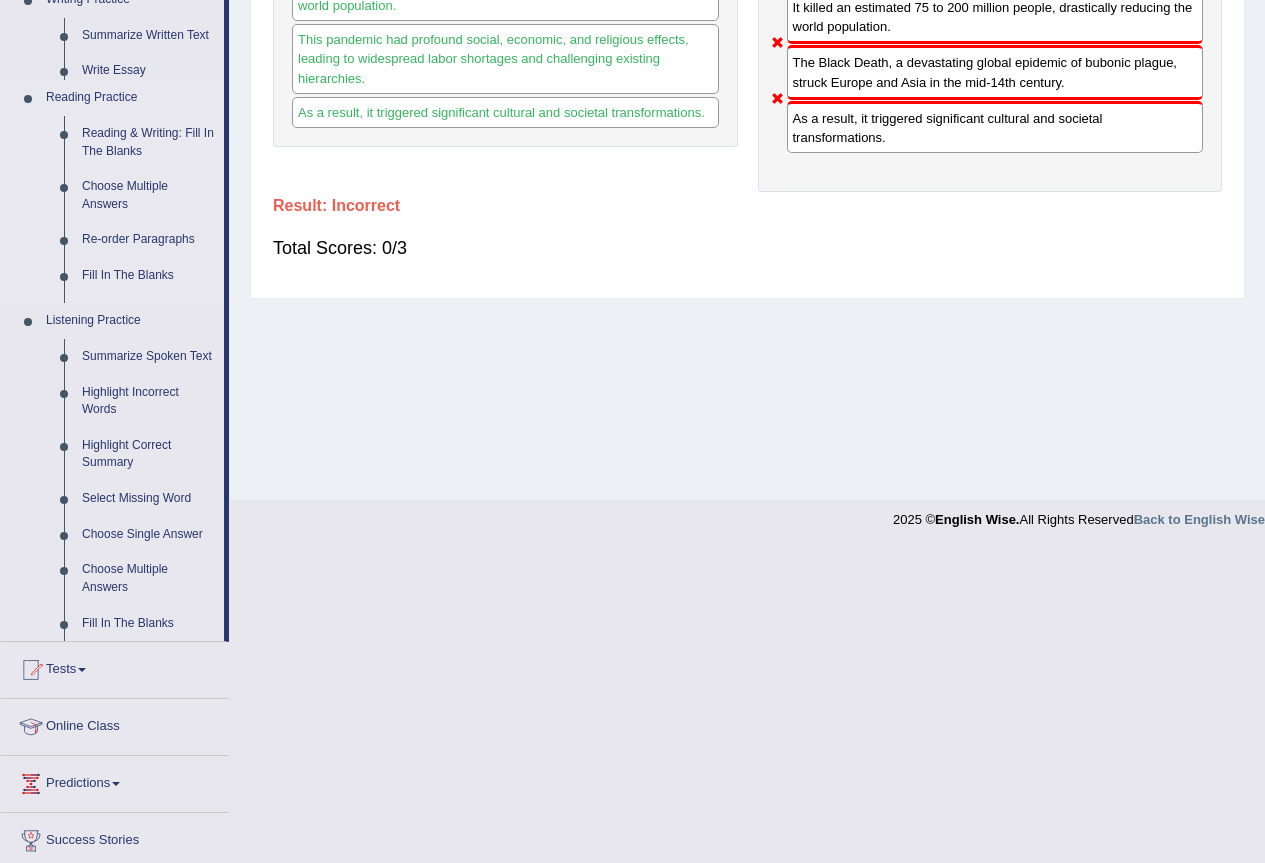 scroll, scrollTop: 187, scrollLeft: 0, axis: vertical 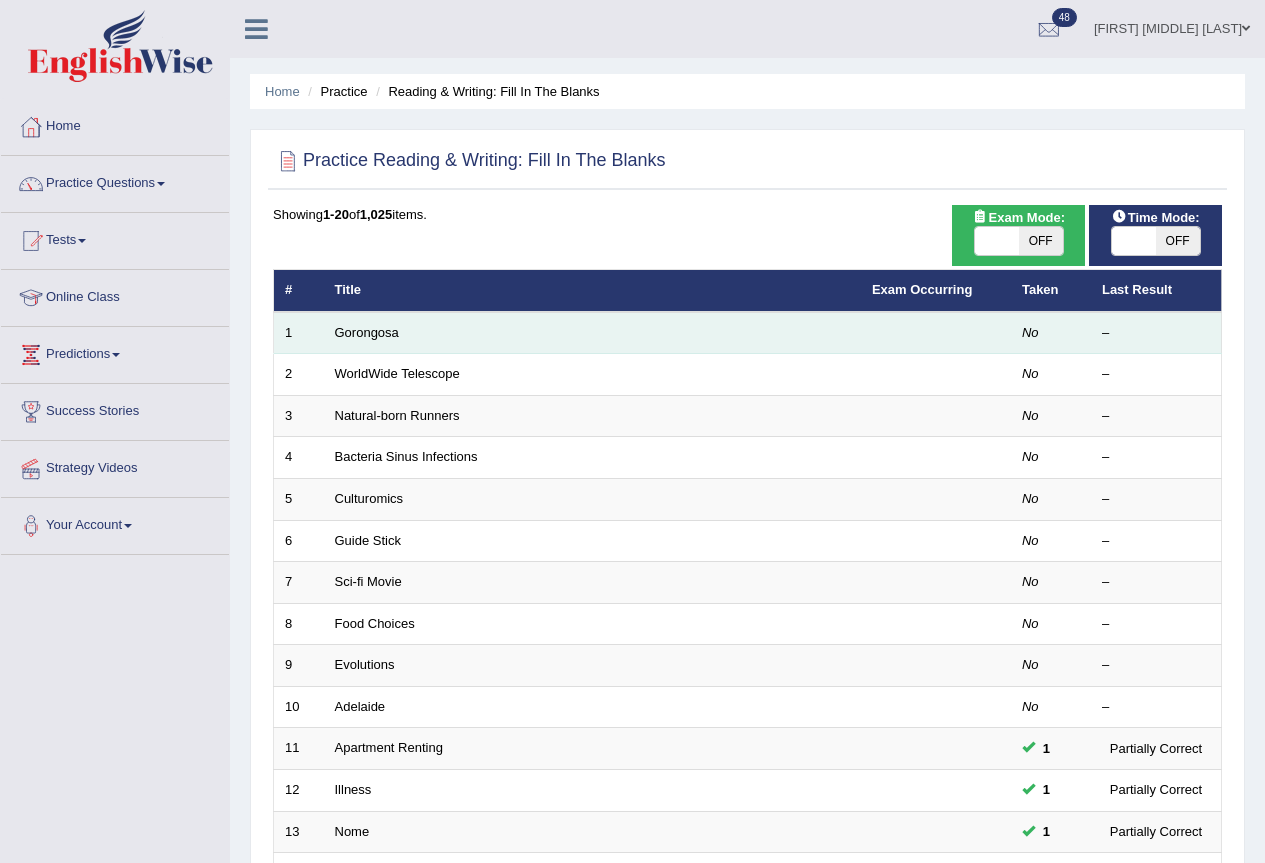 click on "Gorongosa" at bounding box center [592, 333] 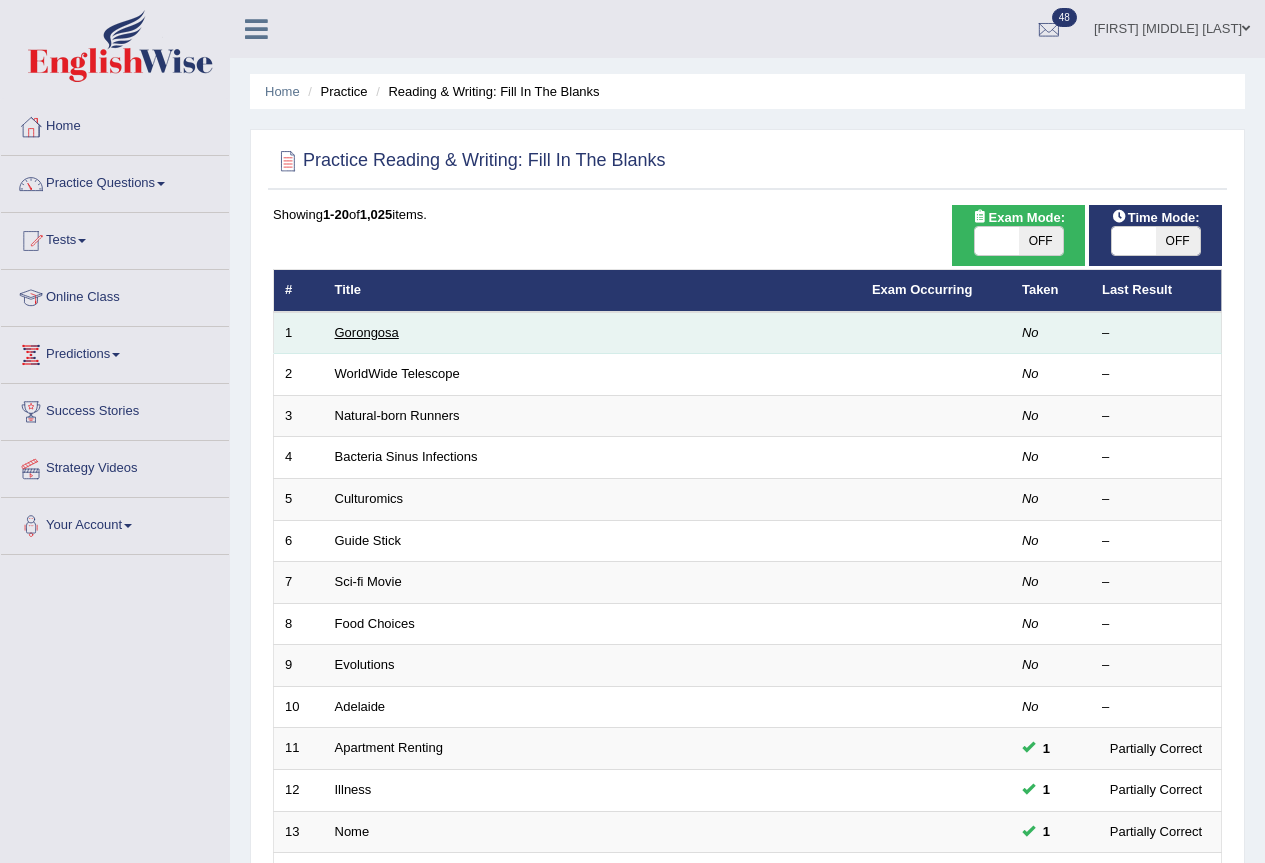 click on "Gorongosa" at bounding box center [367, 332] 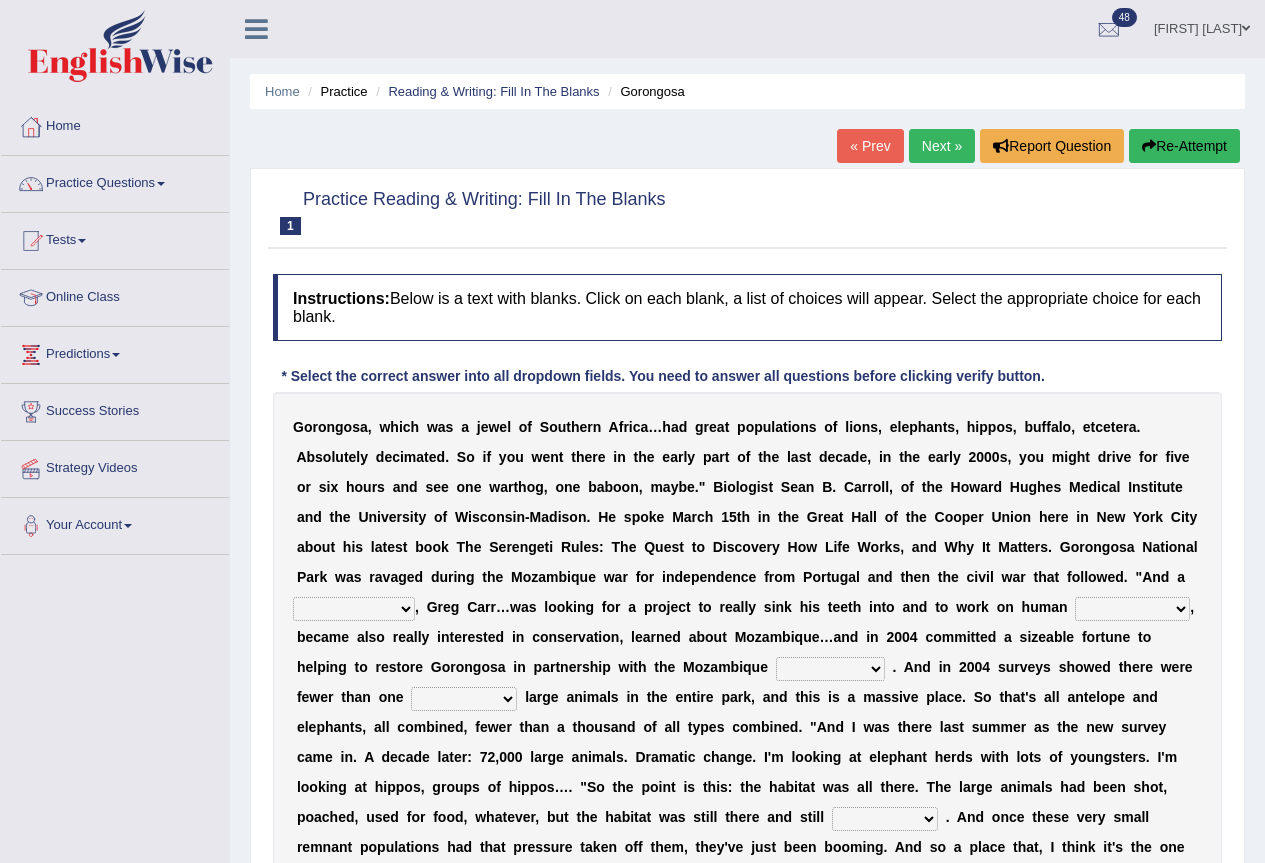 scroll, scrollTop: 0, scrollLeft: 0, axis: both 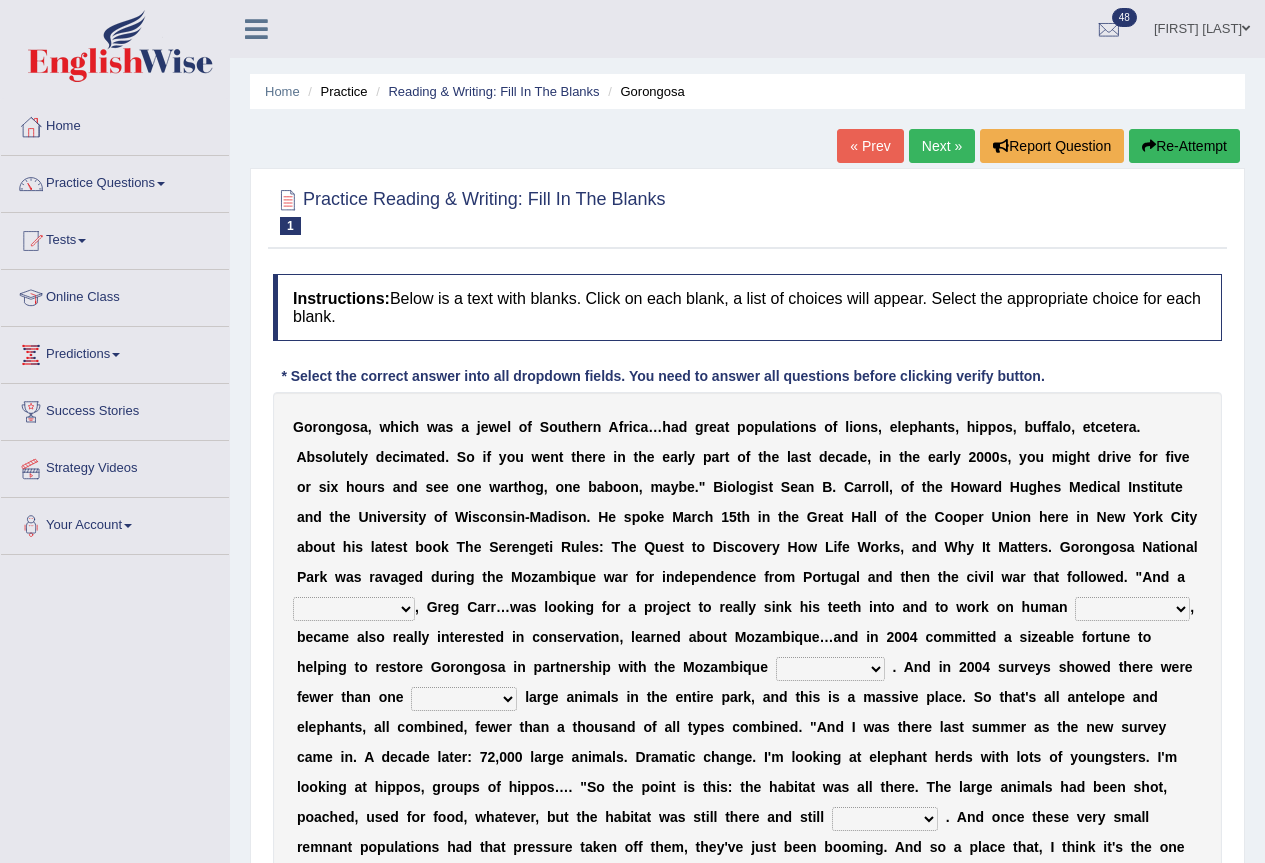 click on "[FIRST] [LAST]" at bounding box center (1202, 26) 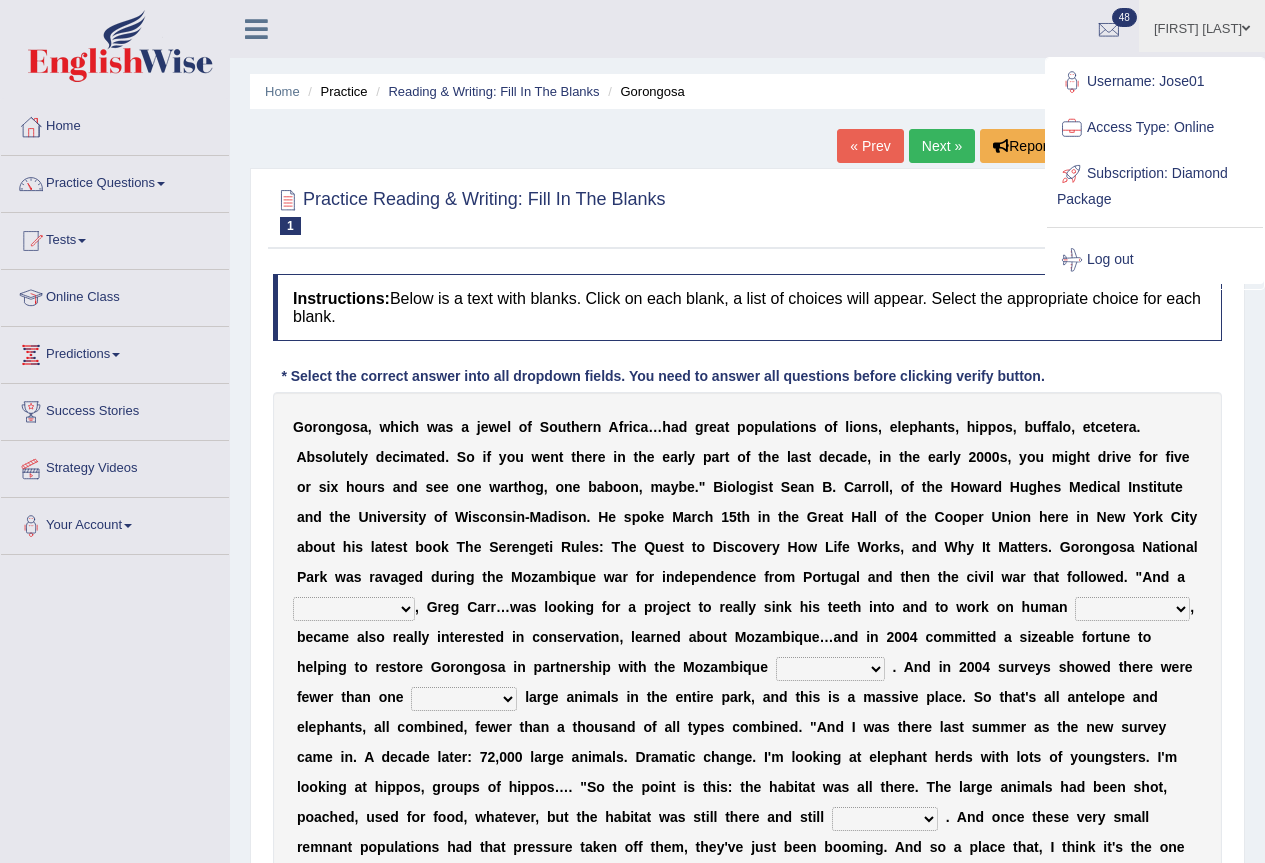 click on "Home
Practice
Reading & Writing: Fill In The Blanks
Gorongosa
« Prev Next »  Report Question  Re-Attempt
Practice Reading & Writing: Fill In The Blanks
1
Gorongosa
Instructions:  Below is a text with blanks. Click on each blank, a list of choices will appear. Select the appropriate choice for each blank.
* Select the correct answer into all dropdown fields. You need to answer all questions before clicking verify button. G o r o n g o s a ,    w h i c h    w a s    a    j e w e l    o f    S o u t h e r n    A f r i c a … h a d    g r e a t    p o p u l a t i o n s    o f    l i o n s ,    e l e p h a n t s ,    h i p p o s ,    b u f f a l o ,    e t c e t e r a .    A b s o l u t e l y    d e c i m a t e d .    S o    i f    y o u    w e n t    t h e r e    i n    t h e    e a r l y    p" at bounding box center (747, 519) 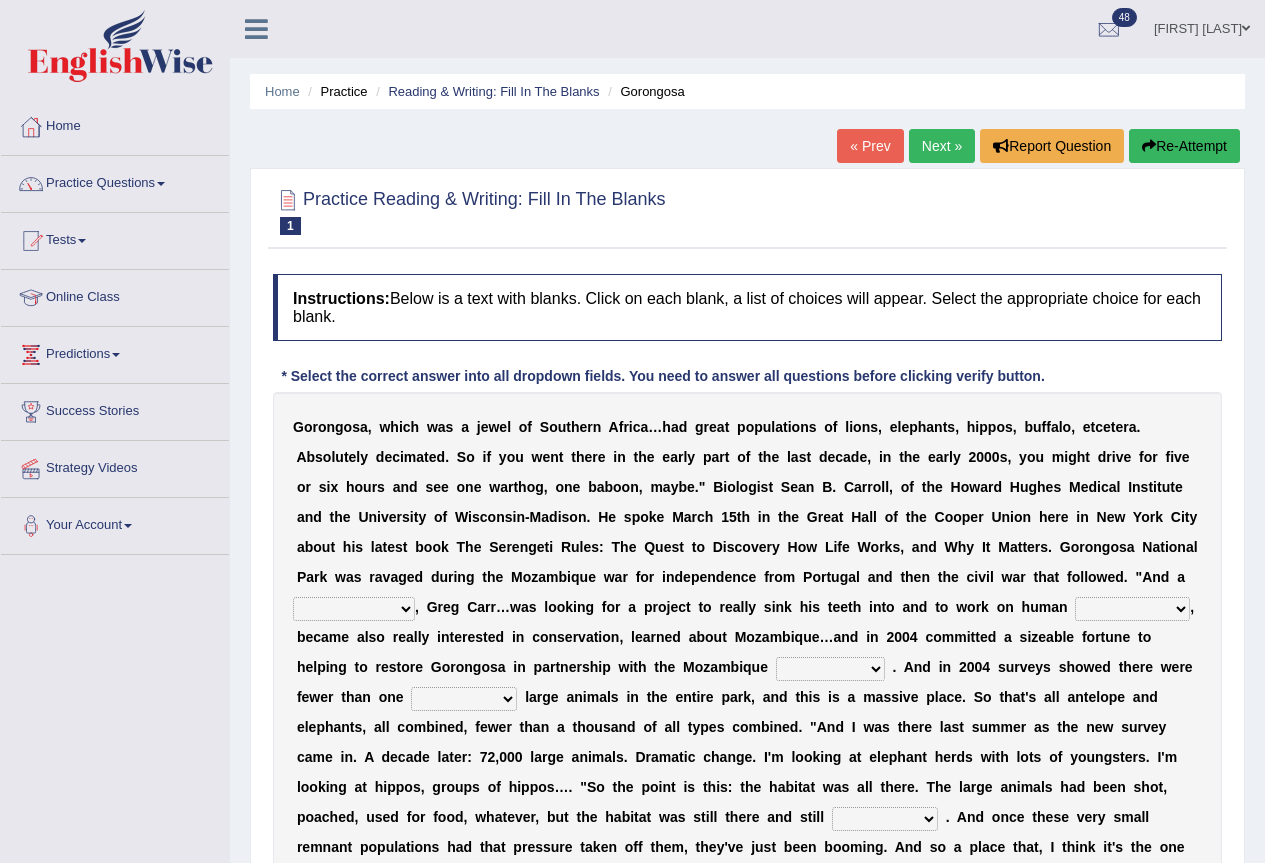click on "passion solstice ballast philanthropist" at bounding box center [354, 609] 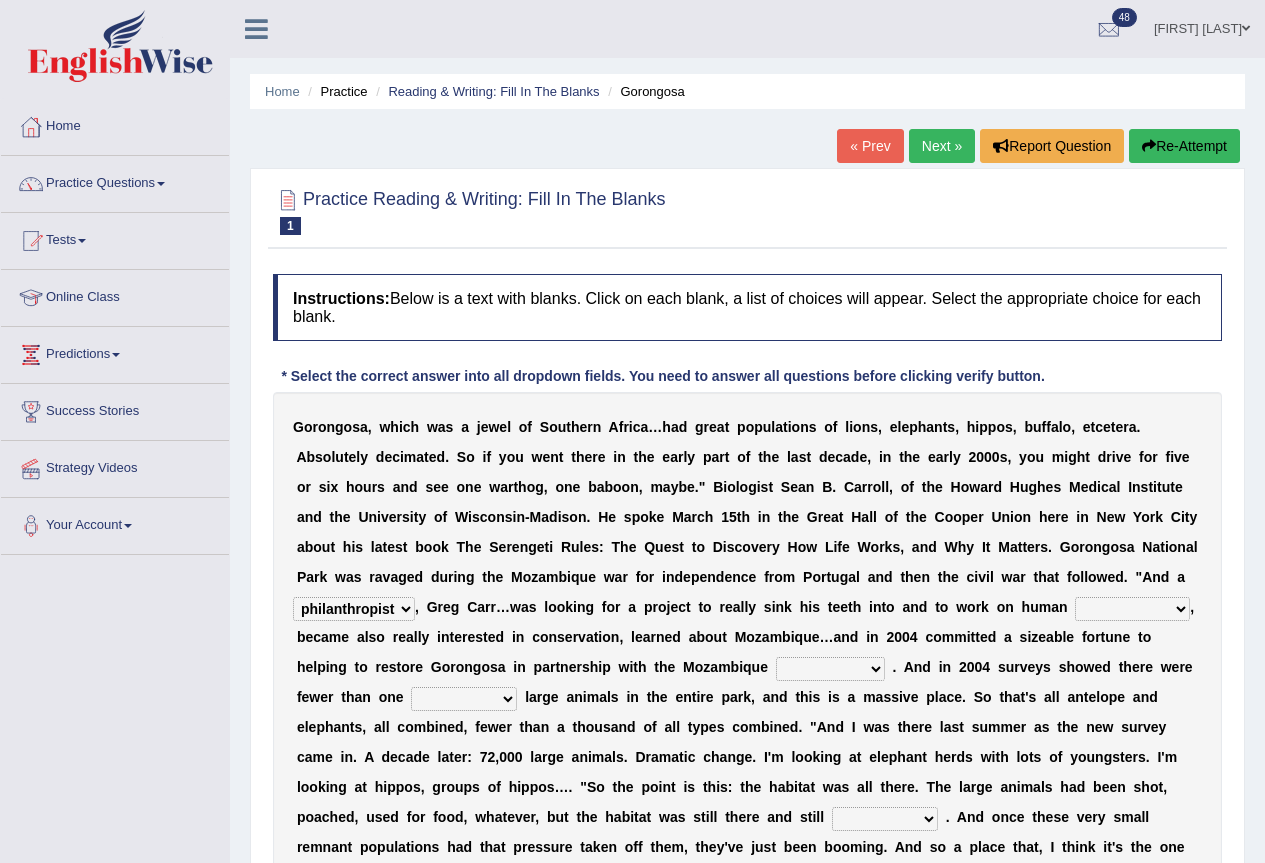 click on "passion solstice ballast philanthropist" at bounding box center [354, 609] 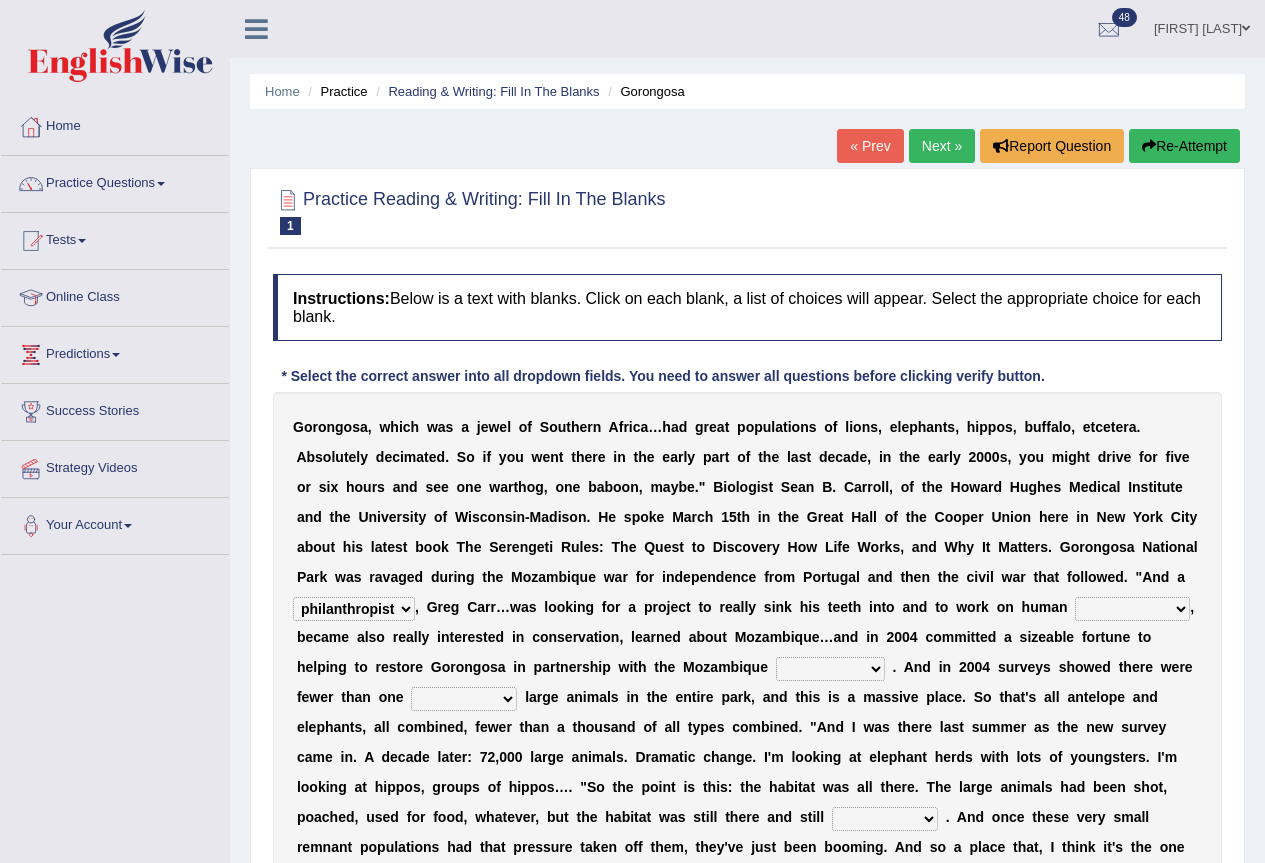 click on "negligence prevalence development malevolence" at bounding box center (1132, 609) 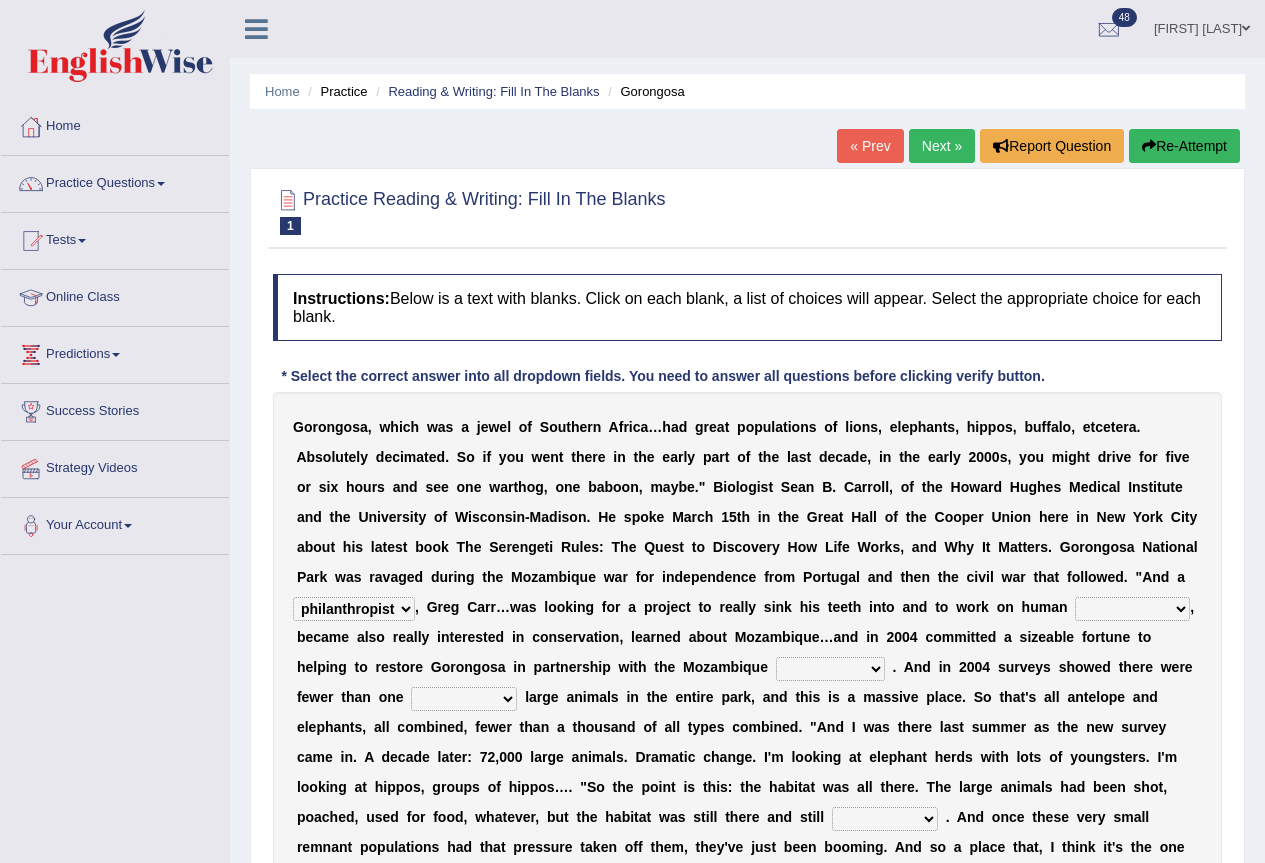 click on "G o r o n g o s a ,    w h i c h    w a s    a    j e w e l    o f    S o u t h e r n    A f r i c a … h a d    g r e a t    p o p u l a t i o n s    o f    l i o n s ,    e l e p h a n t s ,    h i p p o s ,    b u f f a l o ,    e t c e t e r a .    A b s o l u t e l y    d e c i m a t e d .    S o    i f    y o u    w e n t    t h e r e    i n    t h e    e a r l y    p a r t    o f    t h e    l a s t    d e c a d e ,    i n    t h e    e a r l y    2 0 0 0 s ,    y o u    m i g h t    d r i v e    f o r    f i v e    o r    s i x    h o u r s    a n d    s e e    o n e    w a r t h o g ,    o n e    b a b o o n ,    m a y b e . "    B i o l o g i s t    S e a n    B .    C a r r o l l ,    o f    t h e    H o w a r d    H u g h e s    M e d i c a l    I n s t i t u t e    a n d    t h e    U n i v e r s i t y    o f    W i s c o n s i n - M a d i s o n .    H e    s p o k e    M a r c h    1 5 t h    i n    t h e    G r e a t    H" at bounding box center (747, 667) 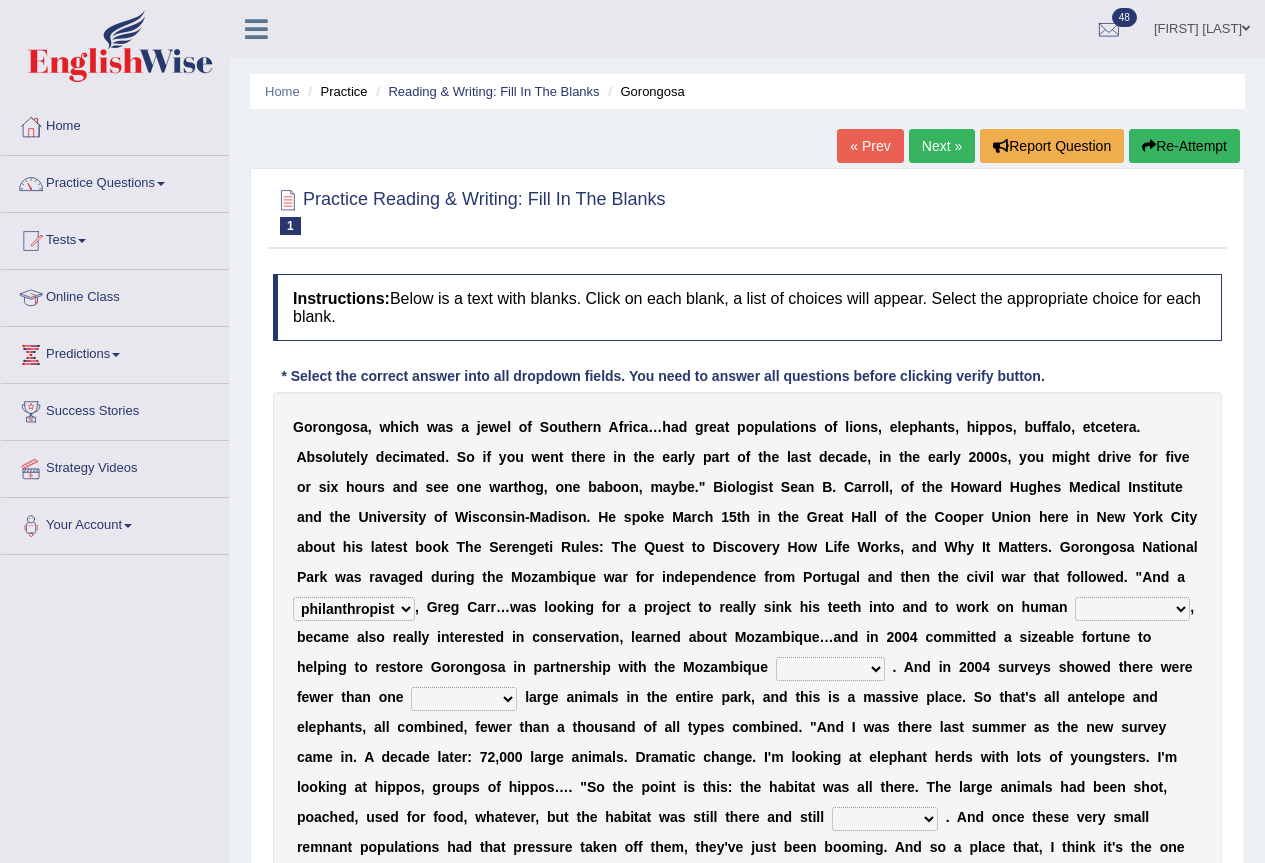 click on "negligence prevalence development malevolence" at bounding box center [1132, 609] 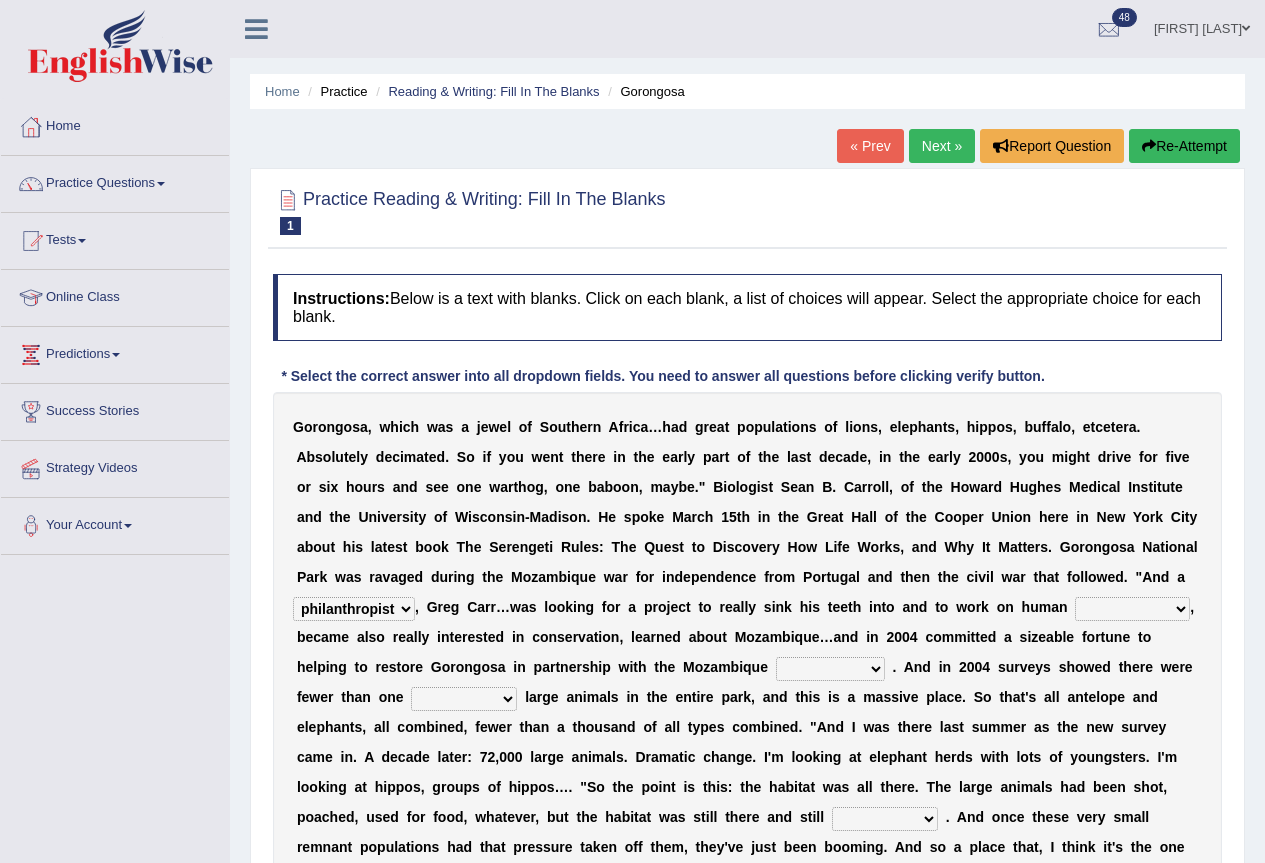 select on "prevalence" 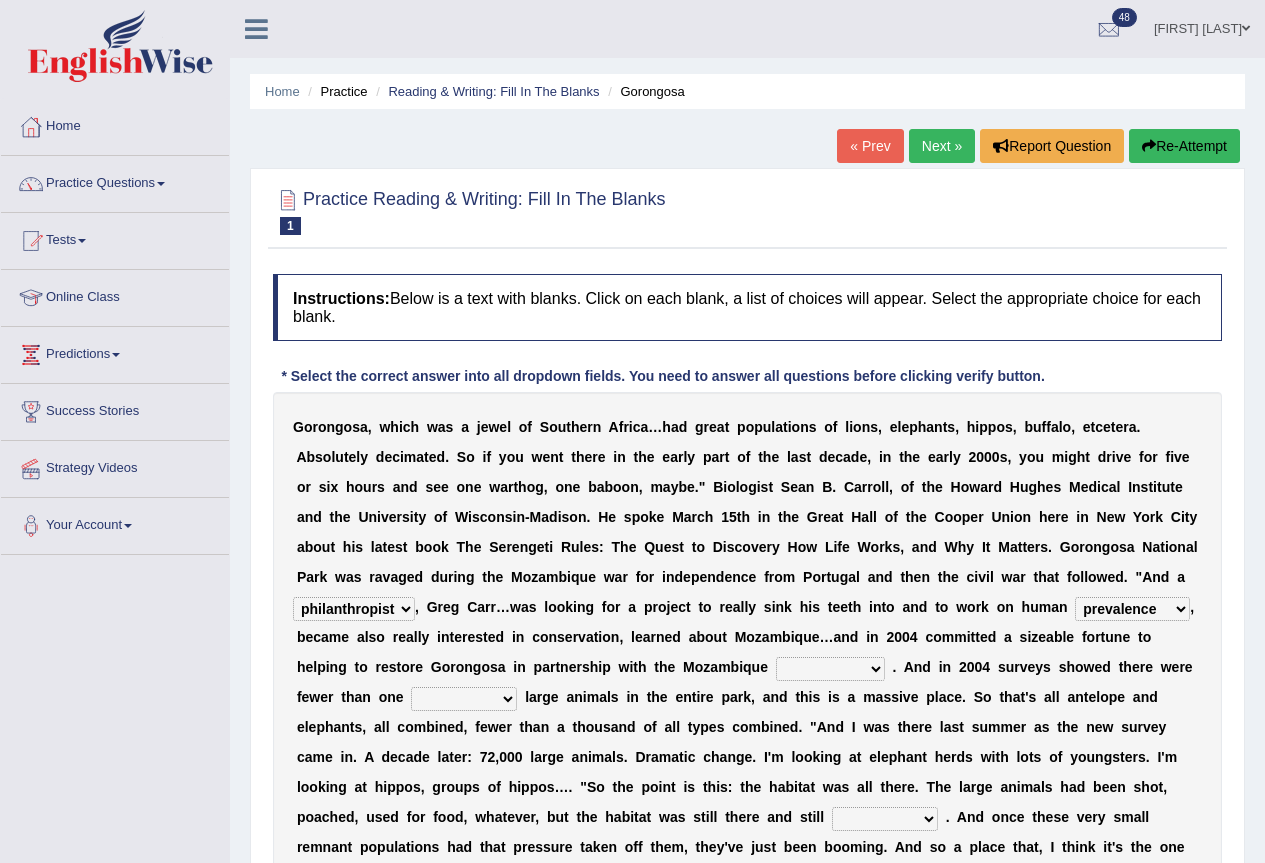 click on "negligence prevalence development malevolence" at bounding box center [1132, 609] 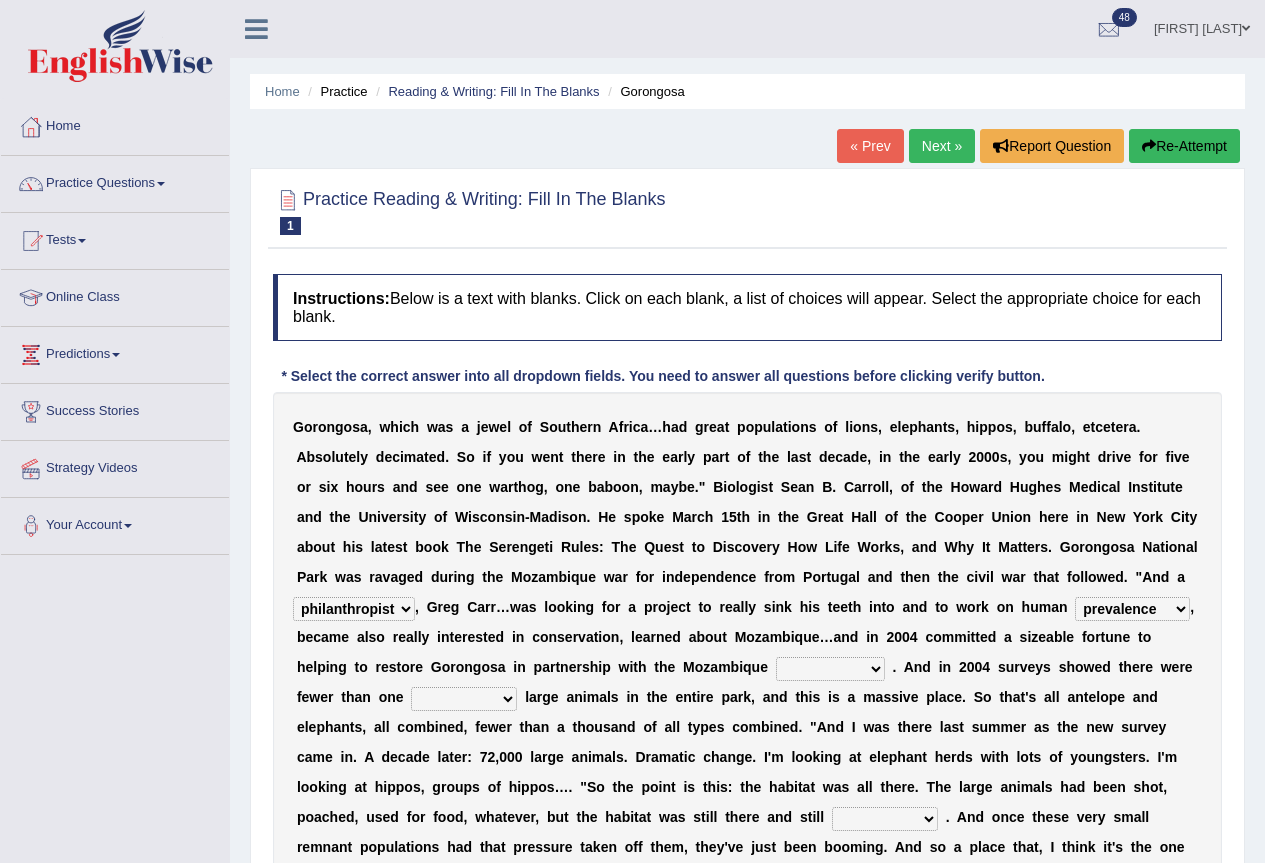 click on "parliament semanticist government journalist" at bounding box center [830, 669] 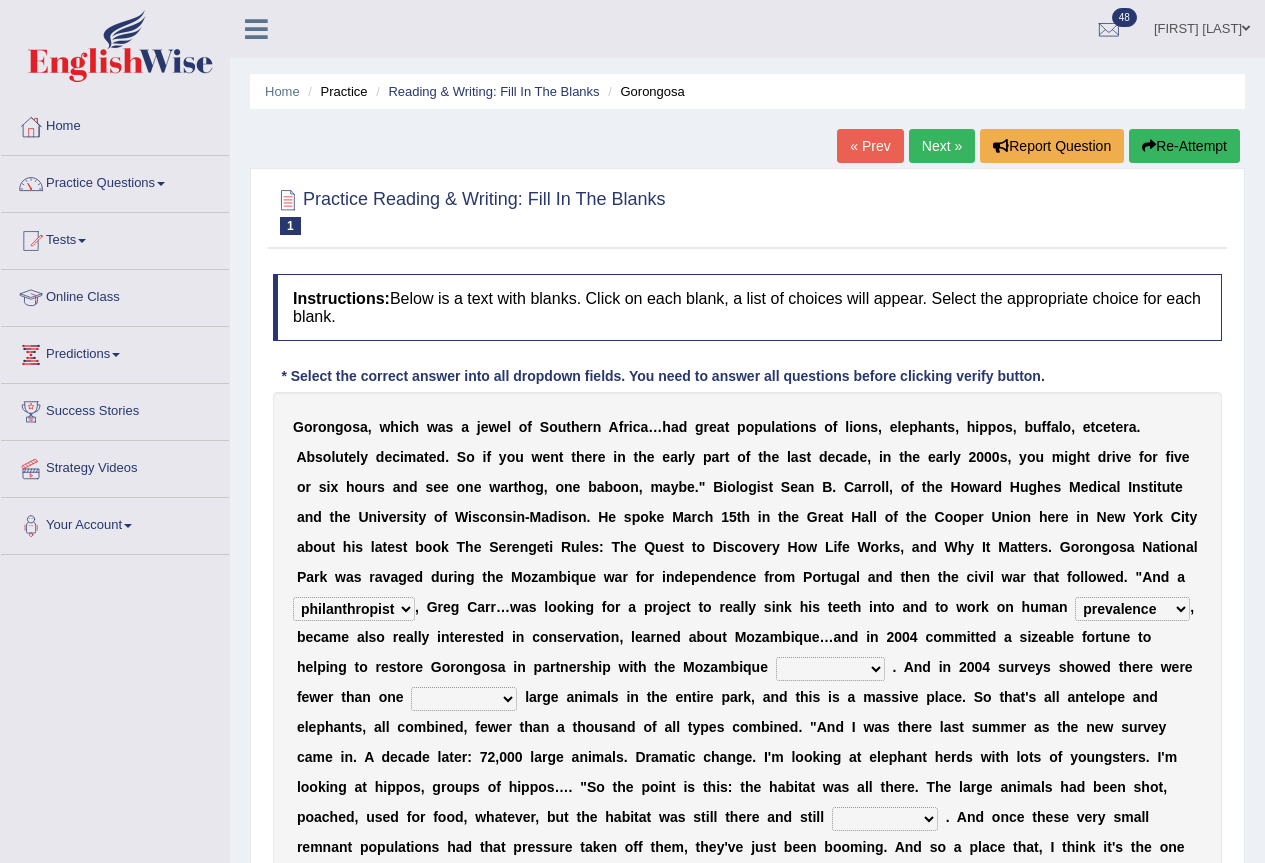 select on "government" 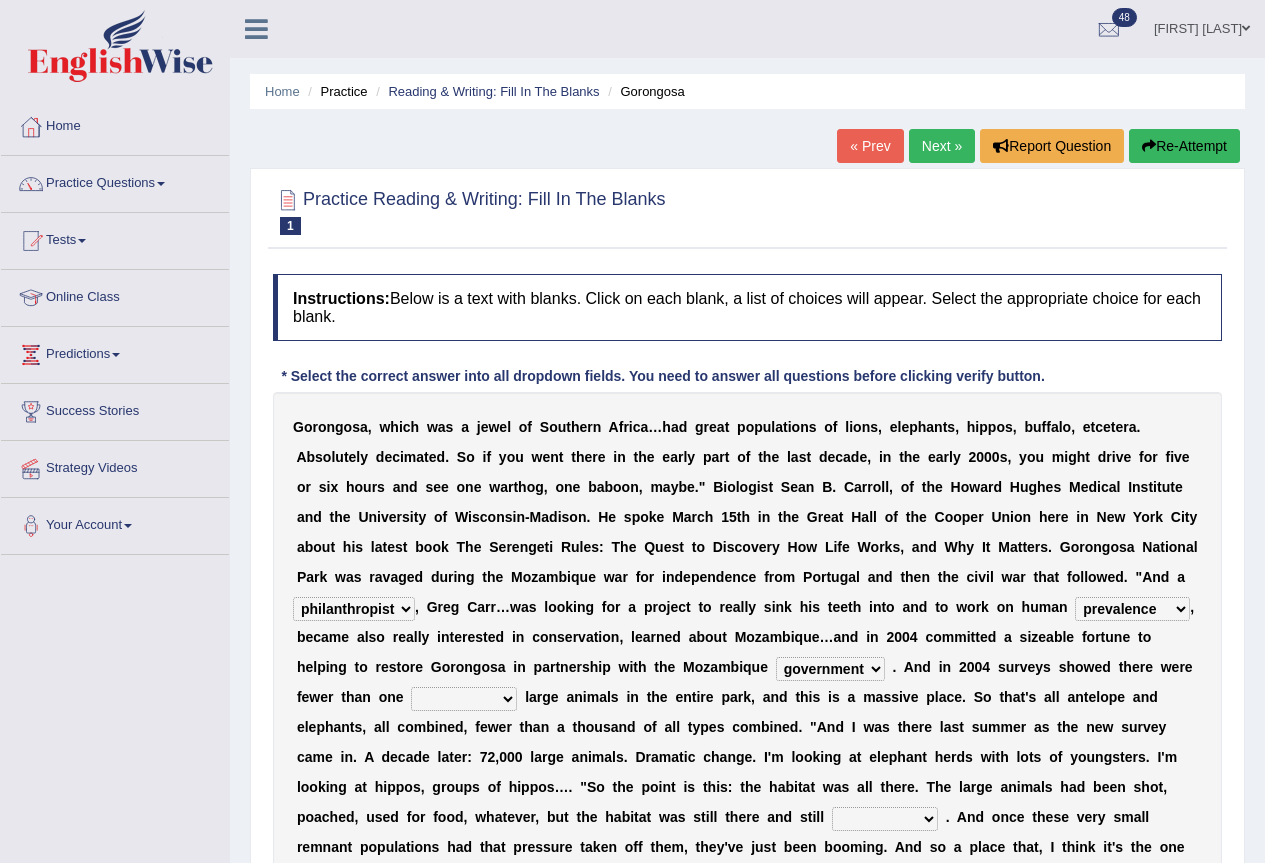 click on "parliament semanticist government journalist" at bounding box center (830, 669) 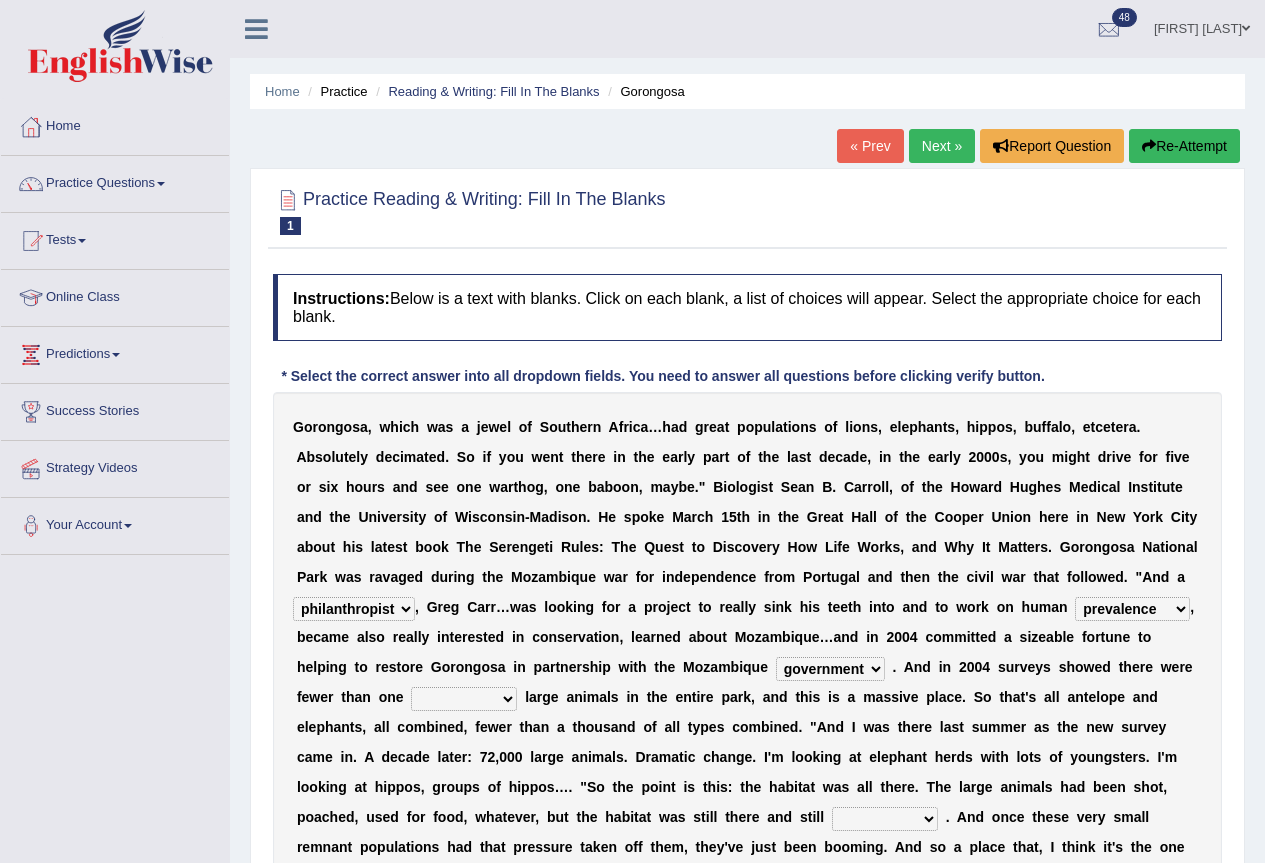 scroll, scrollTop: 200, scrollLeft: 0, axis: vertical 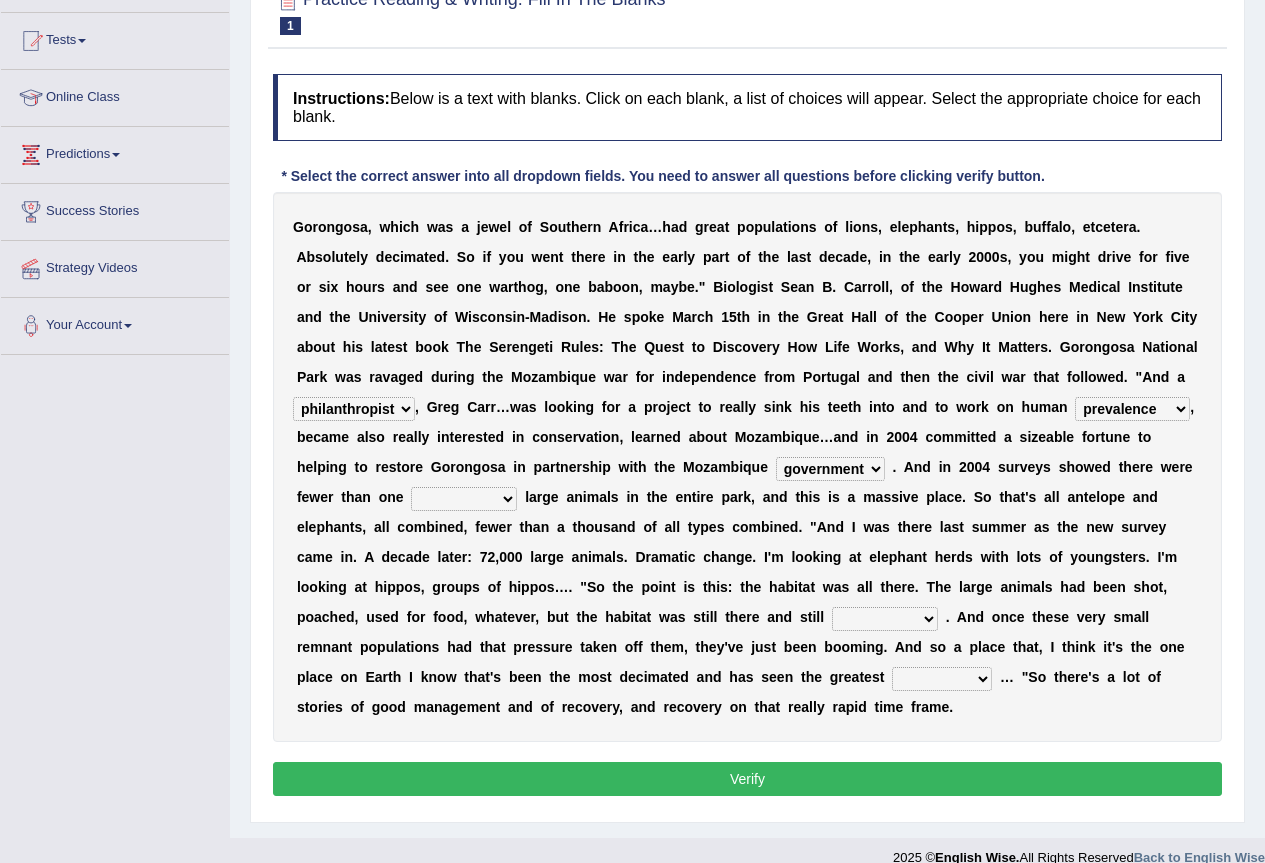 click on "deflowered embowered roundest thousand" at bounding box center [464, 499] 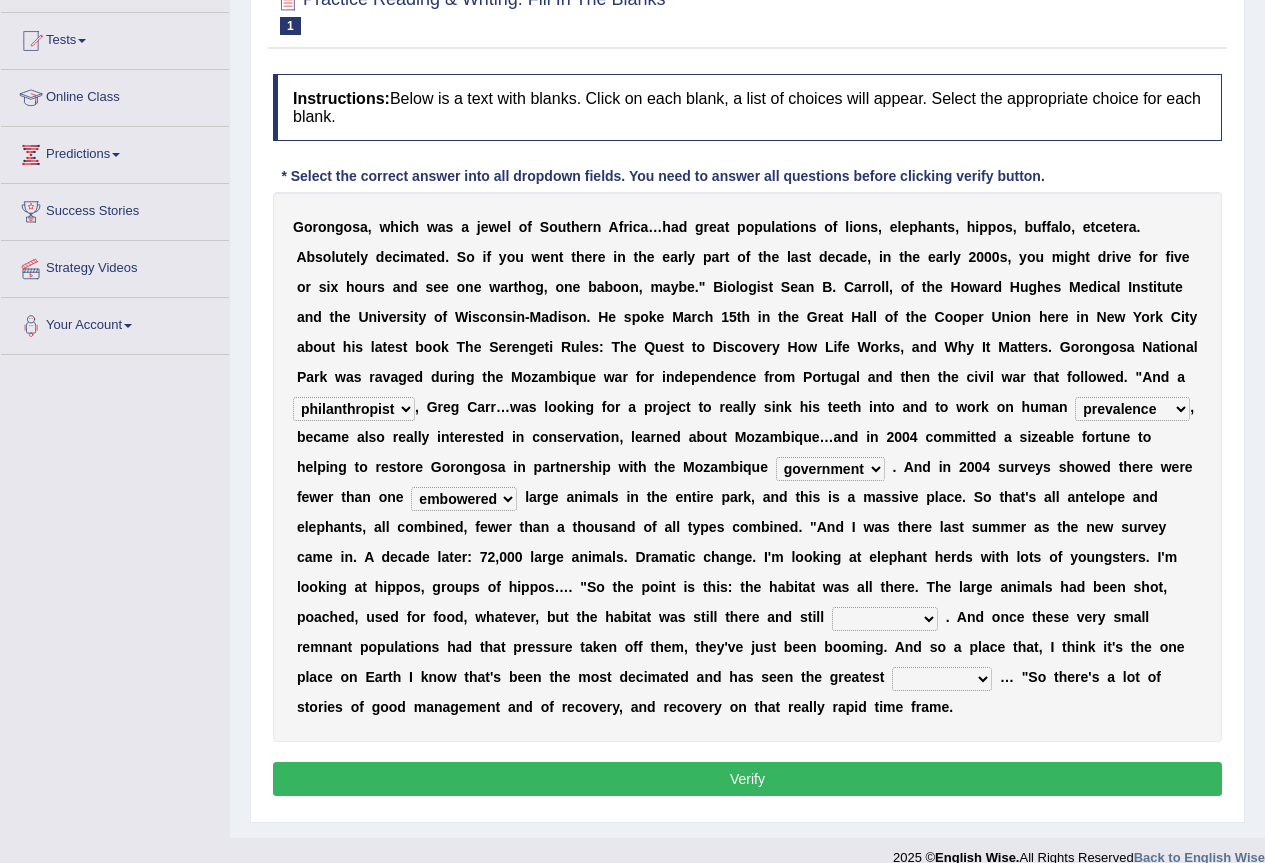 click on "deflowered embowered roundest thousand" at bounding box center (464, 499) 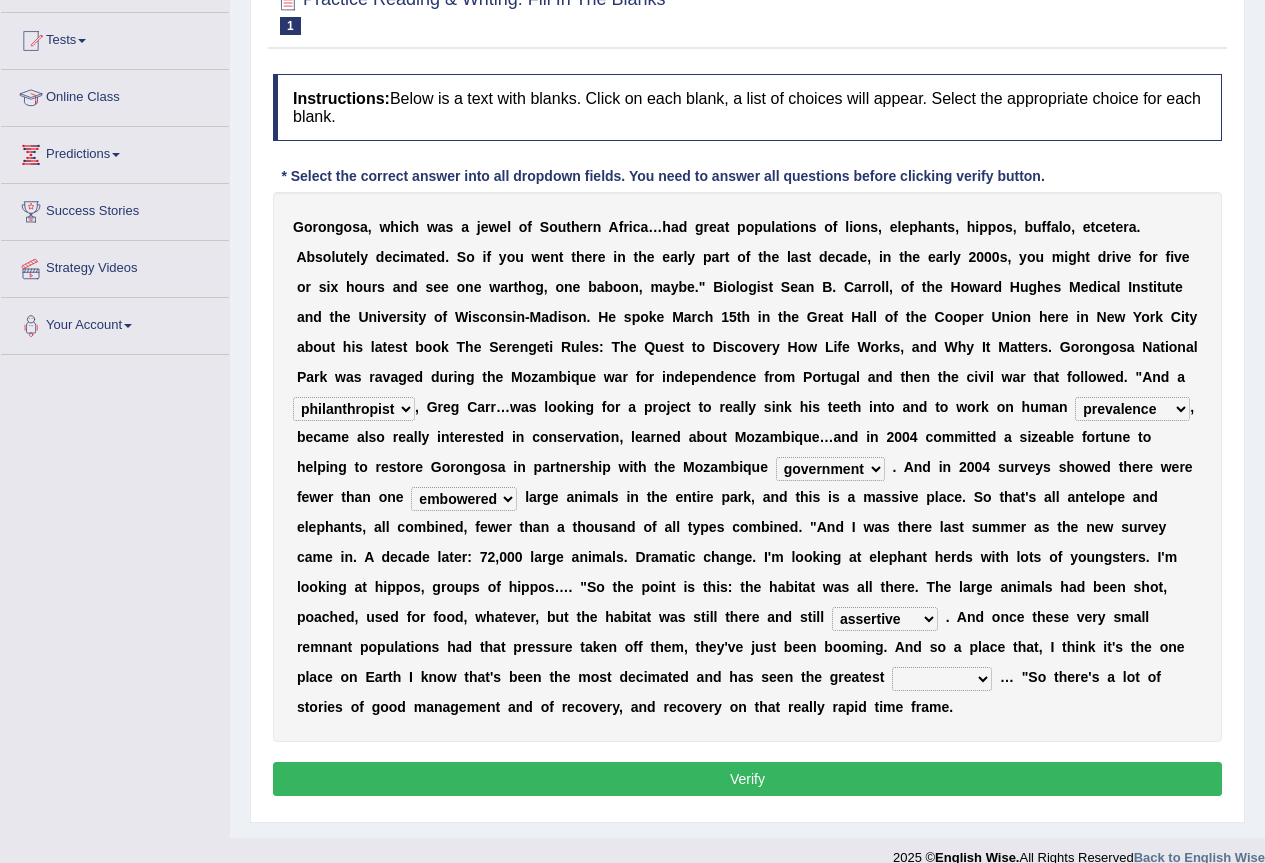 click on "recovery efficacy golly stumpy" at bounding box center (942, 679) 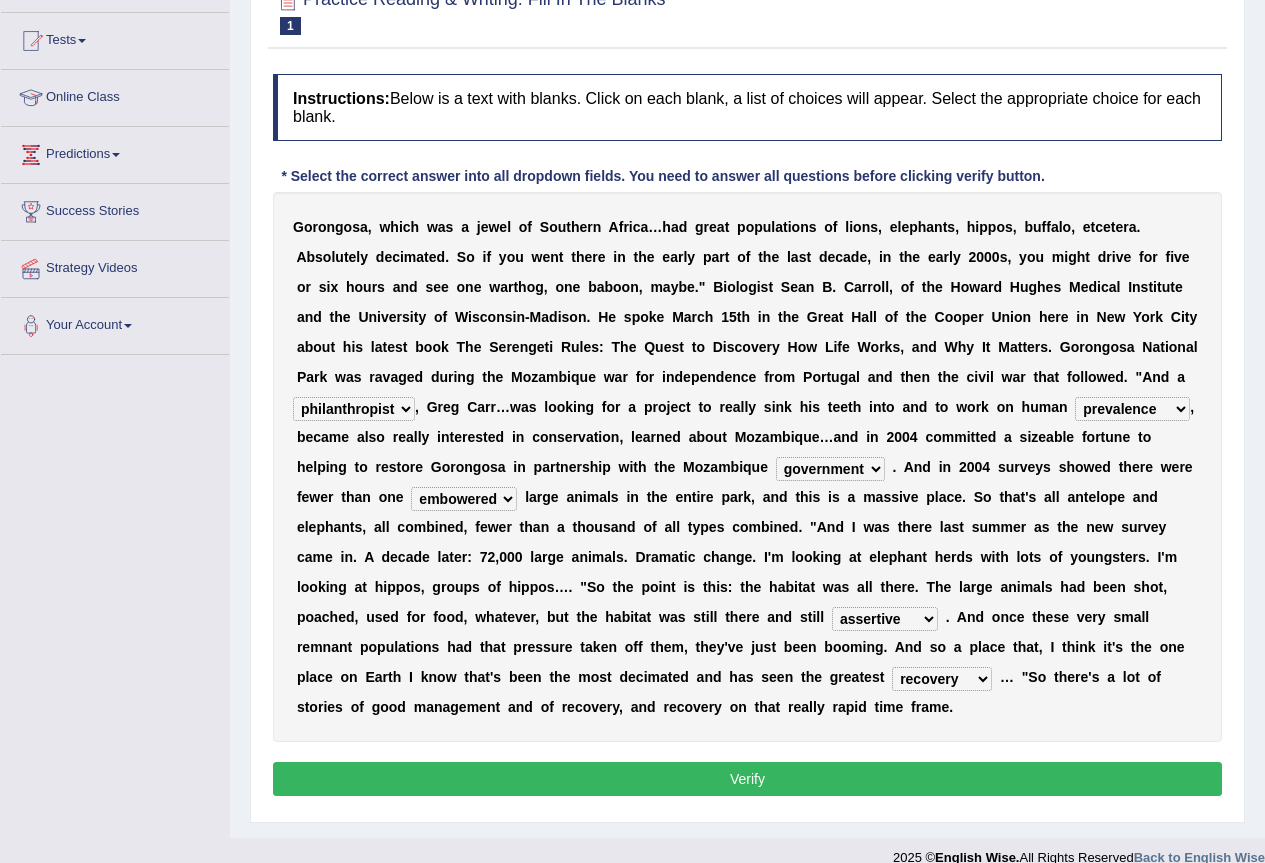 click on "recovery efficacy golly stumpy" at bounding box center [942, 679] 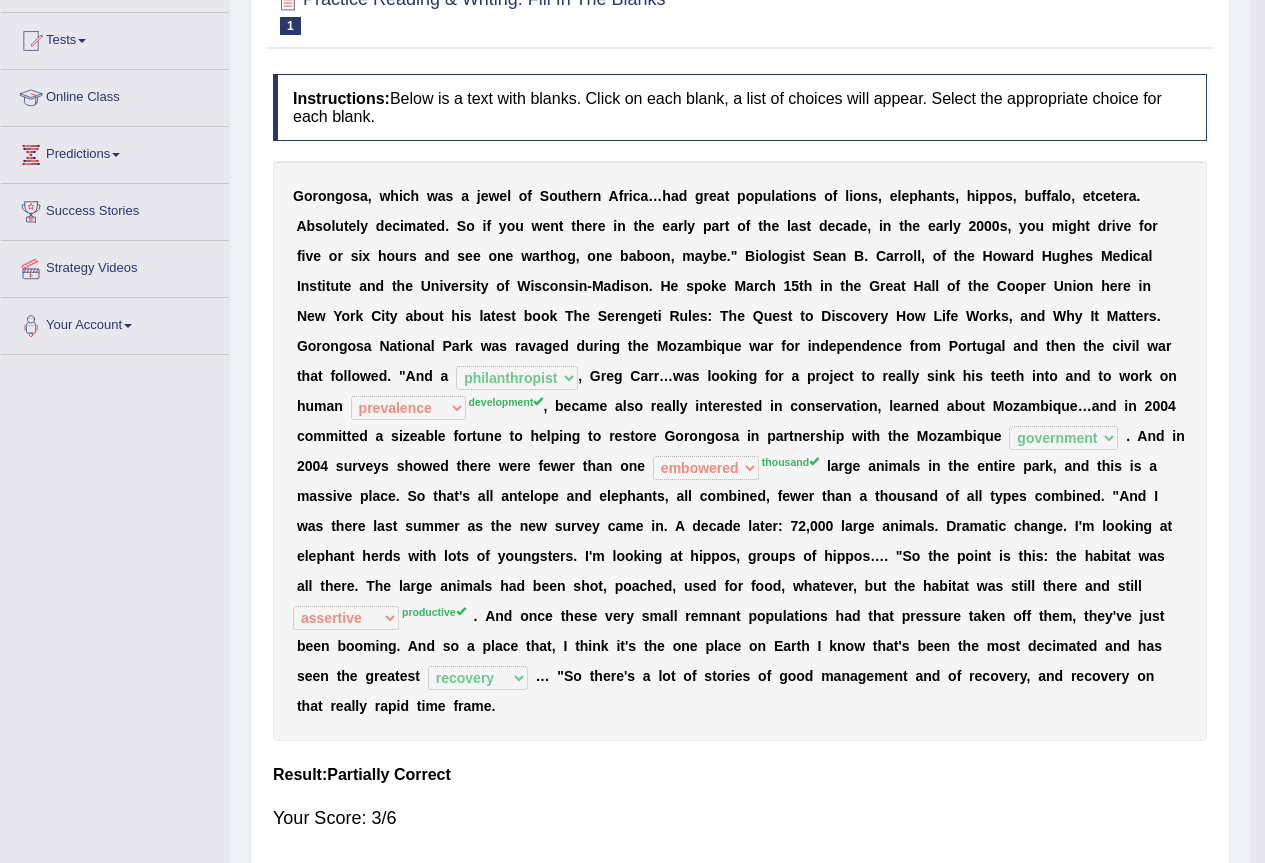 scroll, scrollTop: 187, scrollLeft: 0, axis: vertical 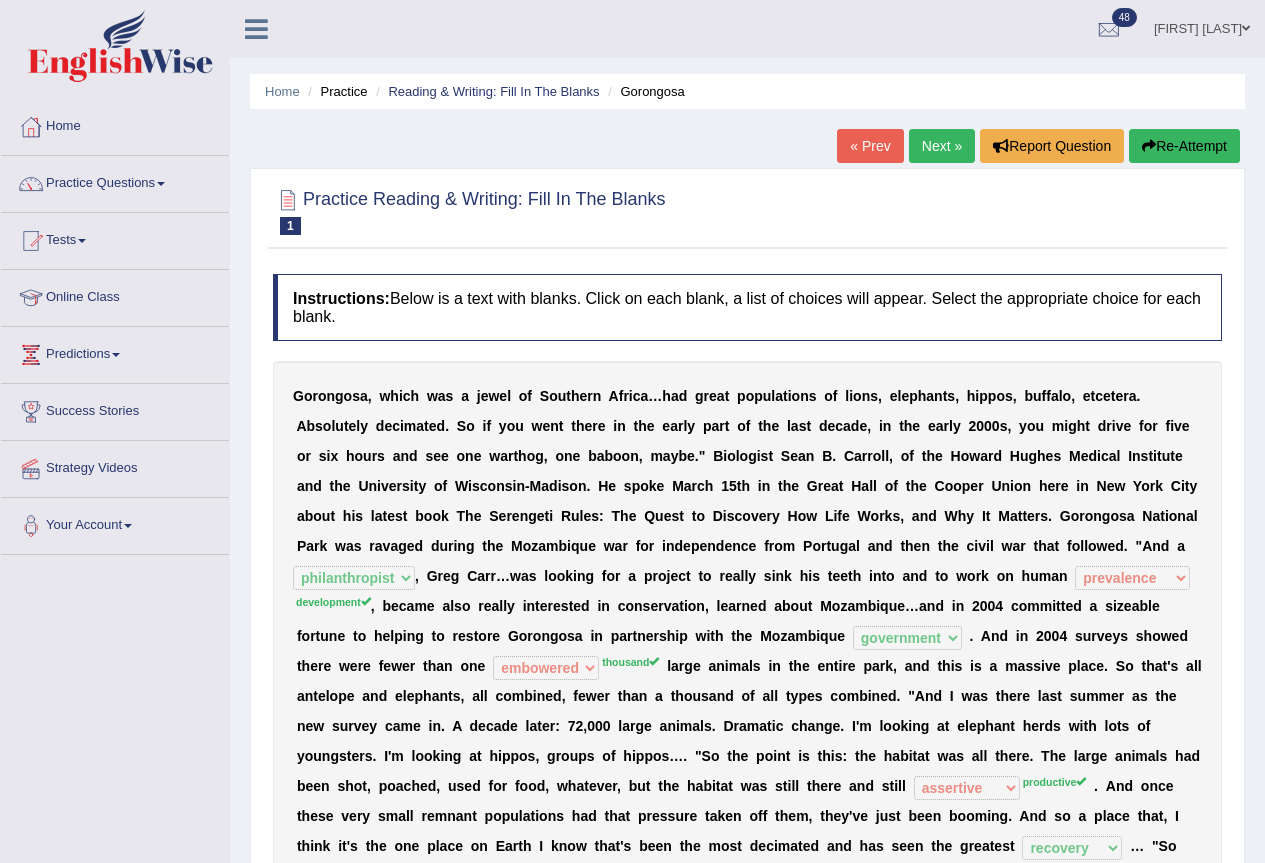click on "Next »" at bounding box center (942, 146) 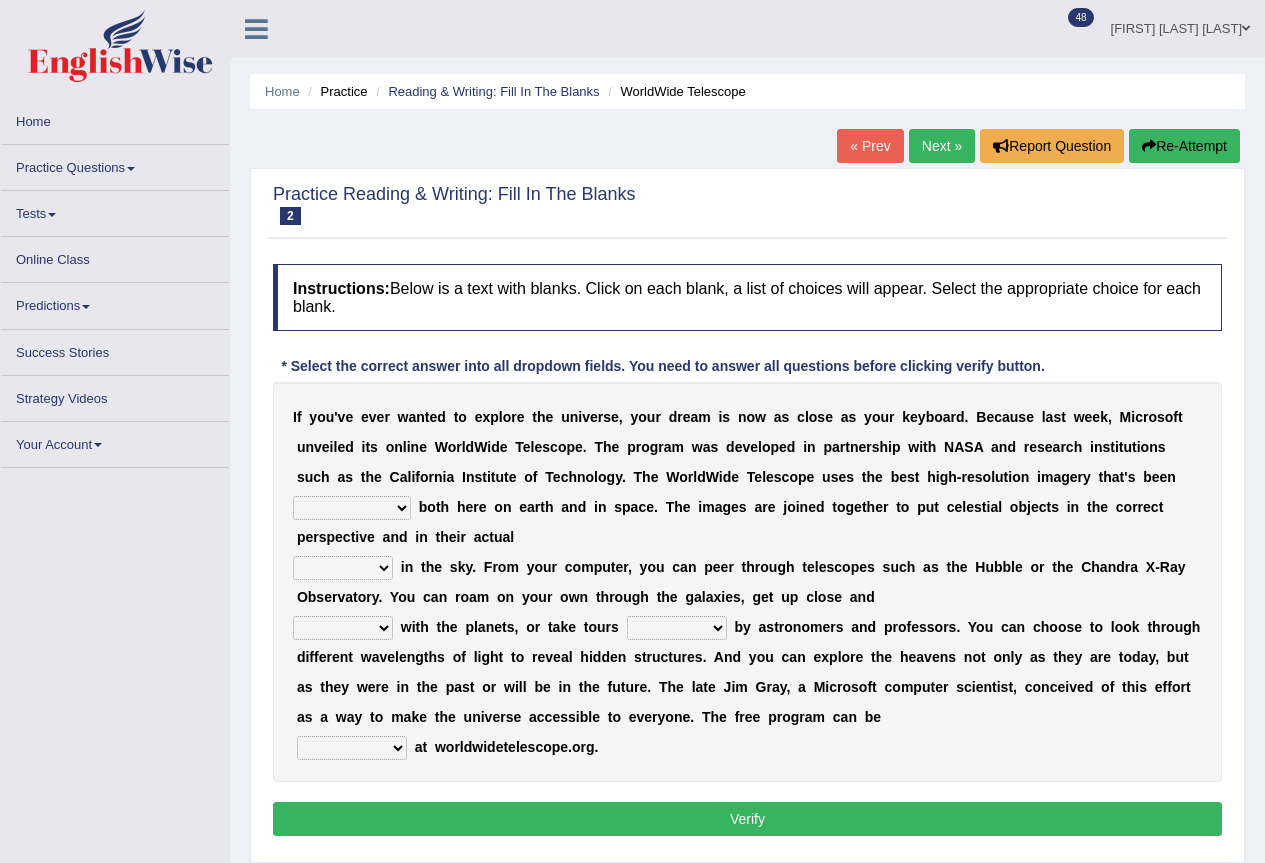 scroll, scrollTop: 0, scrollLeft: 0, axis: both 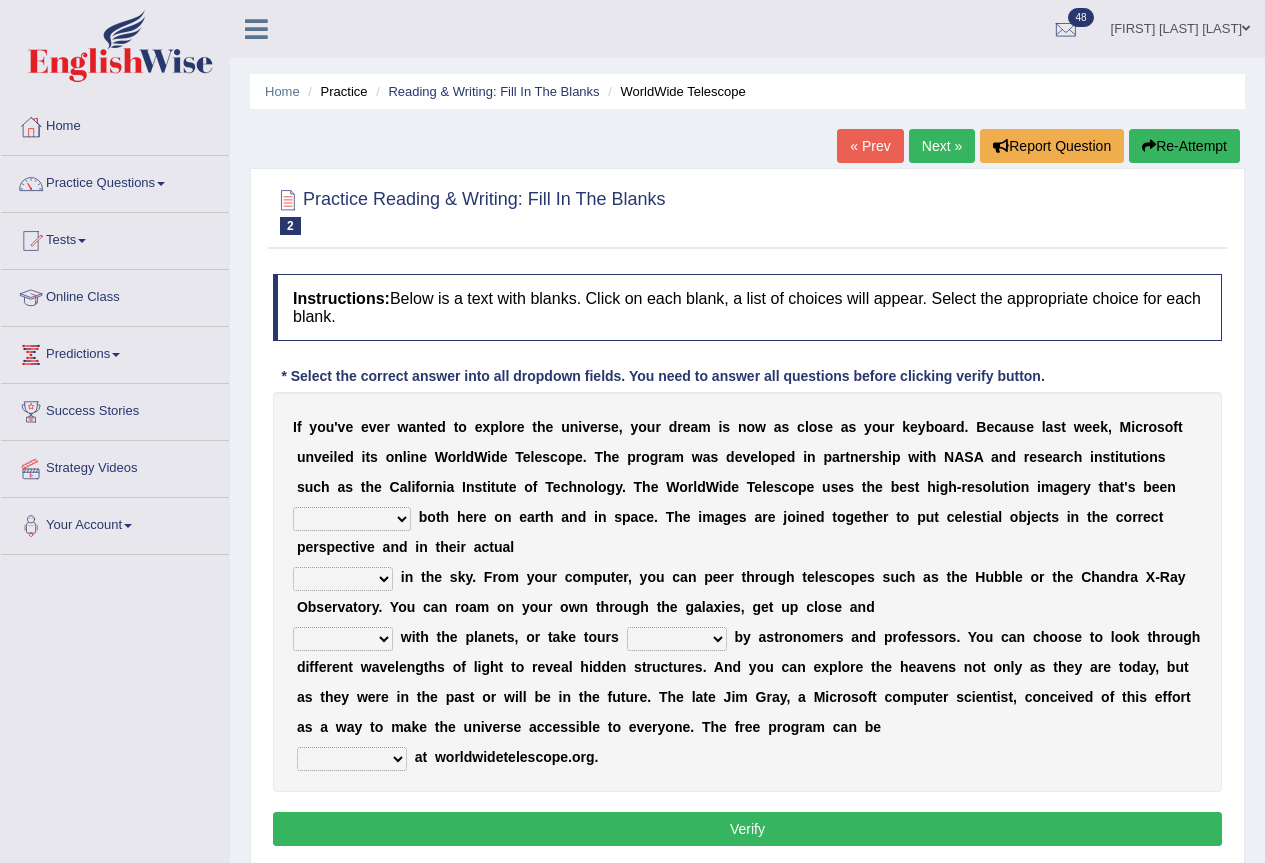 click on "degraded ascended remonstrated generated" at bounding box center (352, 519) 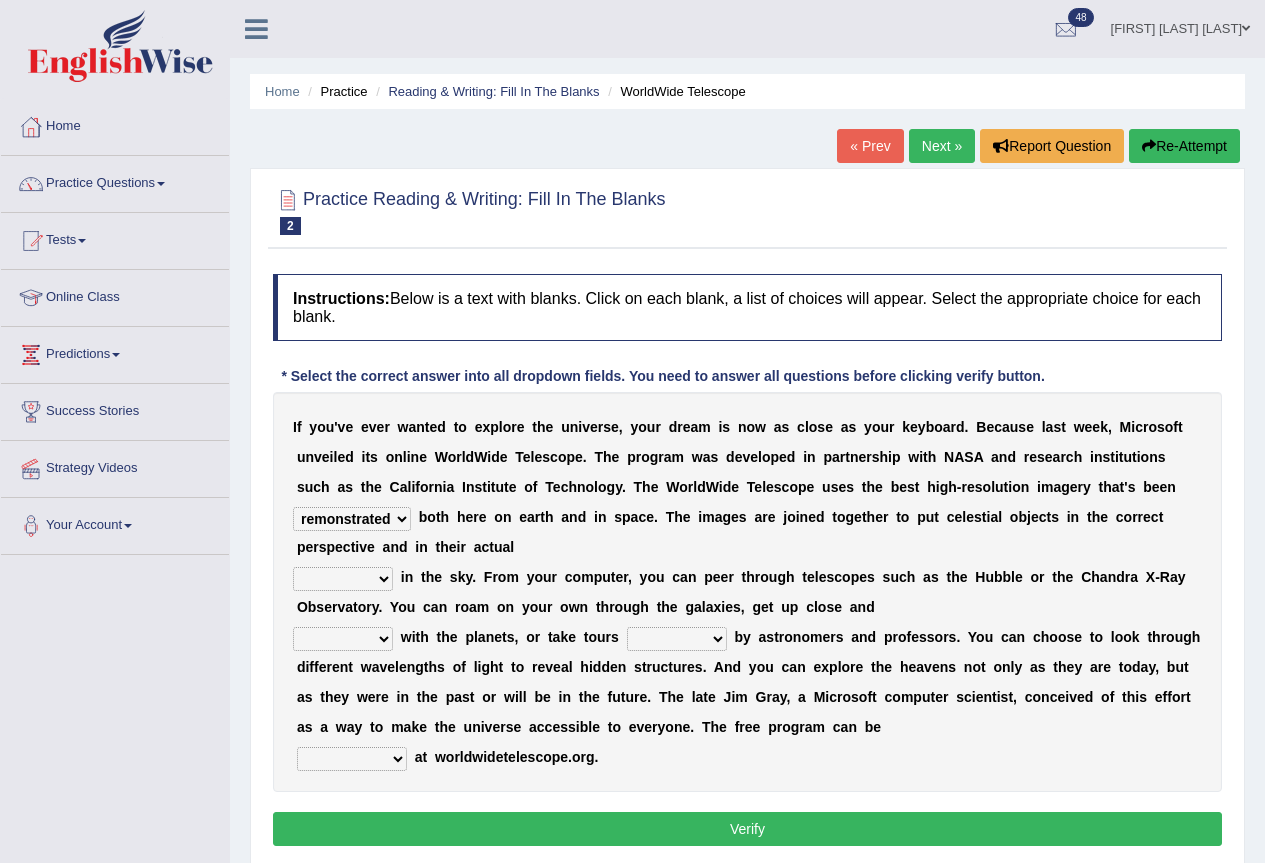 click on "degraded ascended remonstrated generated" at bounding box center (352, 519) 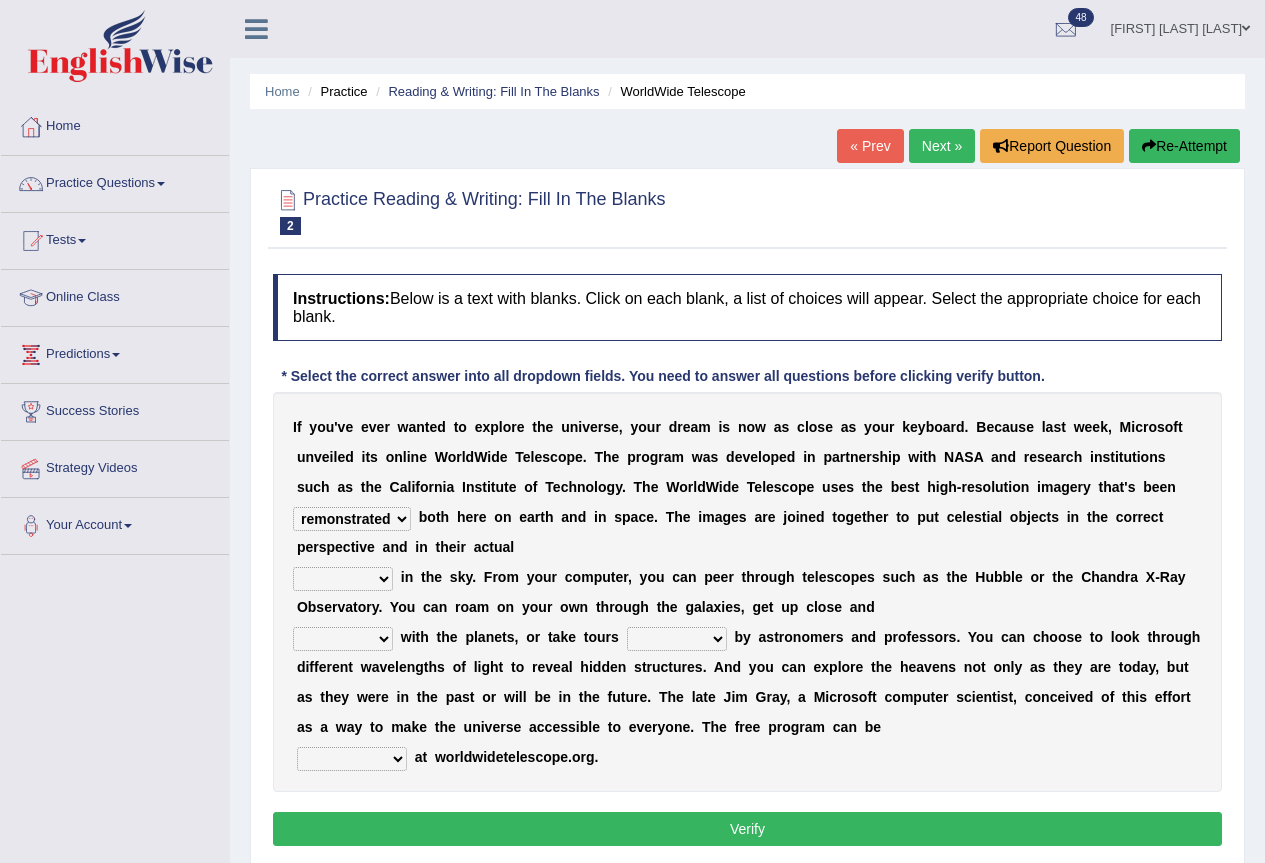 click on "aspects parts conditions positions" at bounding box center (343, 579) 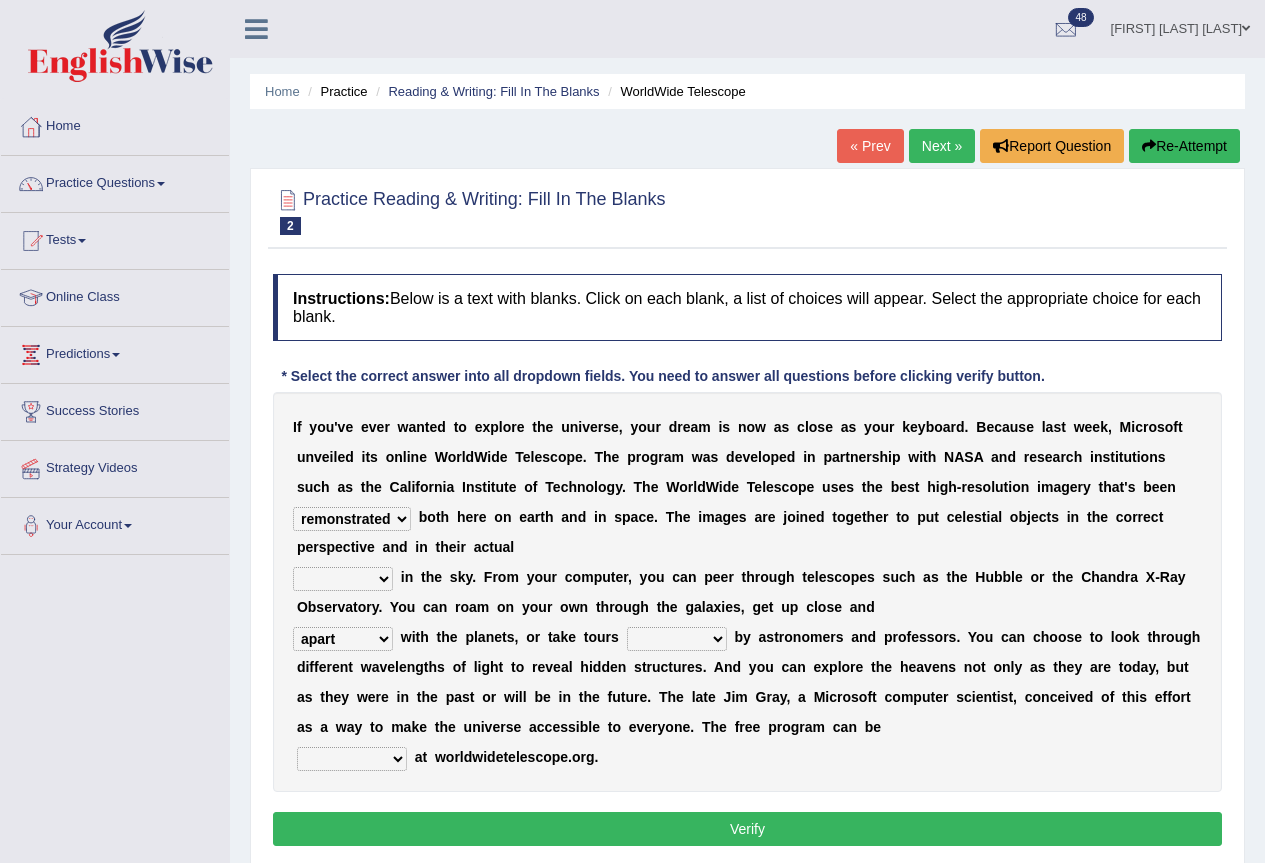 click on "personal individual apart polite" at bounding box center (343, 639) 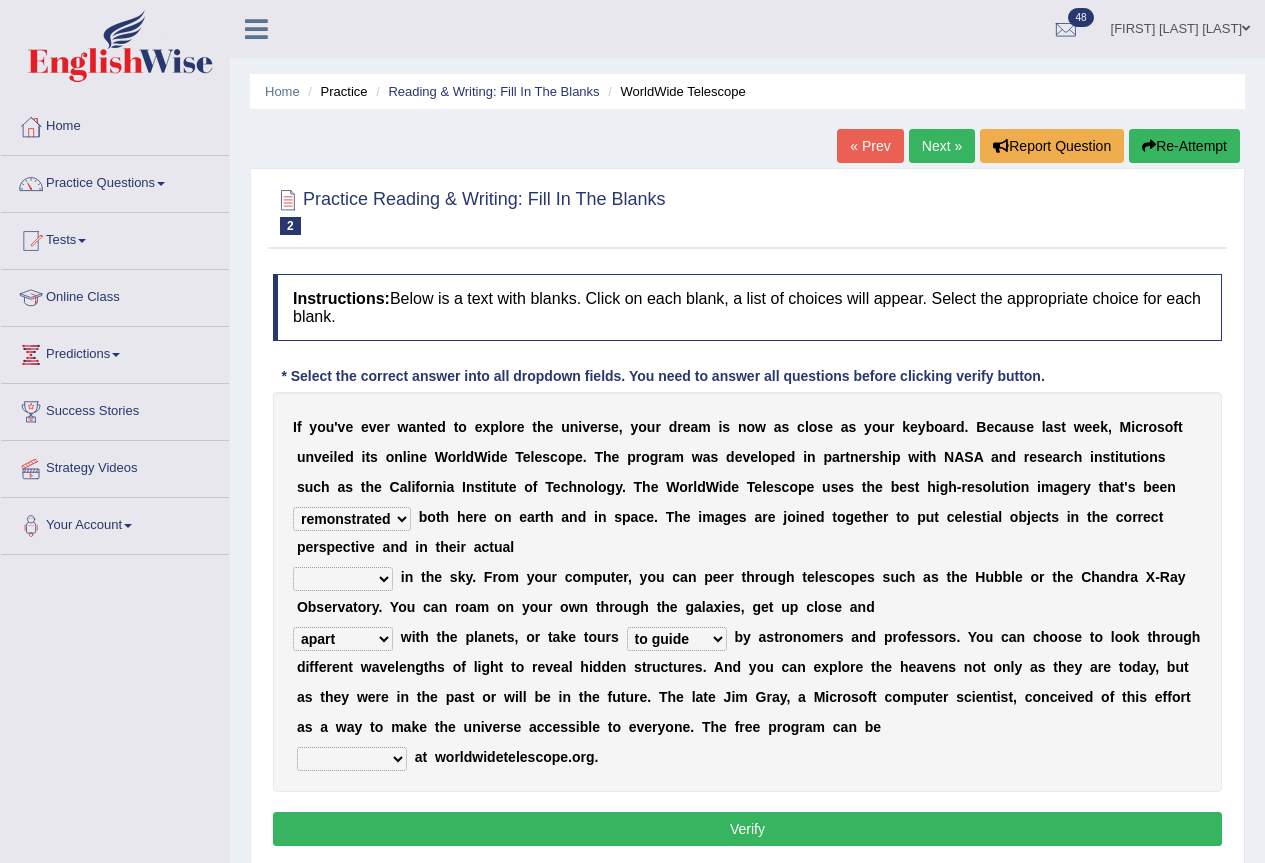 click on "guide guided guiding to guide" at bounding box center (677, 639) 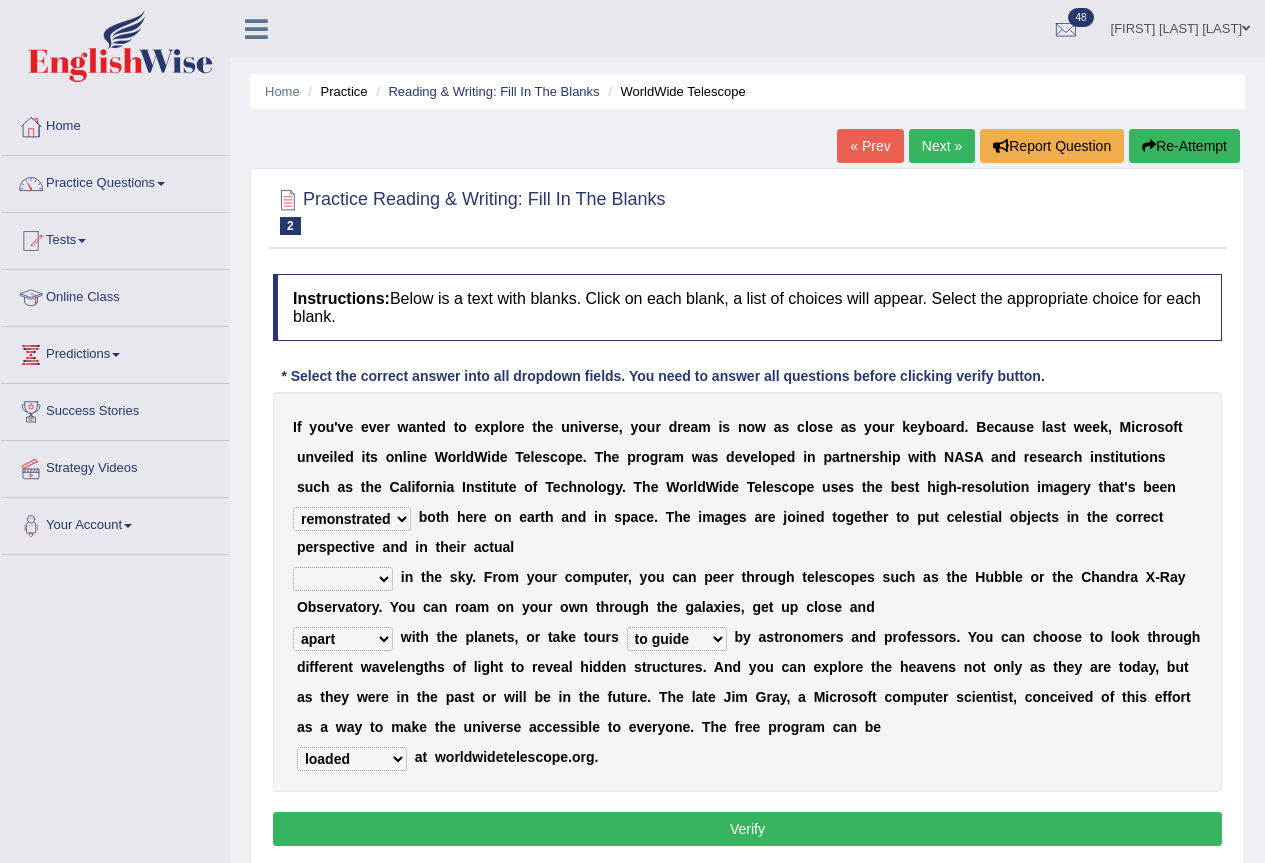 click on "aspects parts conditions positions" at bounding box center [343, 579] 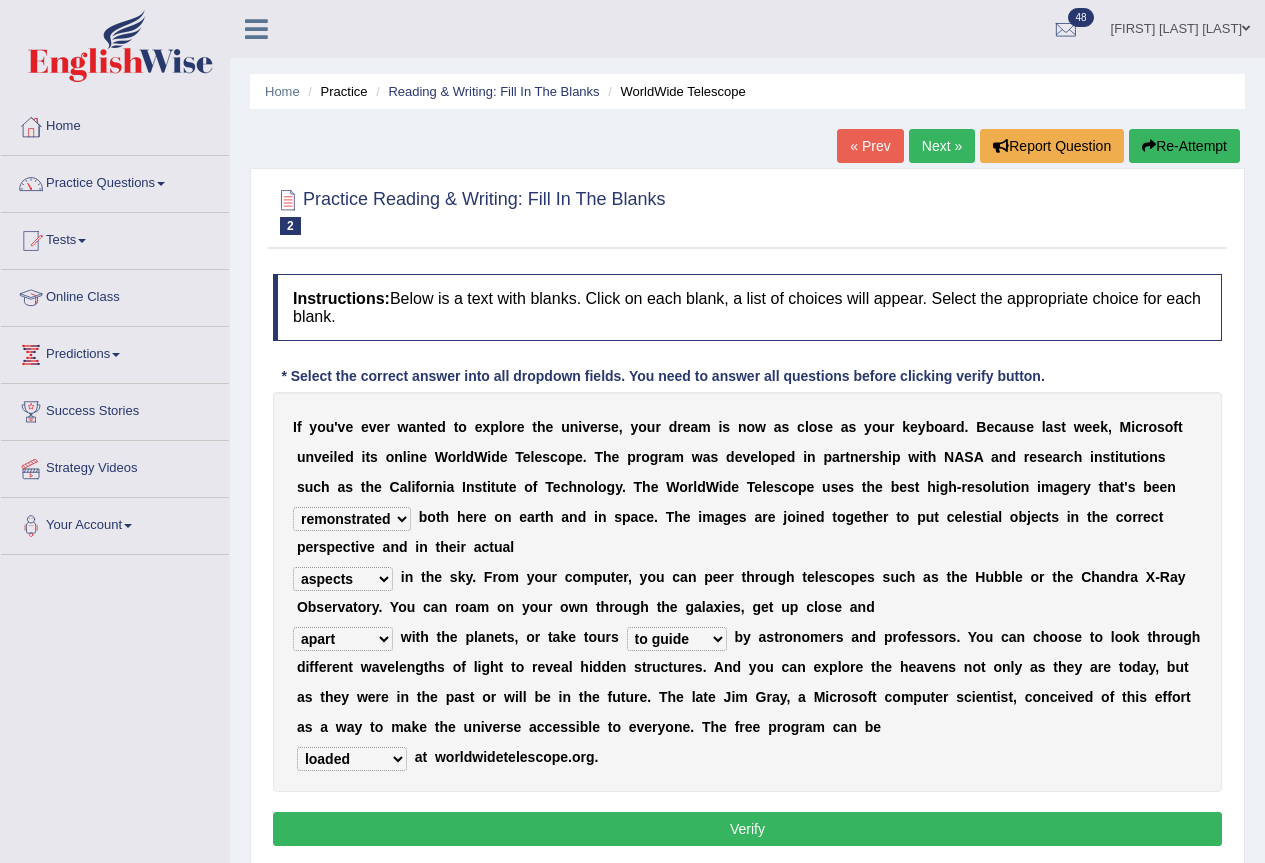 click on "Verify" at bounding box center (747, 829) 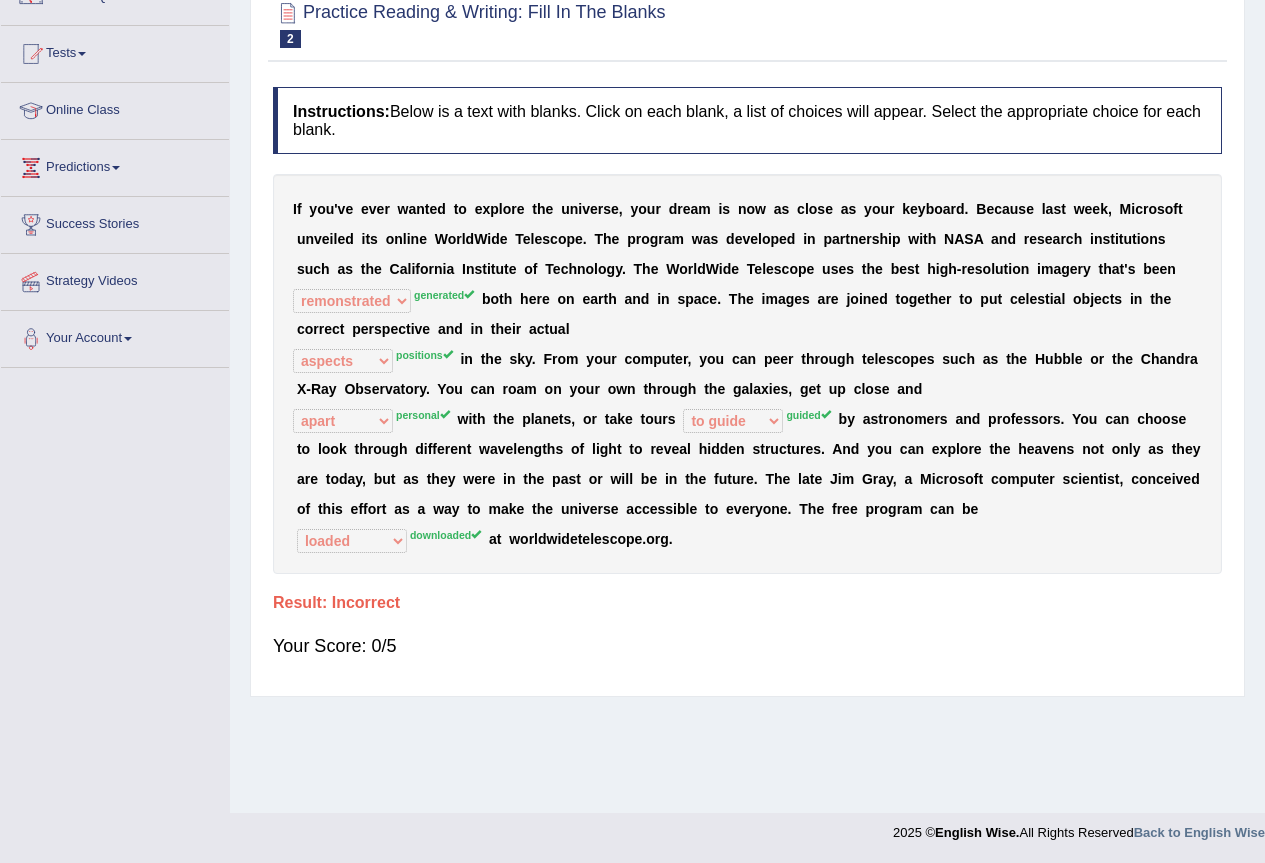 scroll, scrollTop: 0, scrollLeft: 0, axis: both 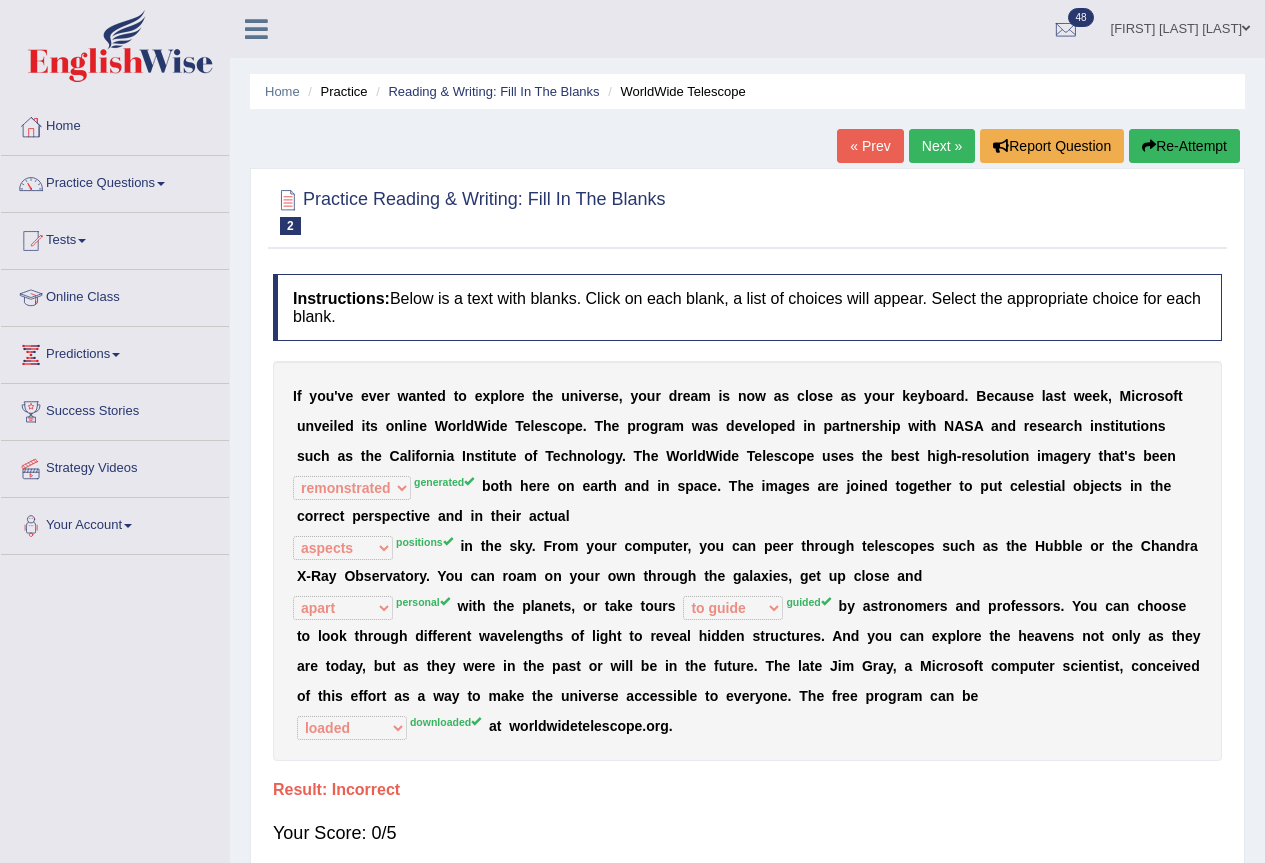 click on "Jose Romuel Samaniego" at bounding box center [1180, 26] 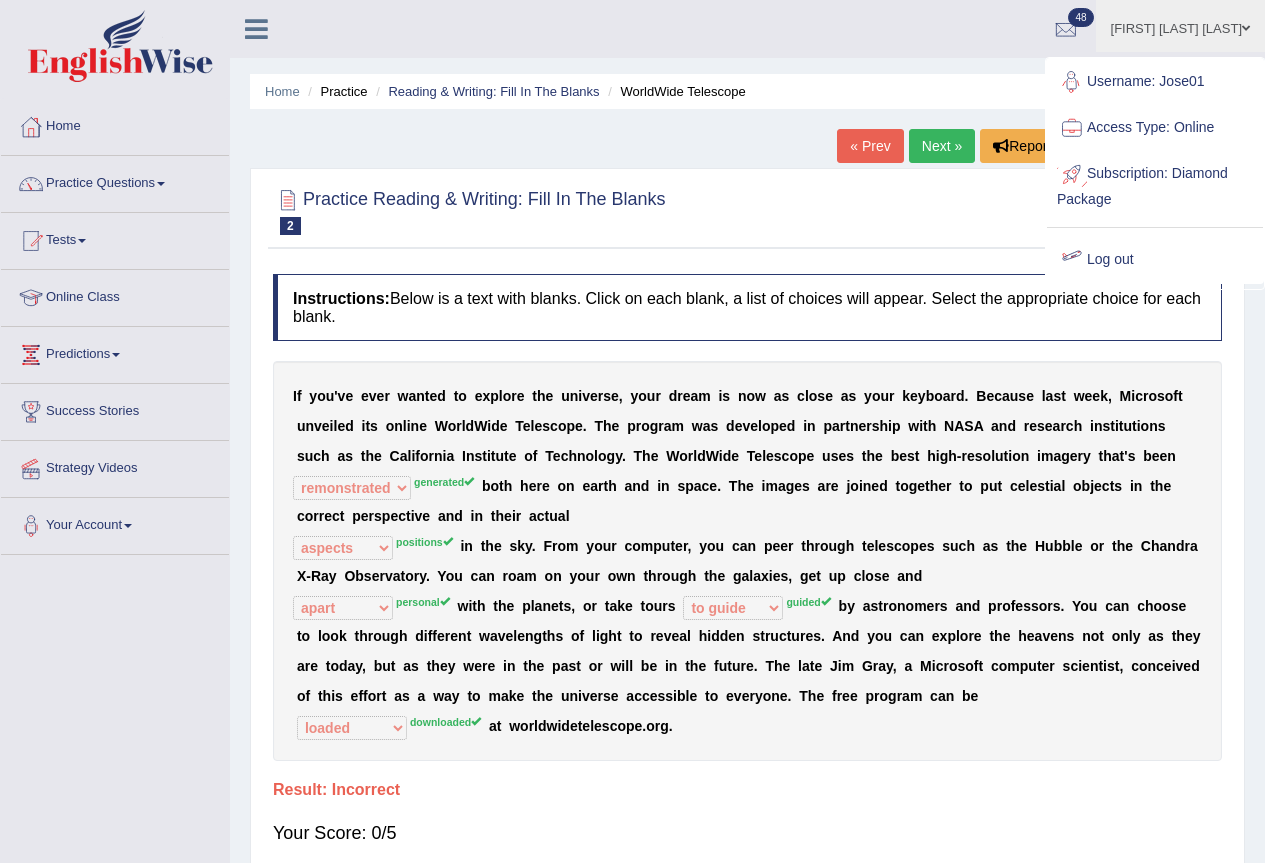 click on "Log out" at bounding box center [1155, 260] 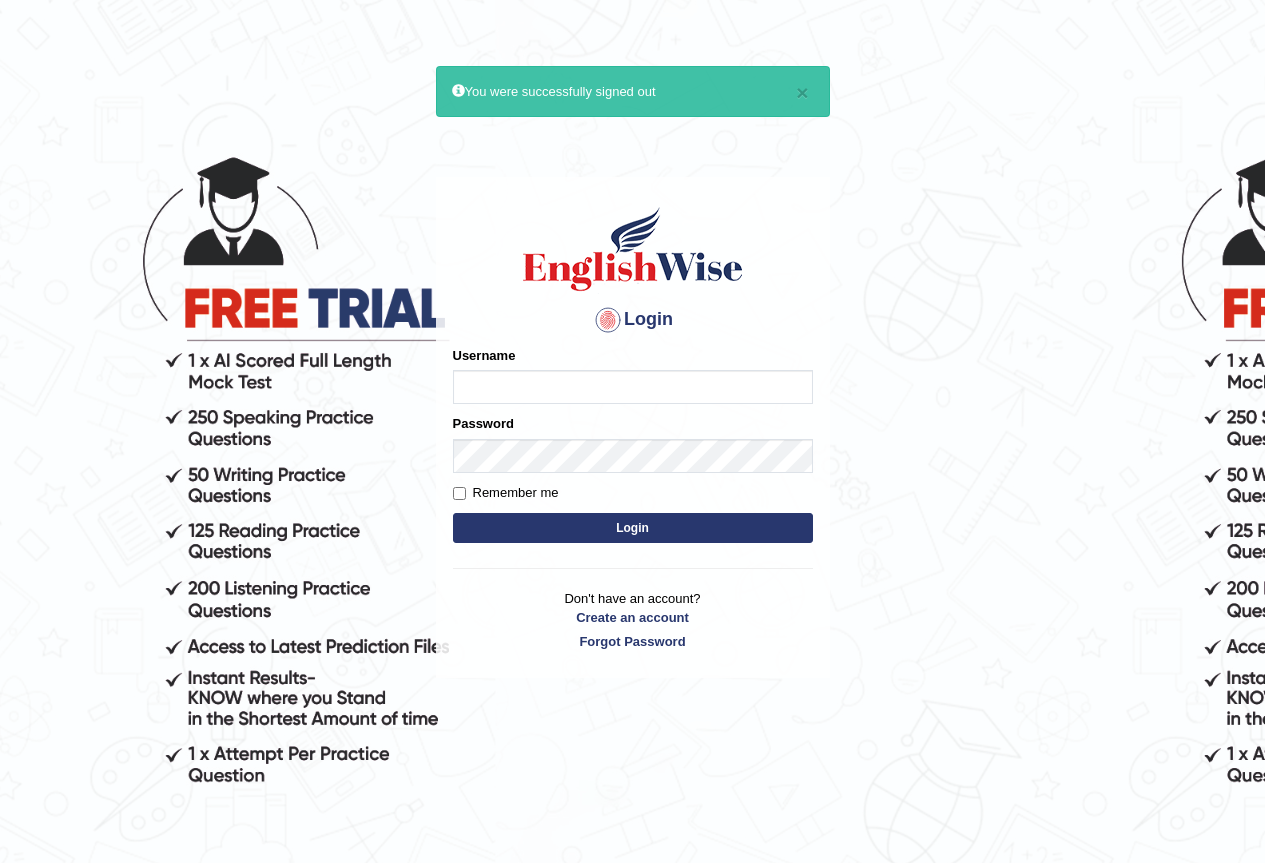 scroll, scrollTop: 0, scrollLeft: 0, axis: both 